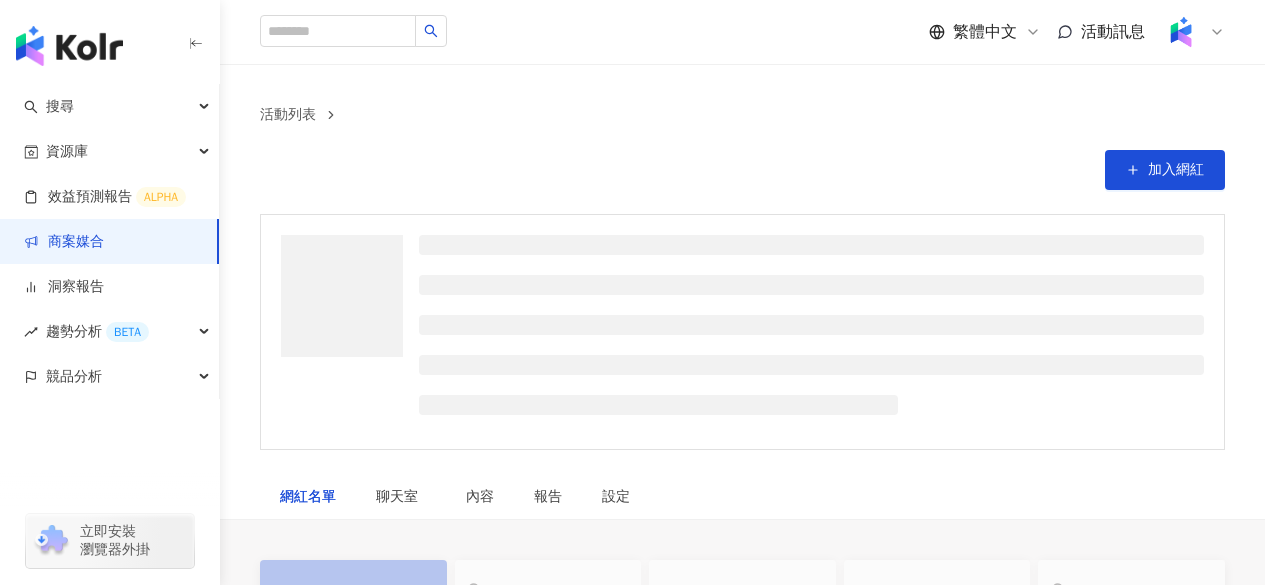 scroll, scrollTop: 0, scrollLeft: 0, axis: both 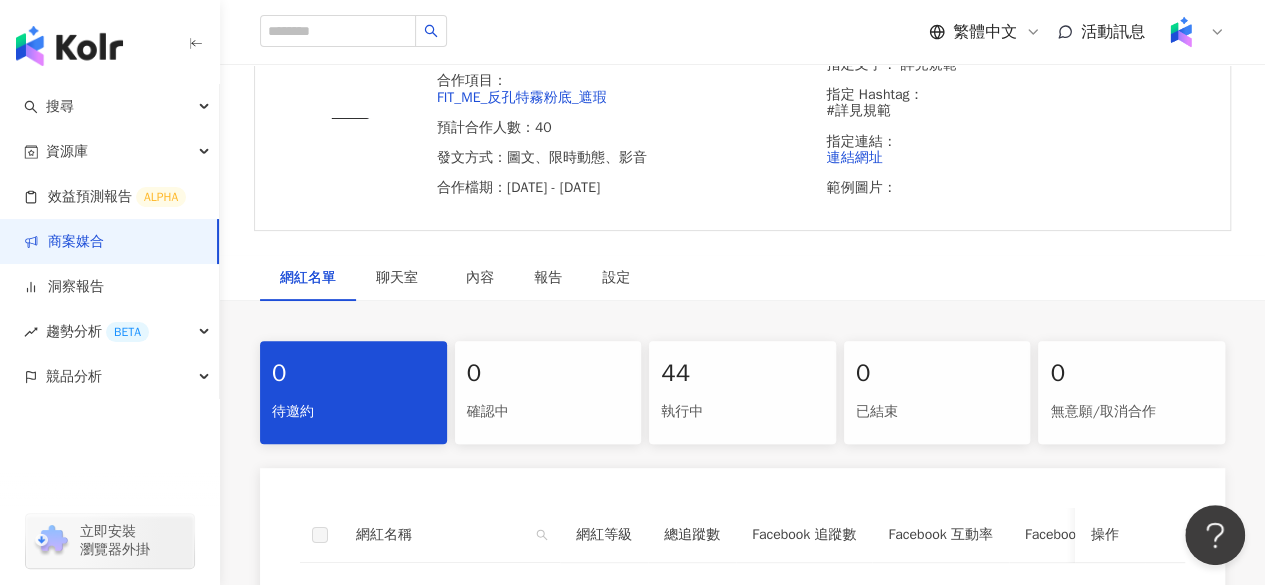 click on "執行中" at bounding box center (742, 412) 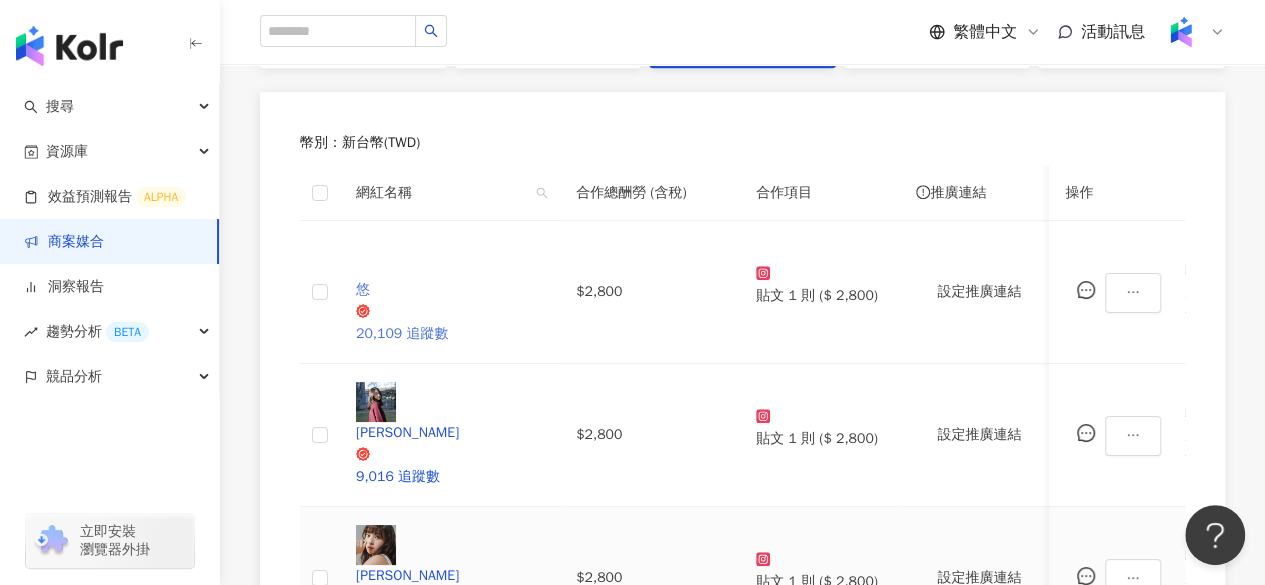 scroll, scrollTop: 587, scrollLeft: 0, axis: vertical 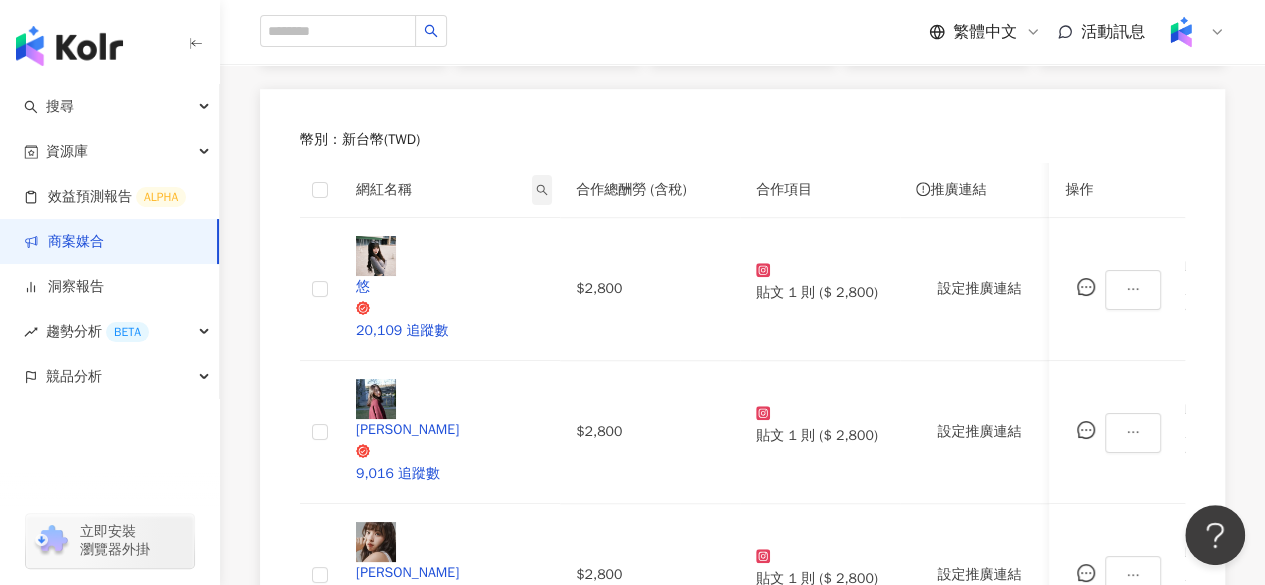 click at bounding box center [542, 190] 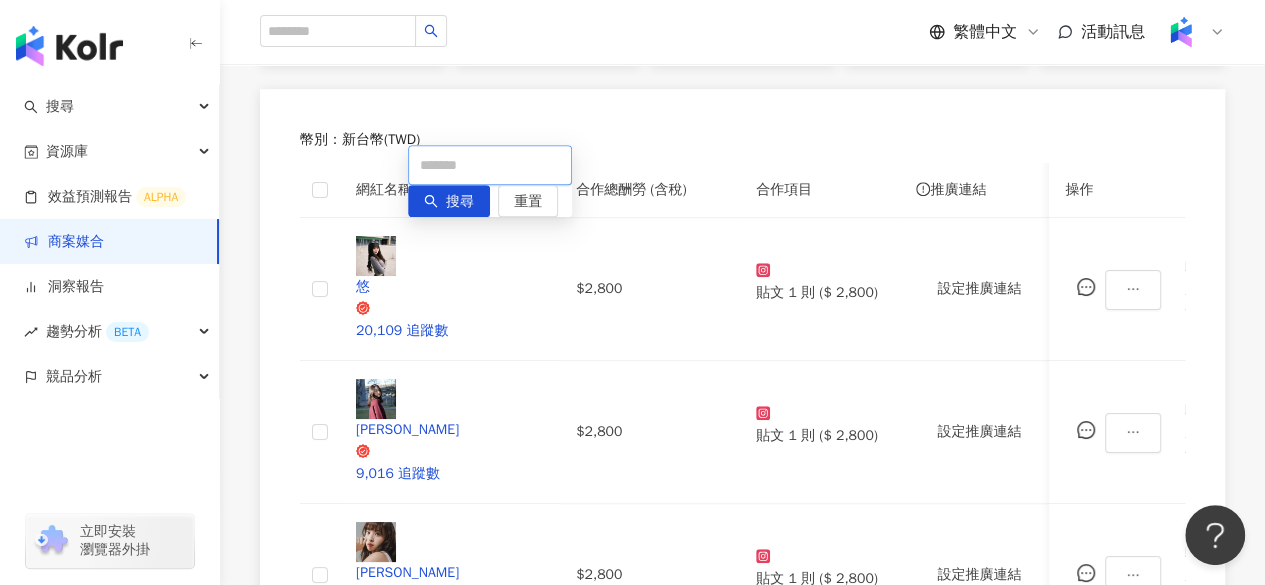 click at bounding box center [490, 165] 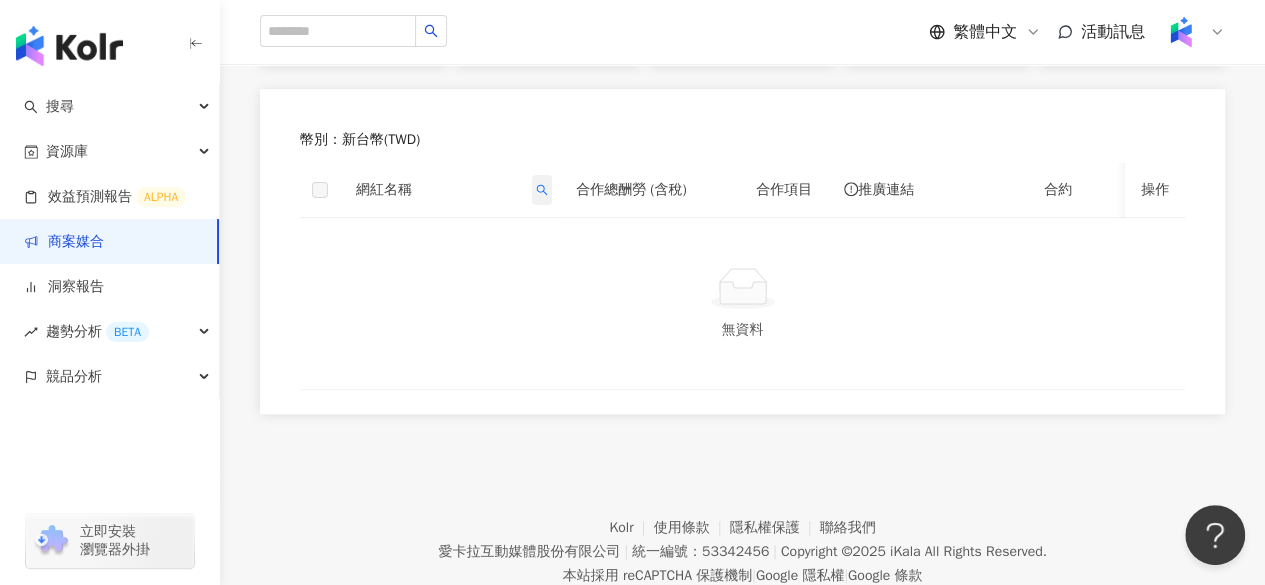 click at bounding box center [542, 190] 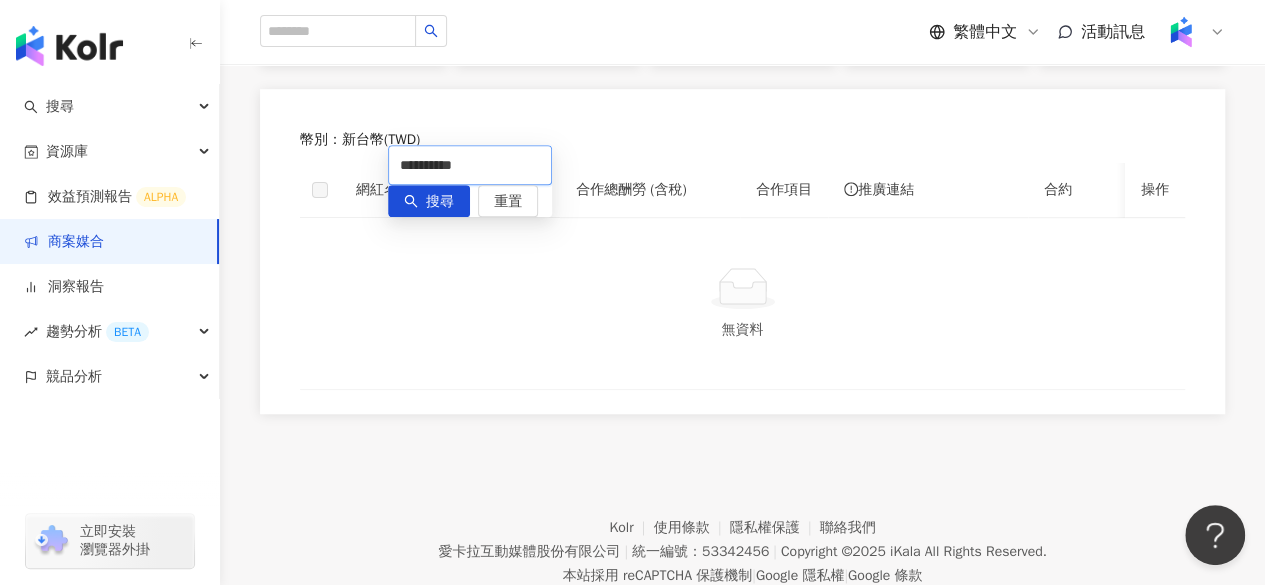 drag, startPoint x: 474, startPoint y: 155, endPoint x: 289, endPoint y: 196, distance: 189.48878 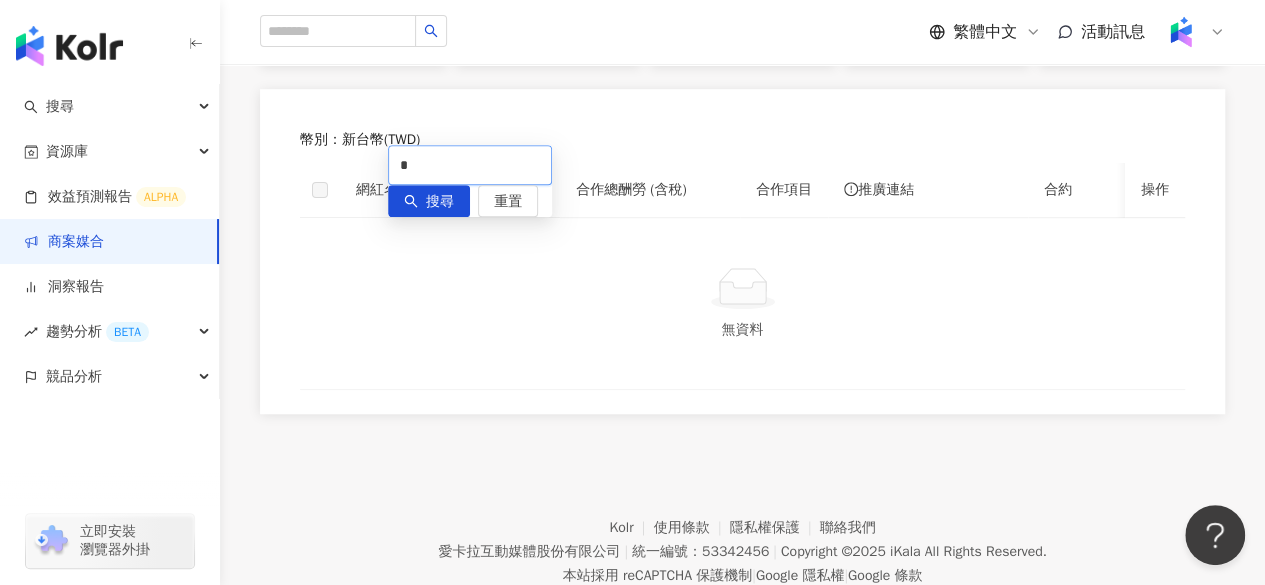 type on "*" 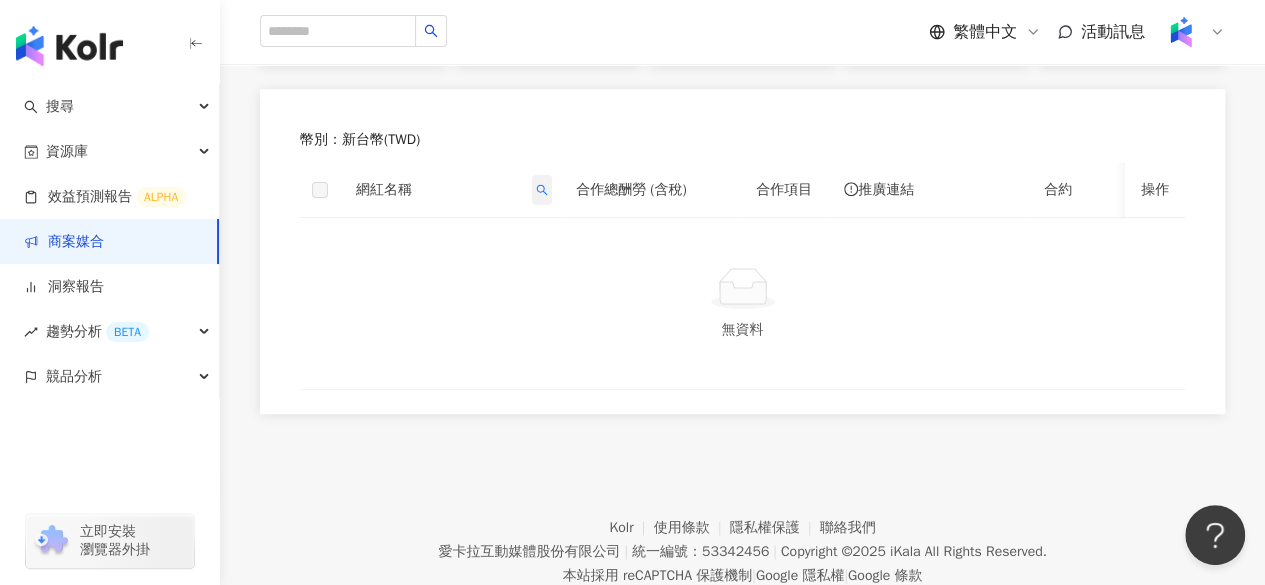 click at bounding box center (542, 190) 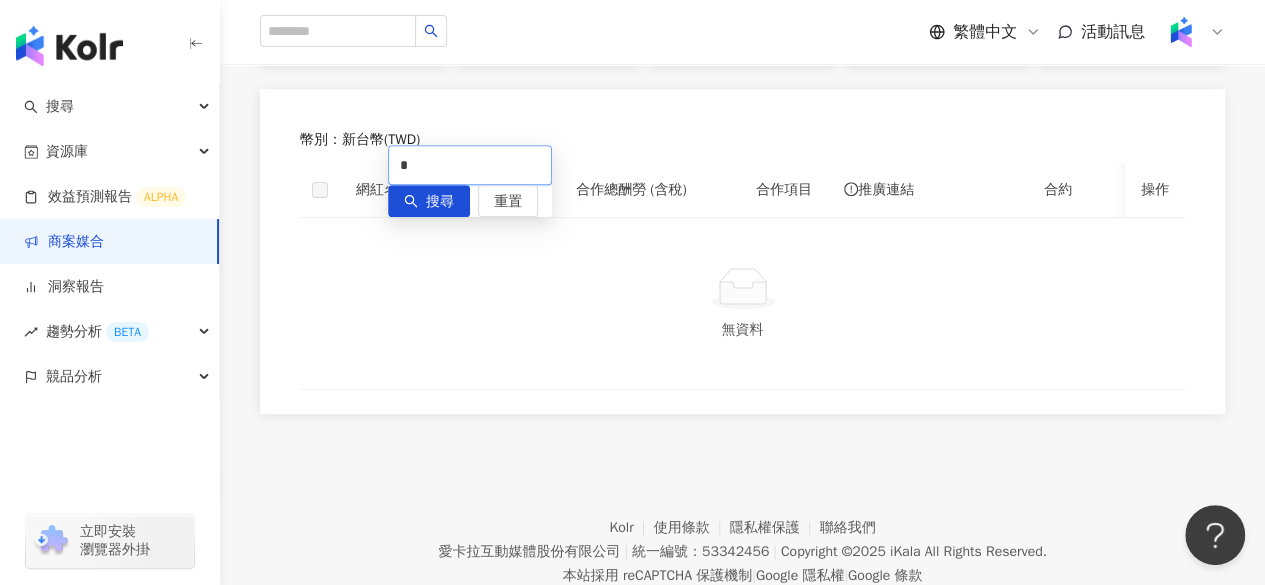 click on "*" at bounding box center [470, 165] 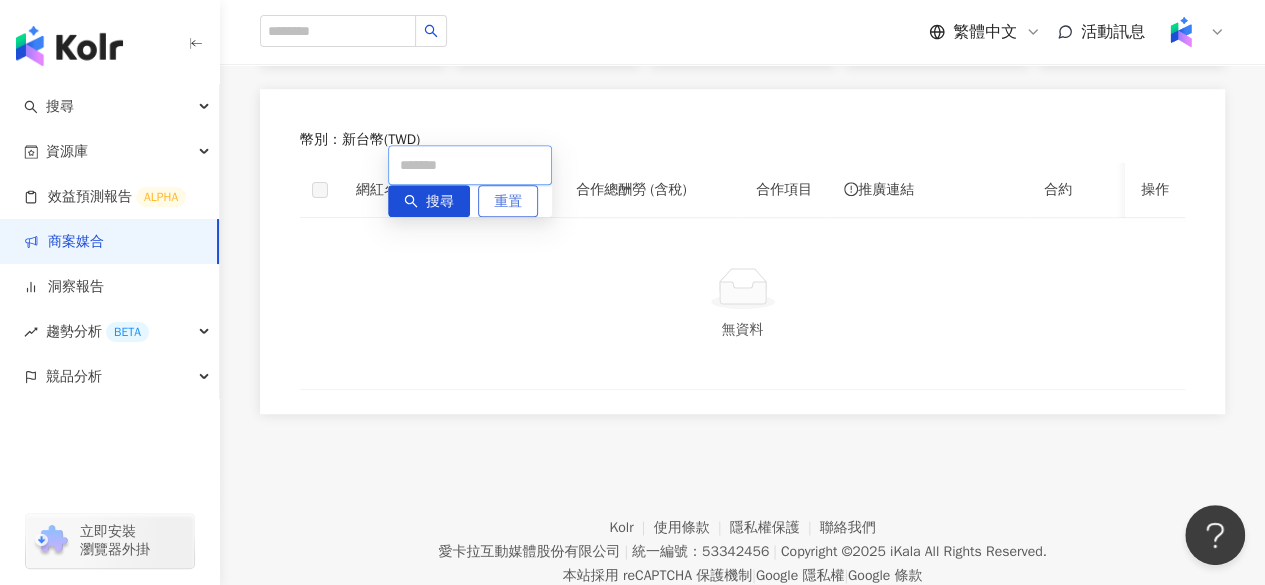 paste on "**********" 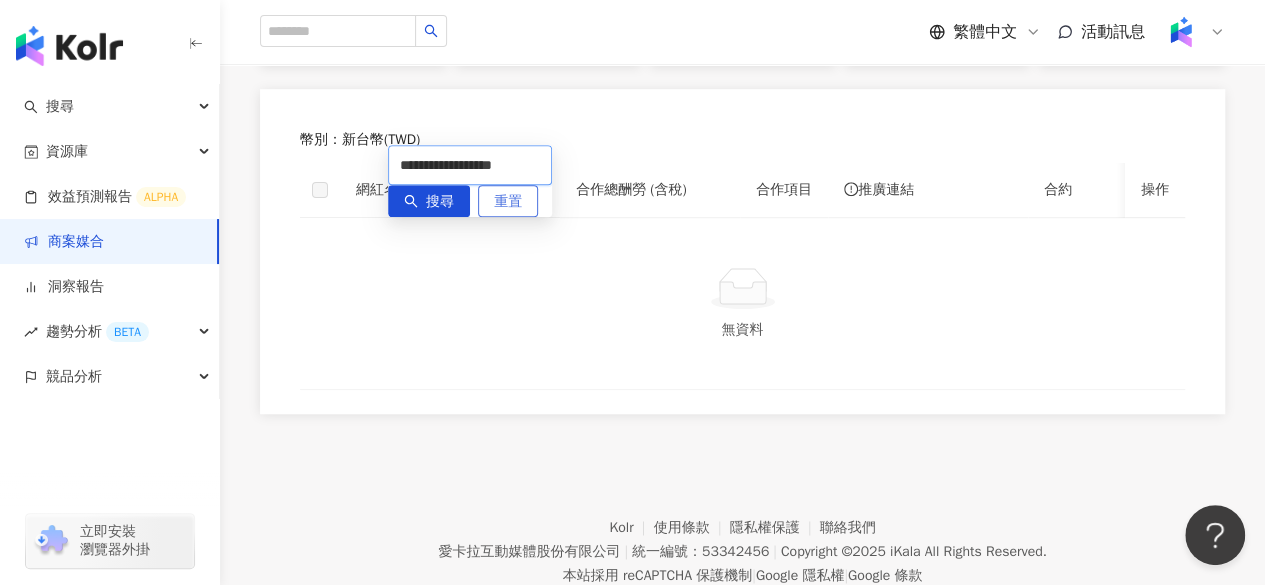 scroll, scrollTop: 0, scrollLeft: 24, axis: horizontal 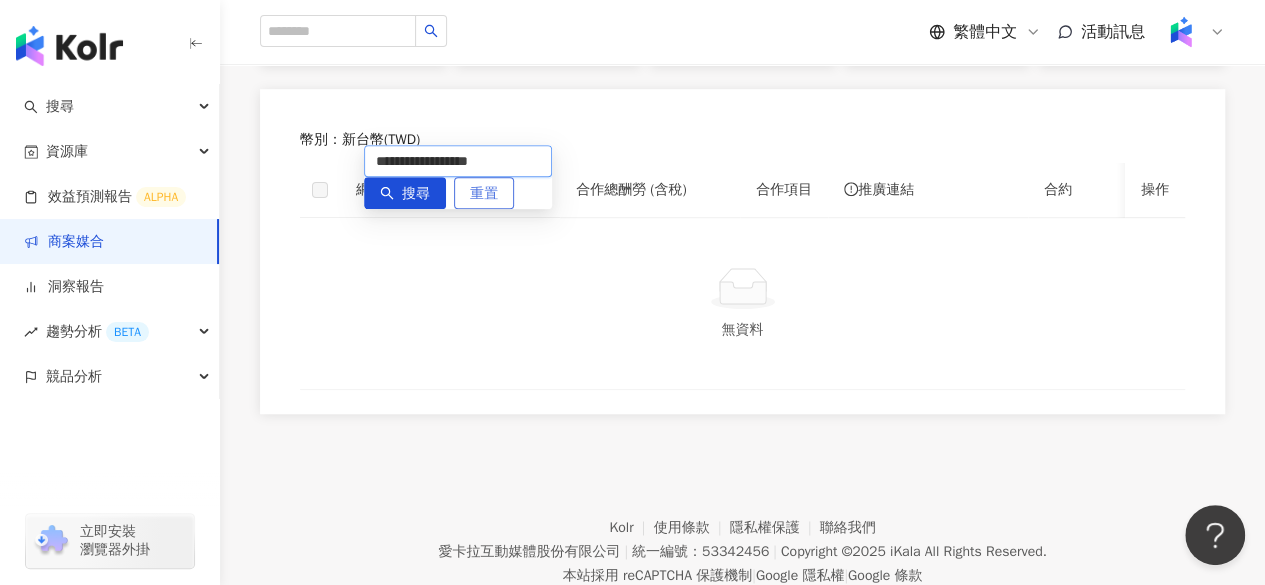 type on "**********" 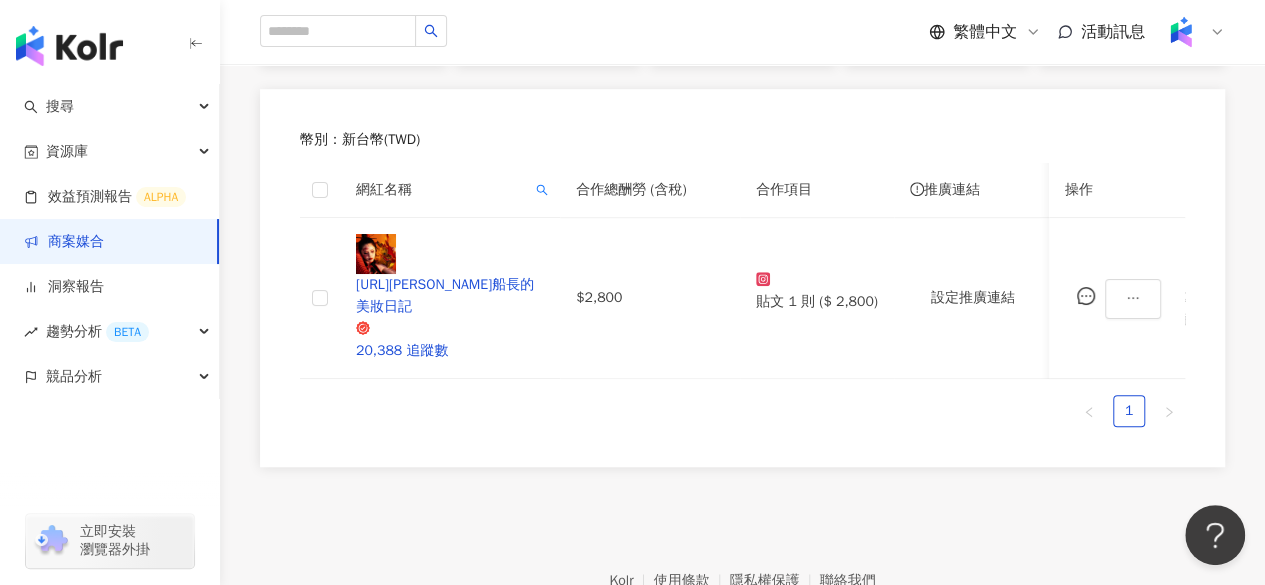 scroll, scrollTop: 569, scrollLeft: 0, axis: vertical 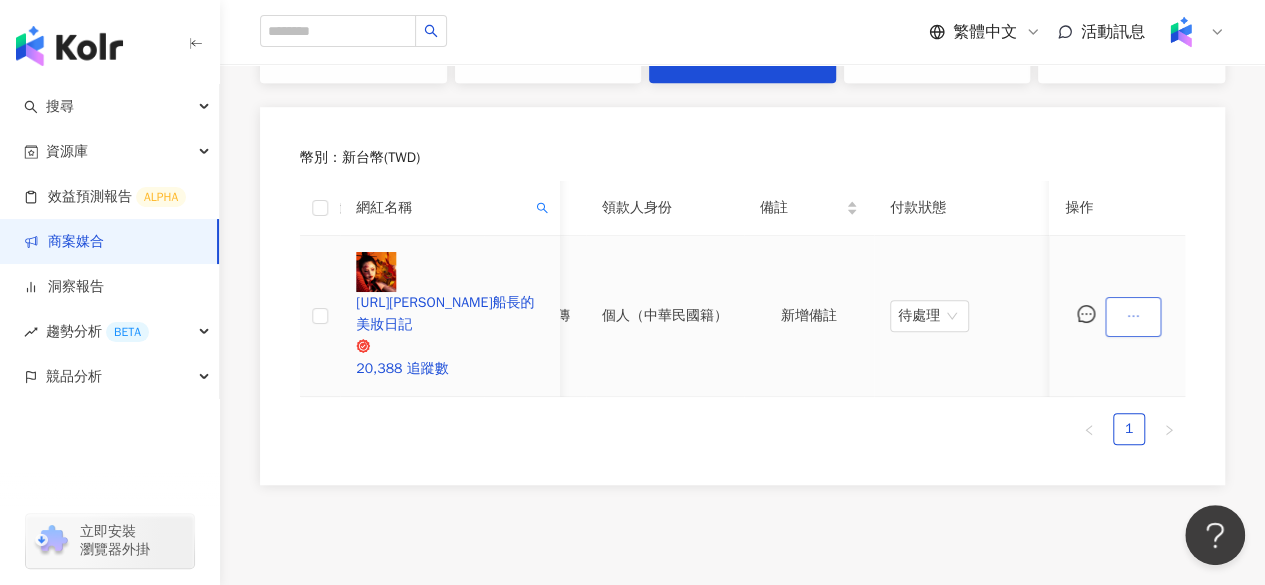 click at bounding box center [1133, 317] 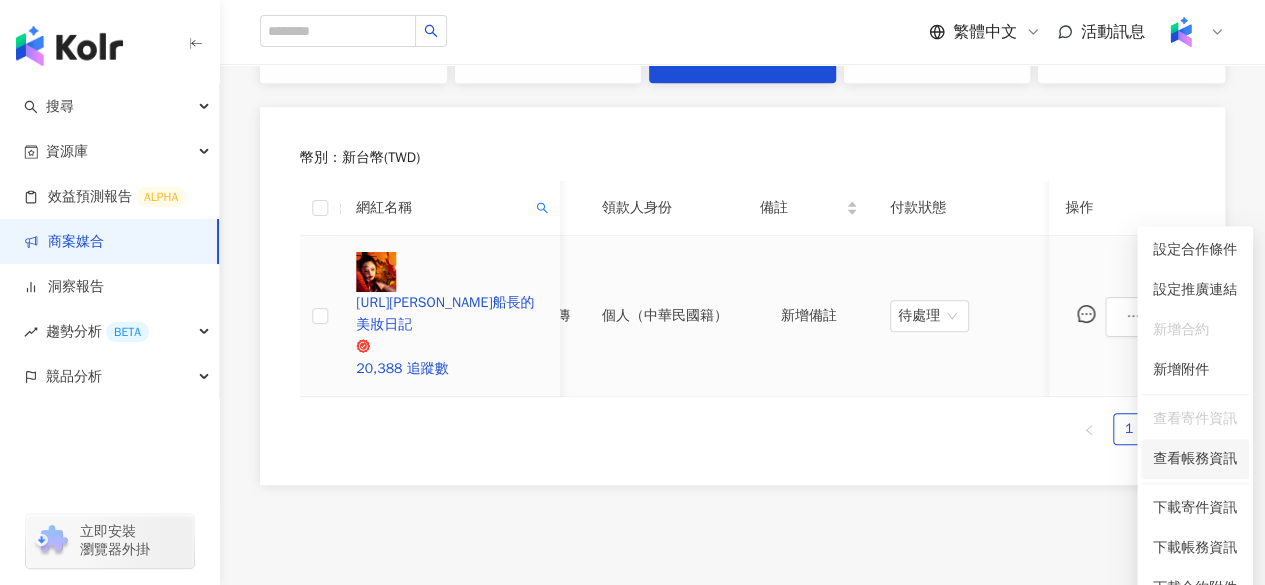 click on "查看帳務資訊" at bounding box center [1195, 459] 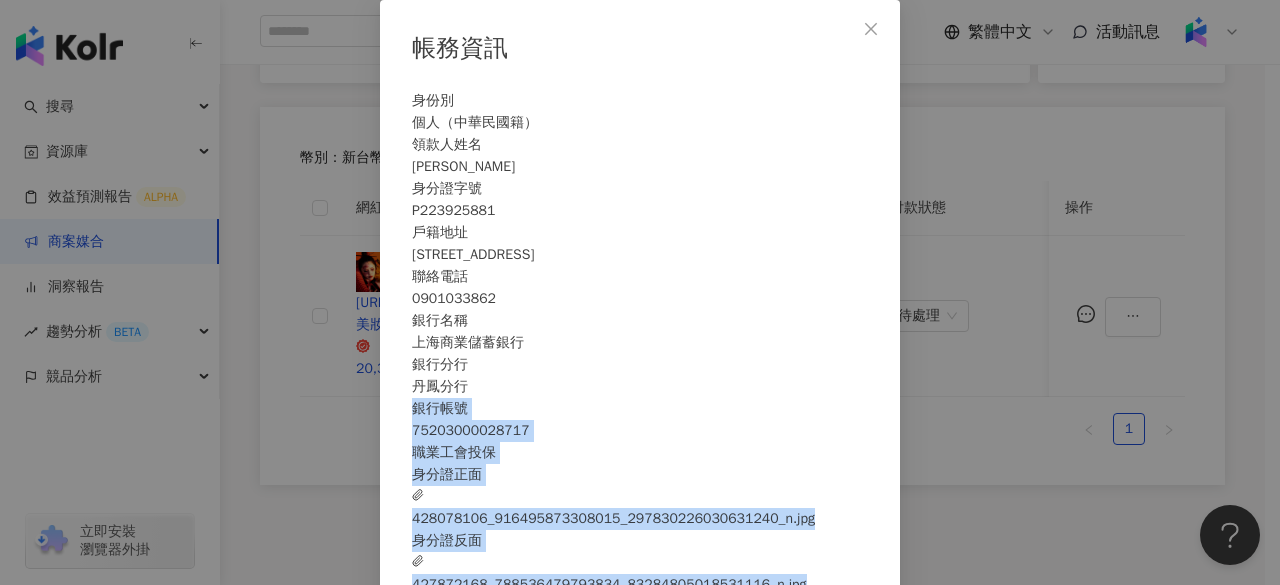 drag, startPoint x: 1056, startPoint y: 391, endPoint x: 700, endPoint y: 411, distance: 356.56134 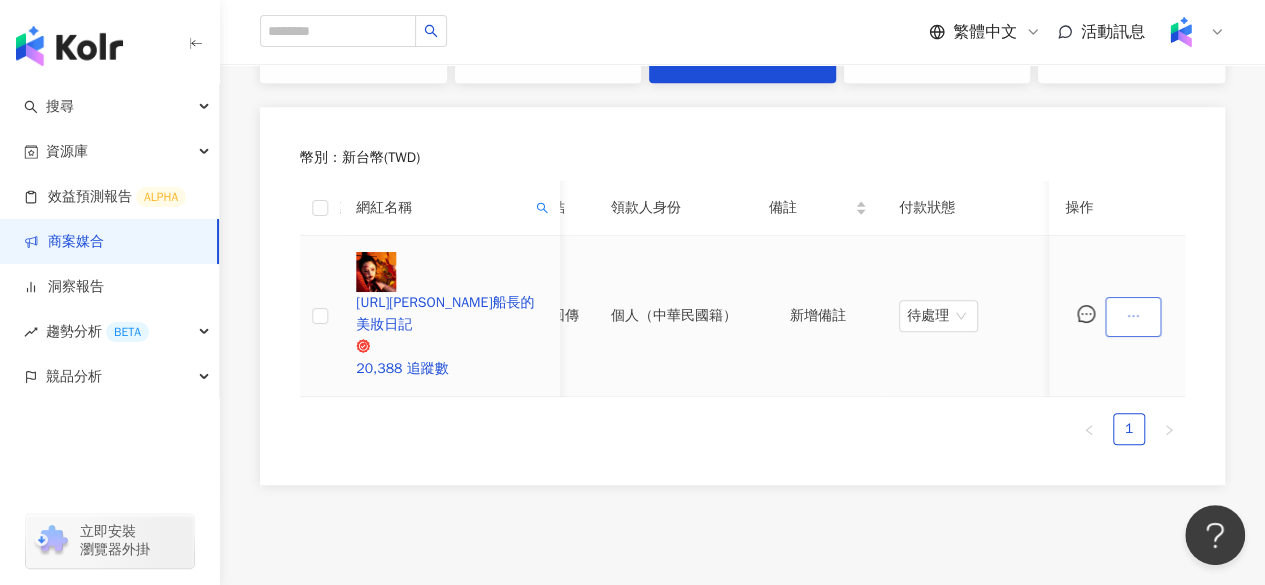 click 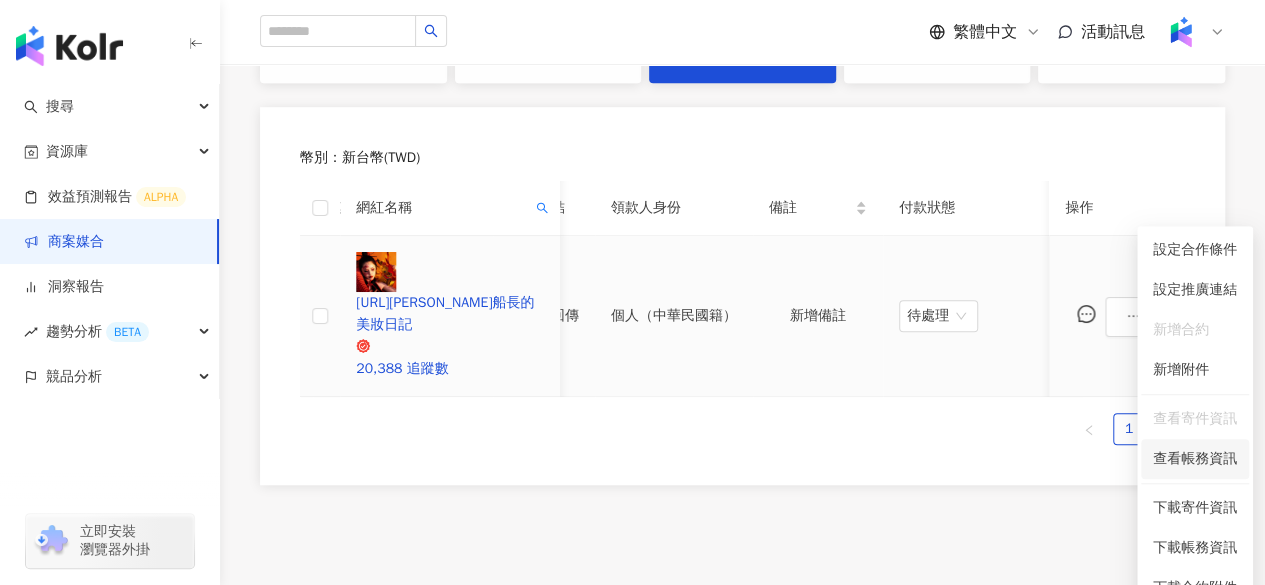 click on "查看帳務資訊" at bounding box center [1195, 459] 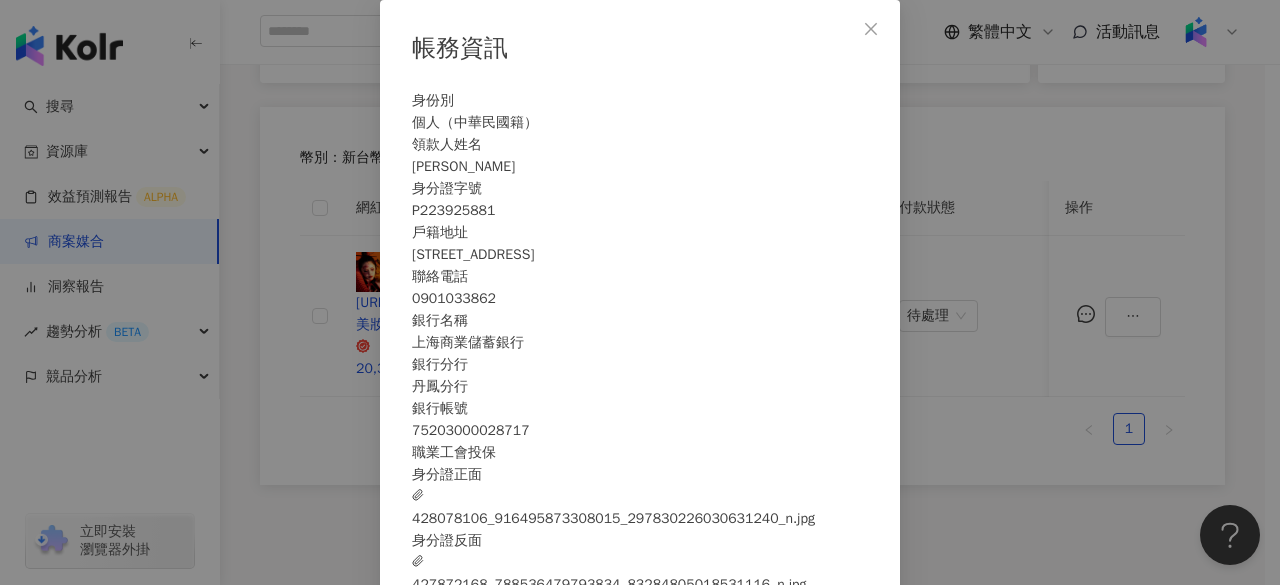 scroll, scrollTop: 162, scrollLeft: 0, axis: vertical 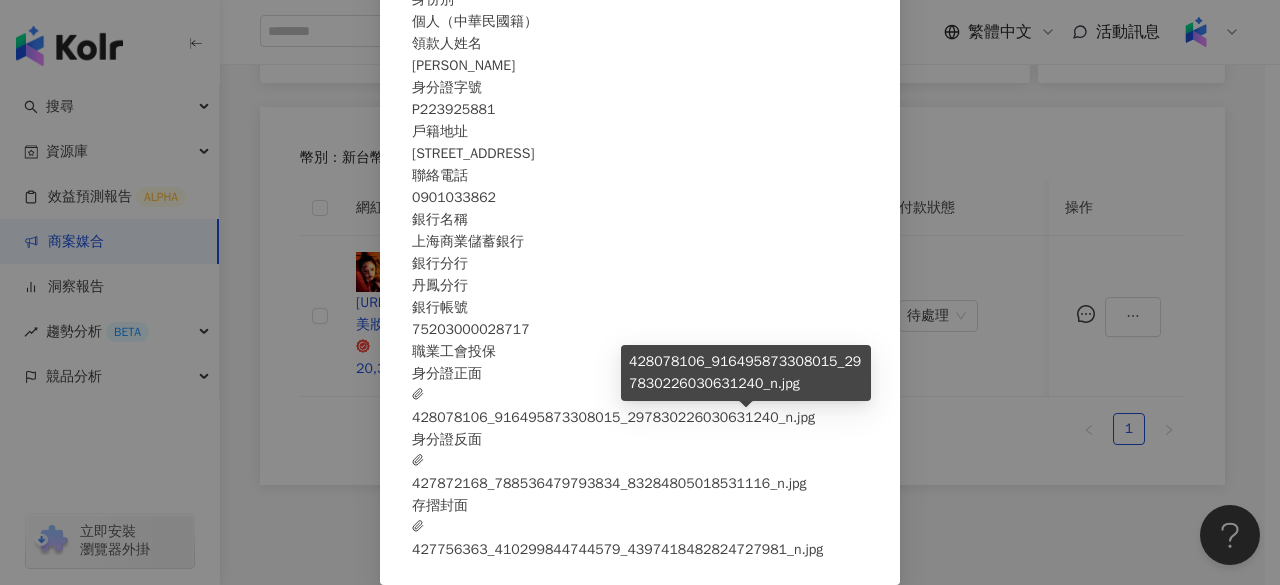 click on "428078106_916495873308015_297830226030631240_n.jpg" at bounding box center (613, 407) 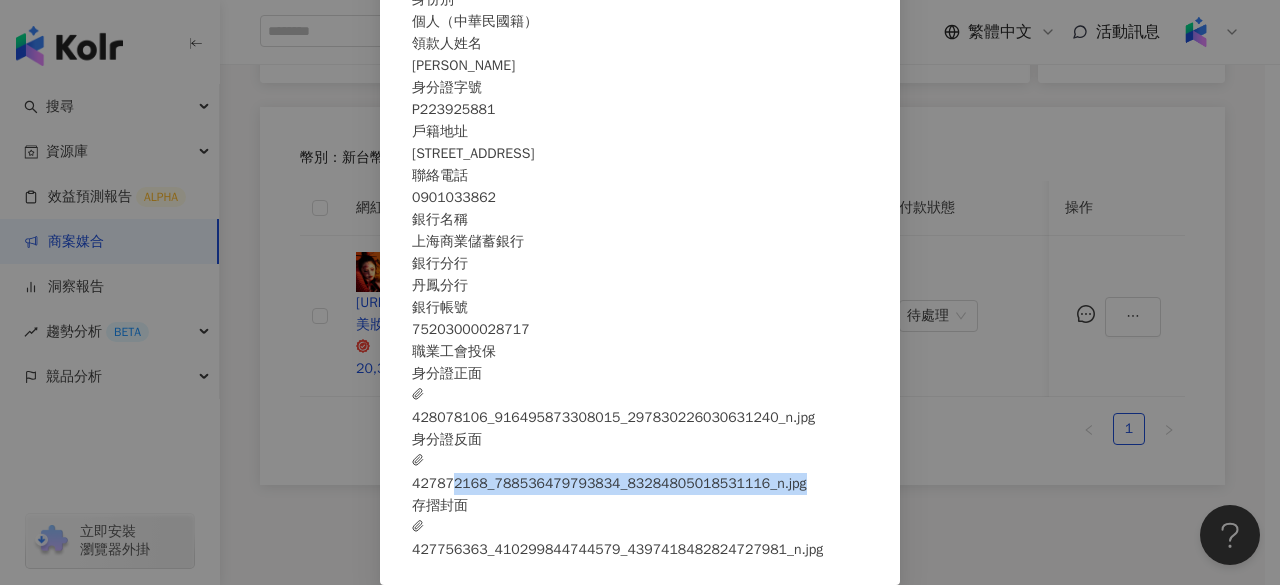 click on "身分證反面 427872168_788536479793834_83284805018531116_n.jpg" at bounding box center [640, 462] 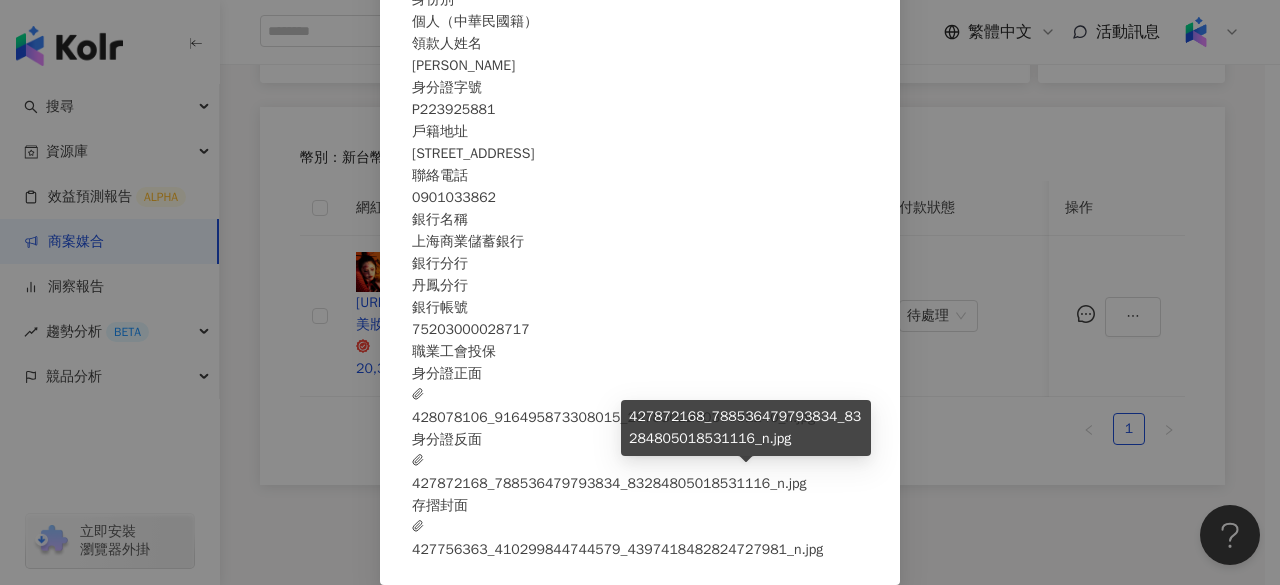 click on "427872168_788536479793834_83284805018531116_n.jpg" at bounding box center (609, 473) 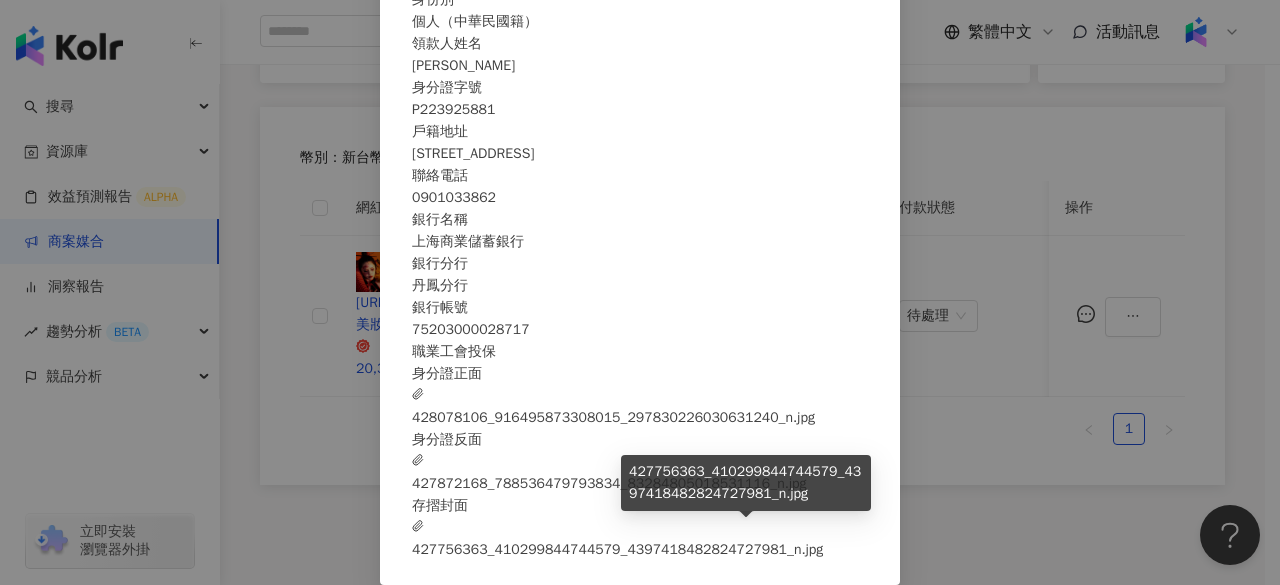 click on "427756363_410299844744579_4397418482824727981_n.jpg" at bounding box center [617, 539] 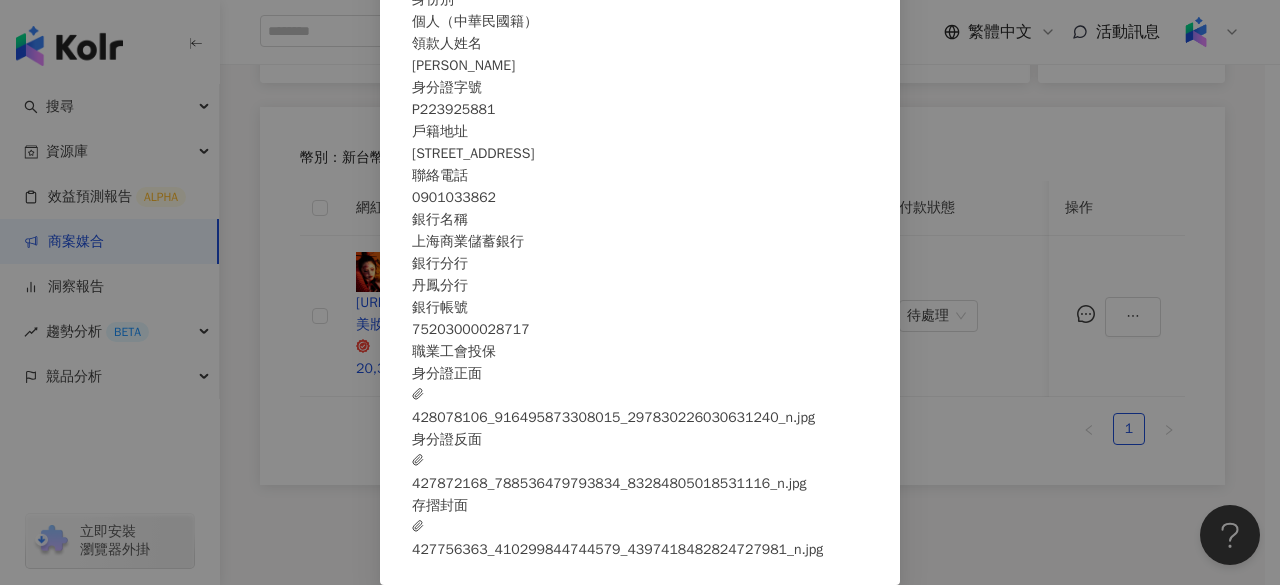 scroll, scrollTop: 569, scrollLeft: 0, axis: vertical 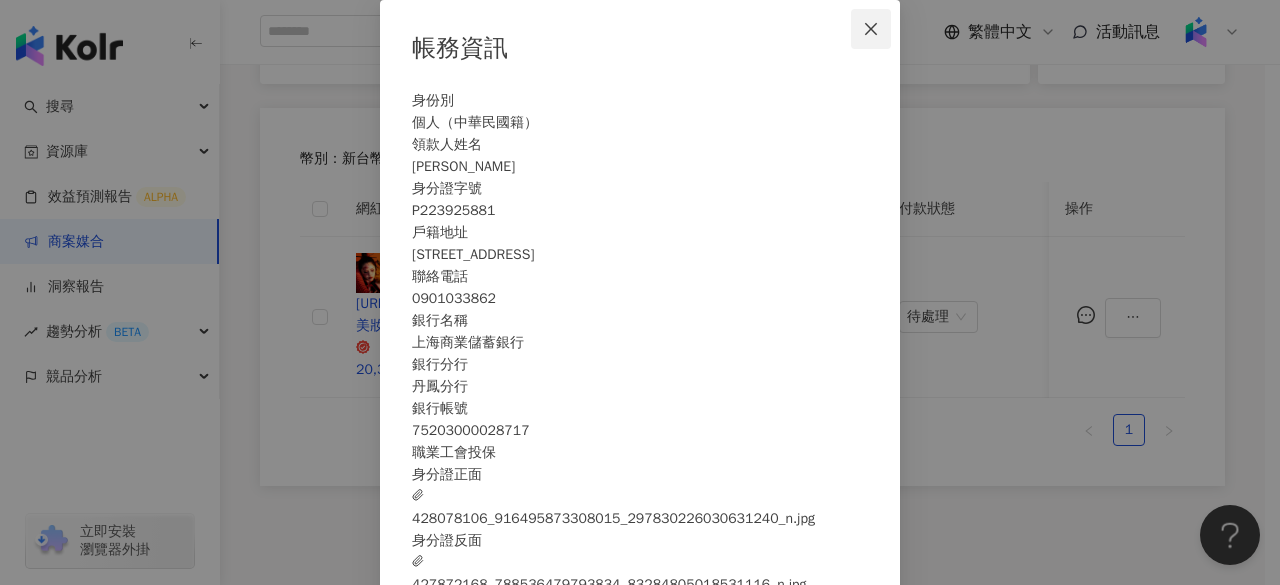click at bounding box center (871, 29) 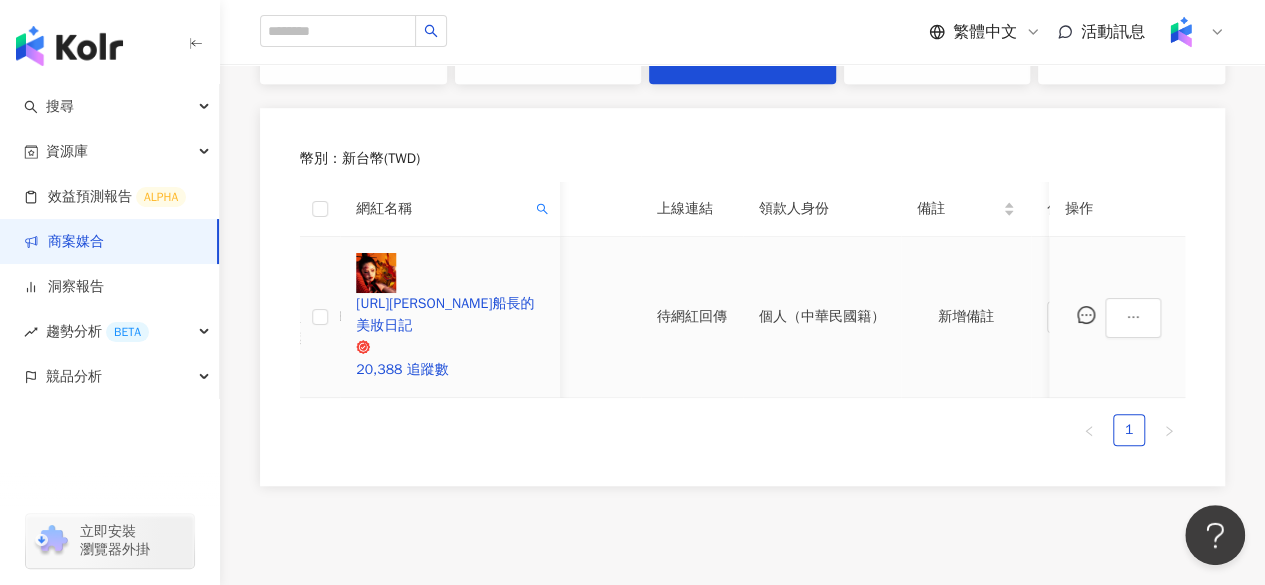 scroll, scrollTop: 0, scrollLeft: 645, axis: horizontal 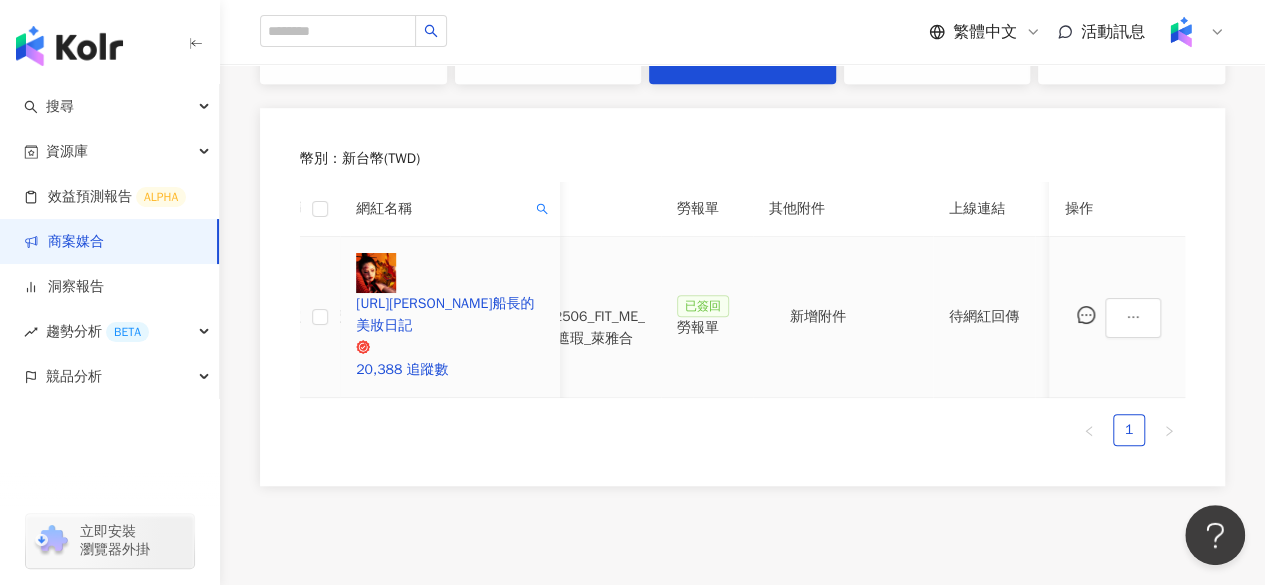 click on "勞報單" at bounding box center (707, 328) 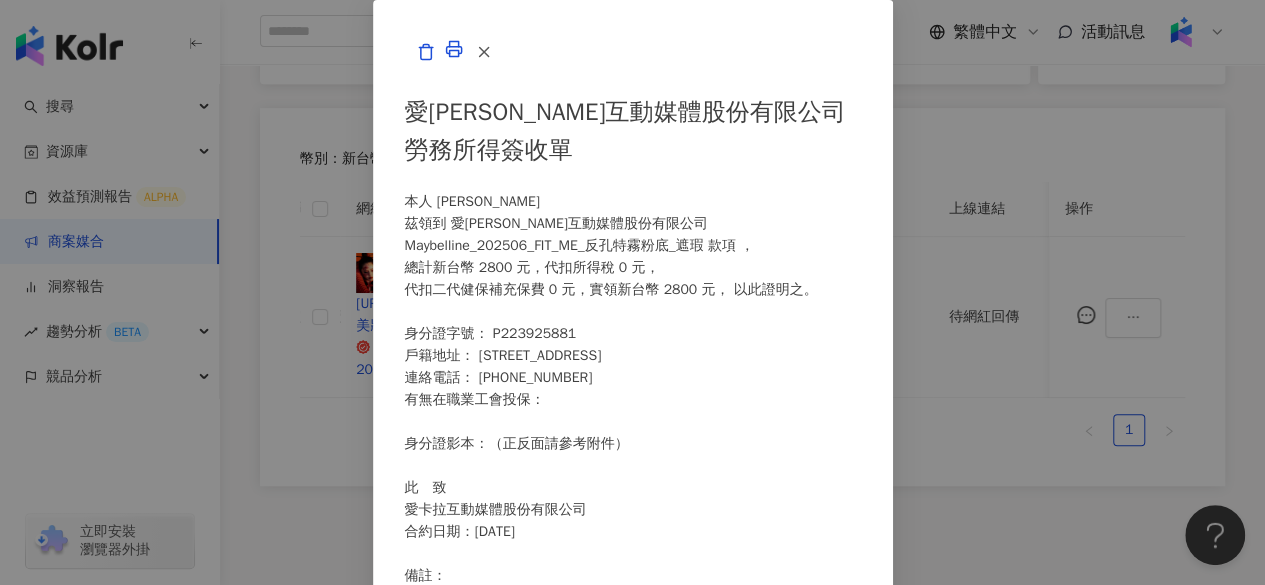 scroll, scrollTop: 603, scrollLeft: 0, axis: vertical 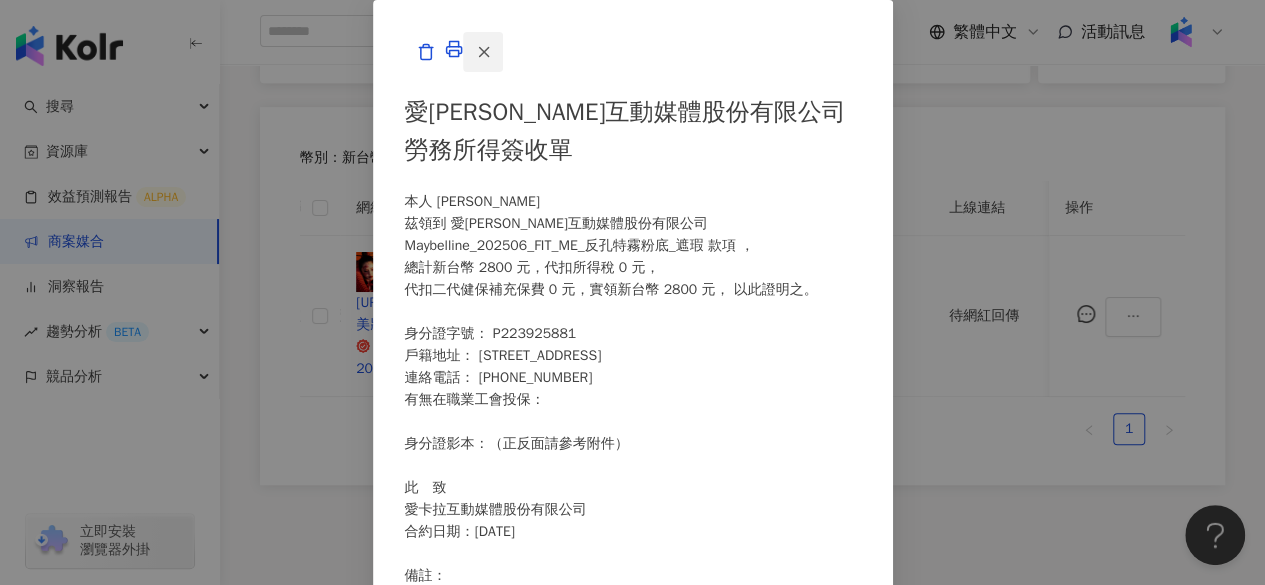 click 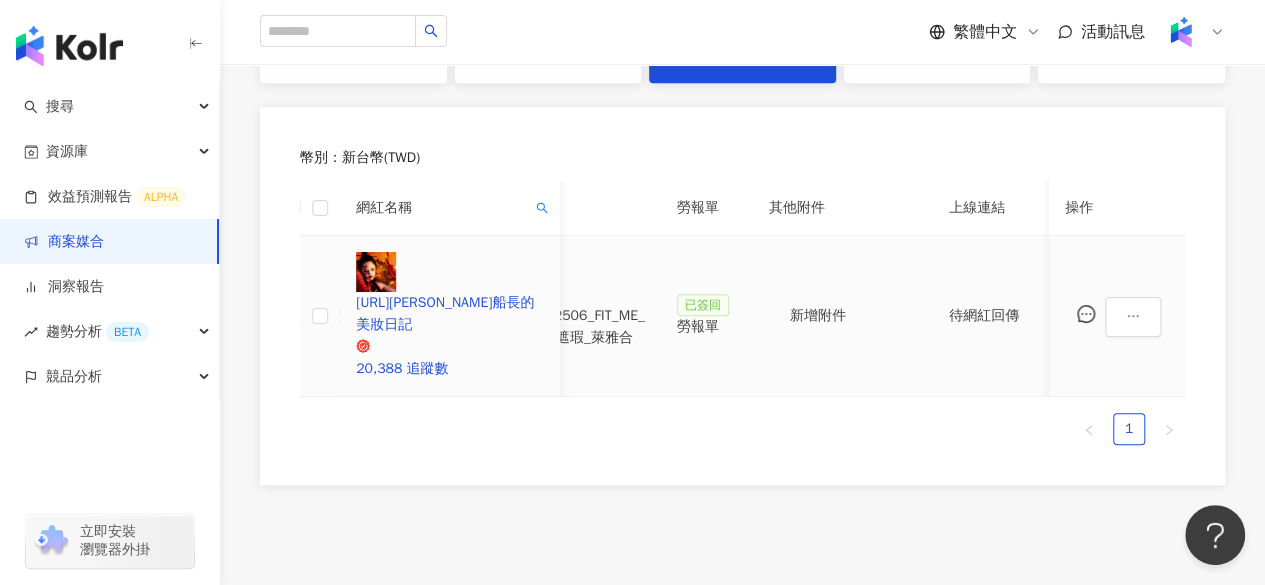 scroll, scrollTop: 0, scrollLeft: 561, axis: horizontal 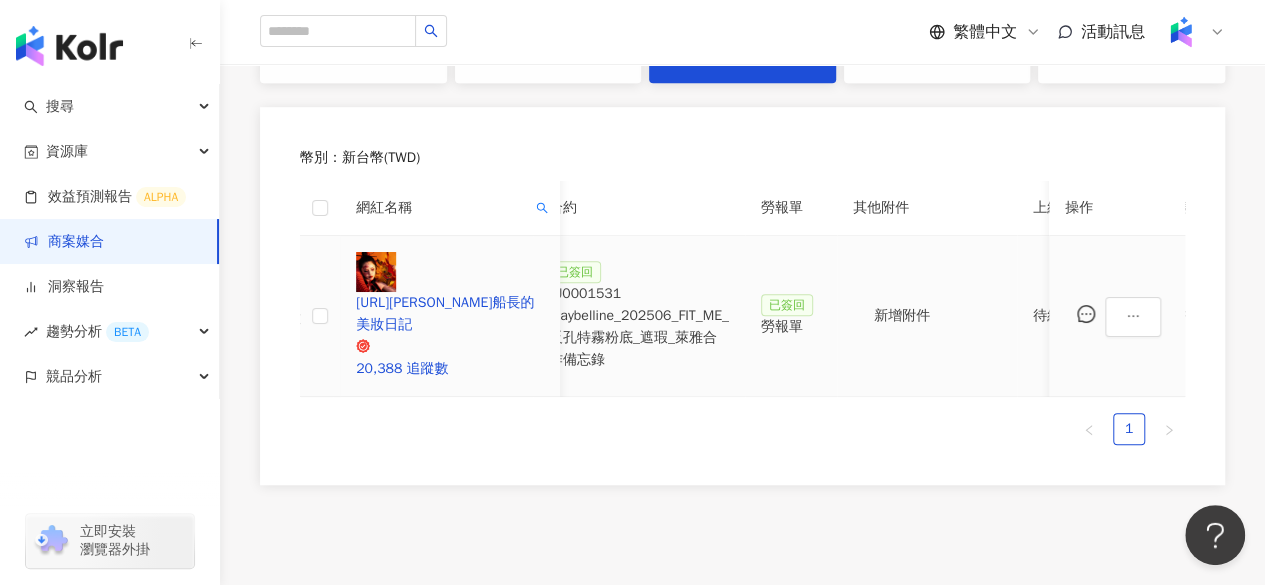 click on "PJ0001531 Maybelline_202506_FIT_ME_反孔特霧粉底_遮瑕_萊雅合作備忘錄" at bounding box center [639, 327] 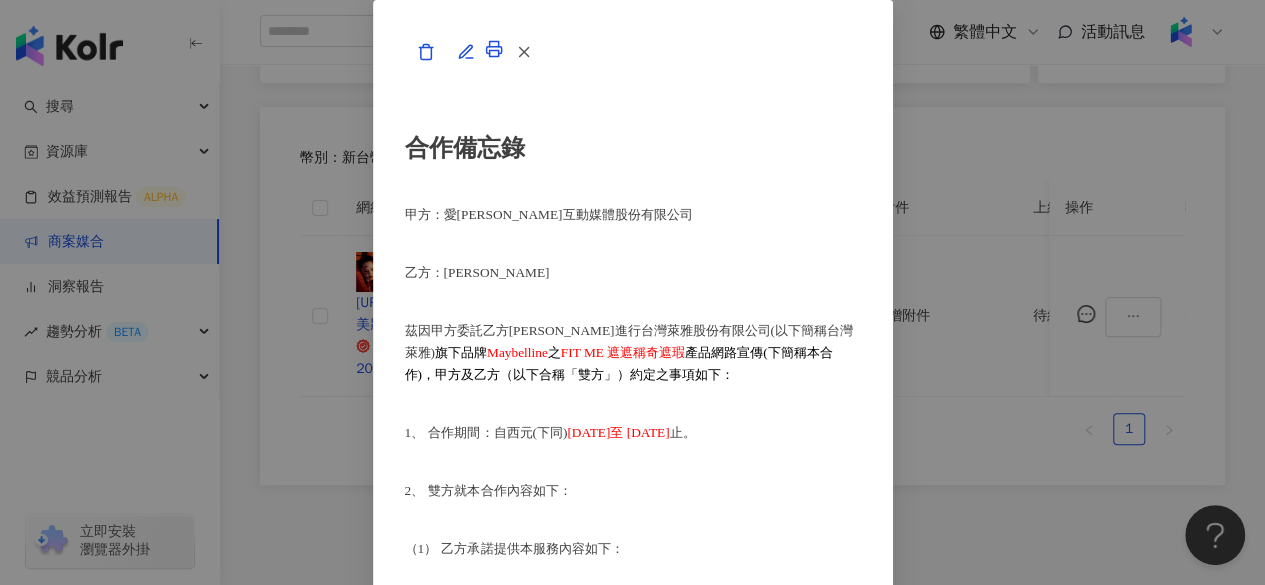 scroll, scrollTop: 8506, scrollLeft: 0, axis: vertical 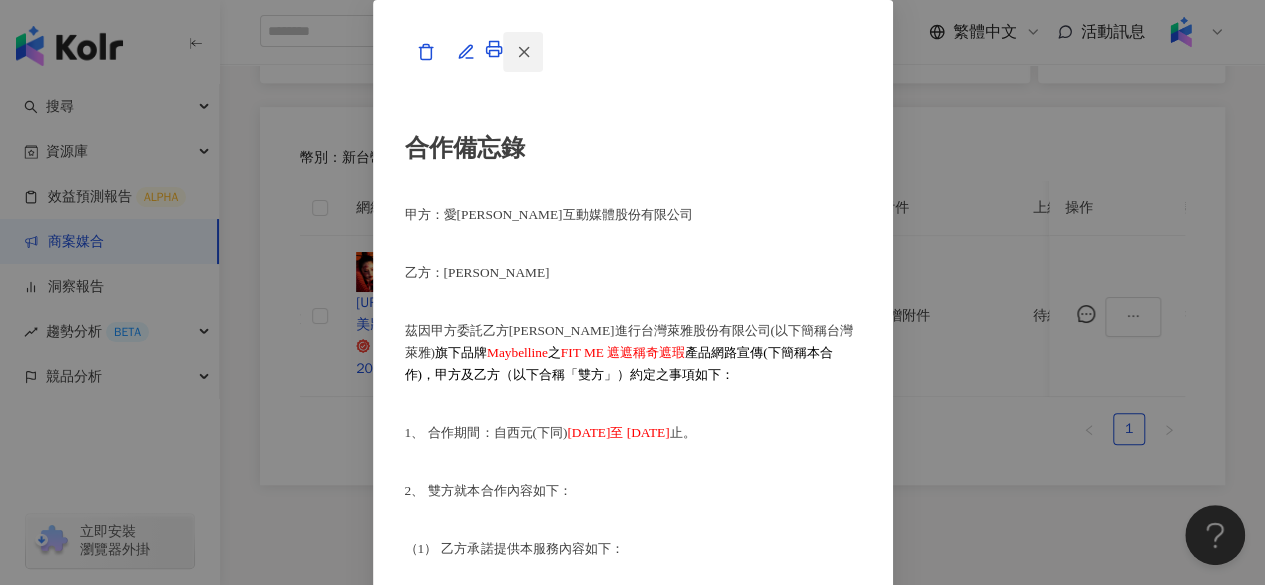 click at bounding box center (524, 52) 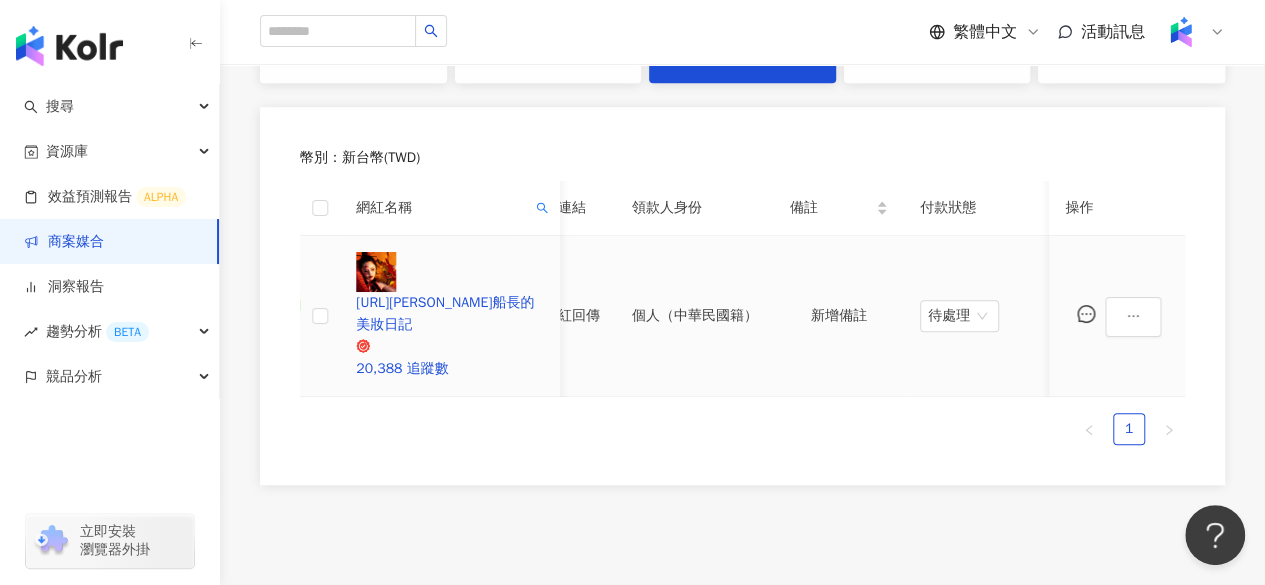scroll, scrollTop: 0, scrollLeft: 1094, axis: horizontal 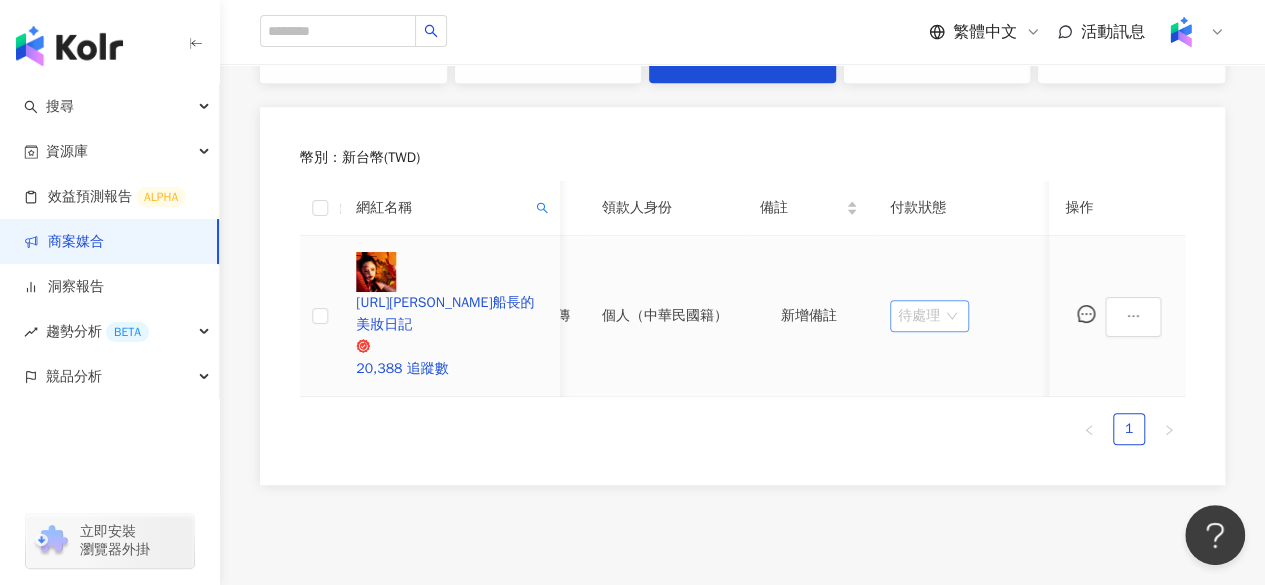 click on "待處理" at bounding box center [929, 316] 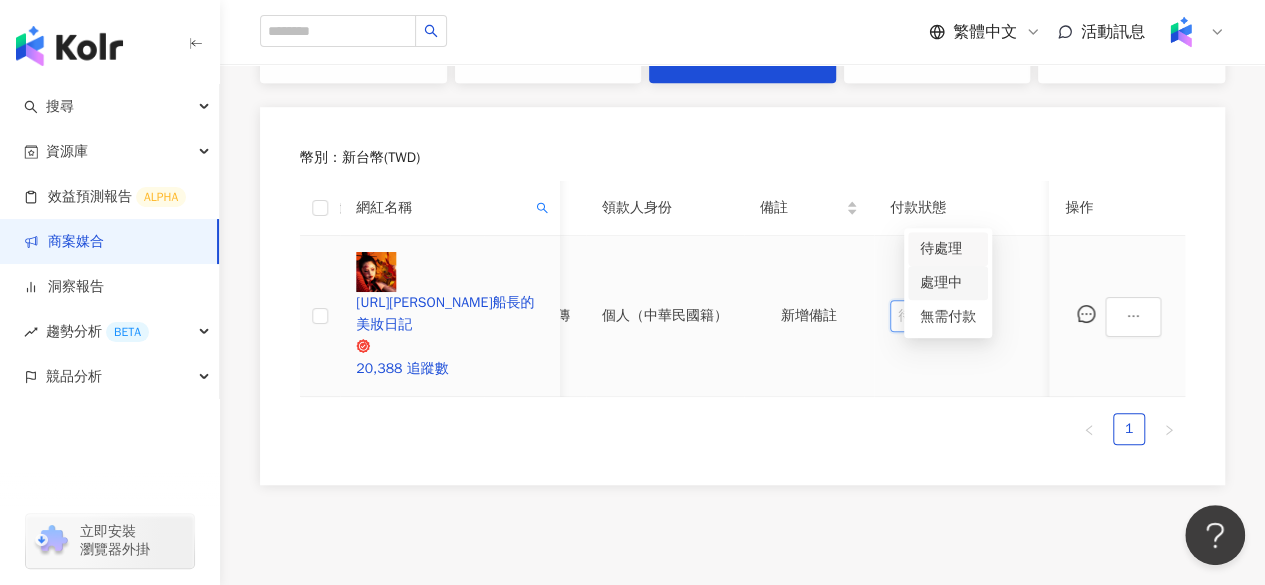 click on "處理中" at bounding box center [948, 283] 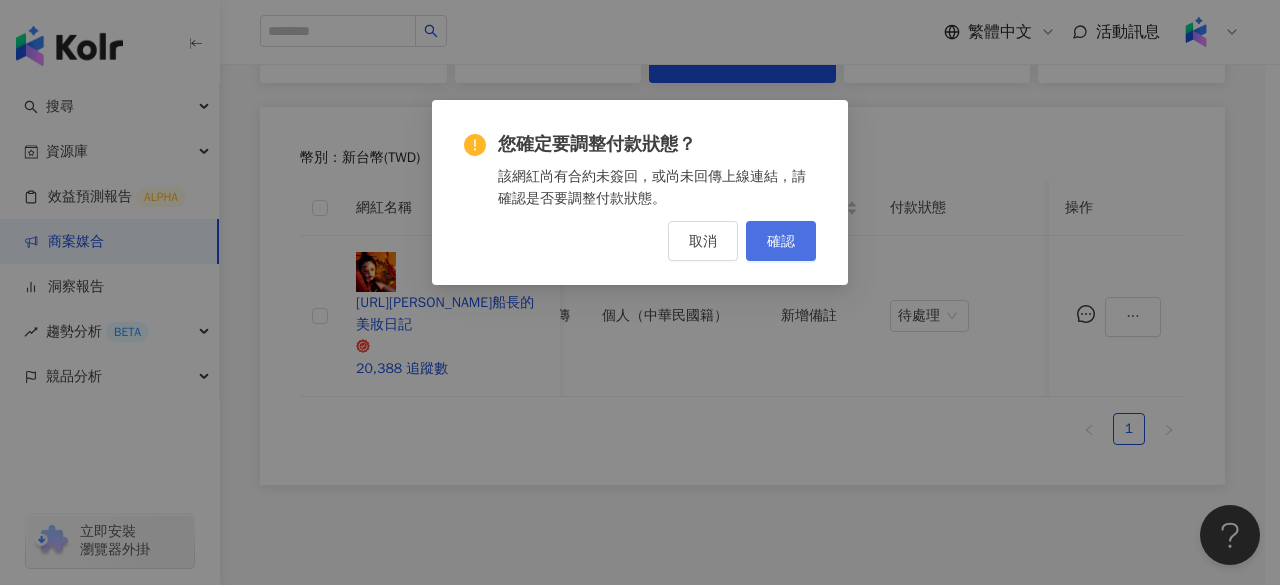 click on "確認" at bounding box center (781, 241) 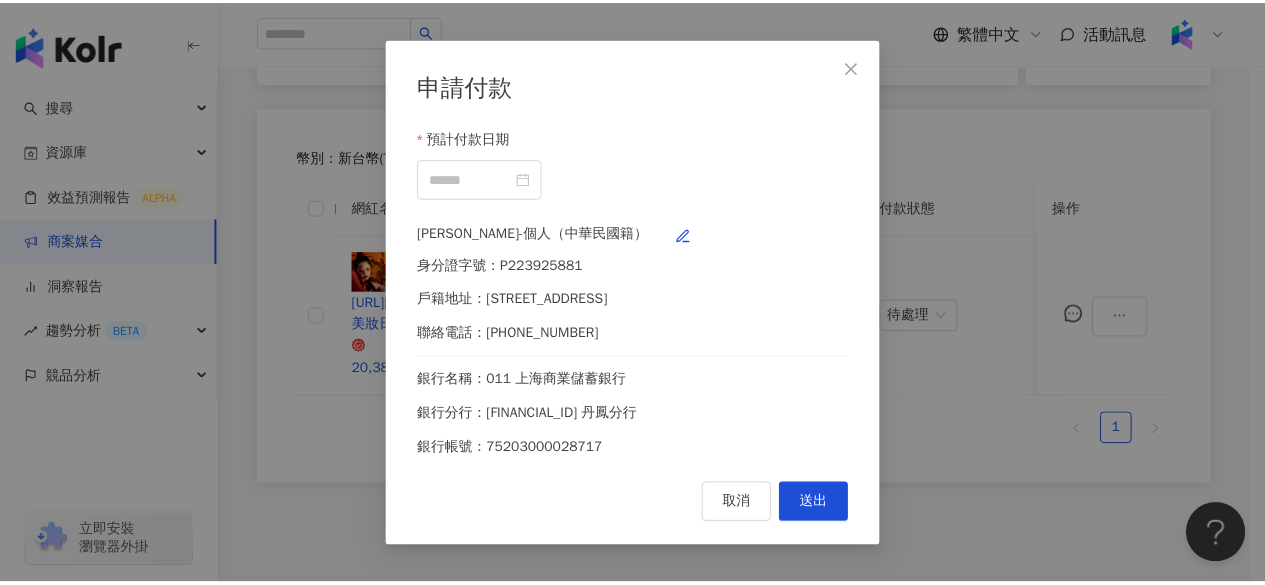 scroll, scrollTop: 0, scrollLeft: 1085, axis: horizontal 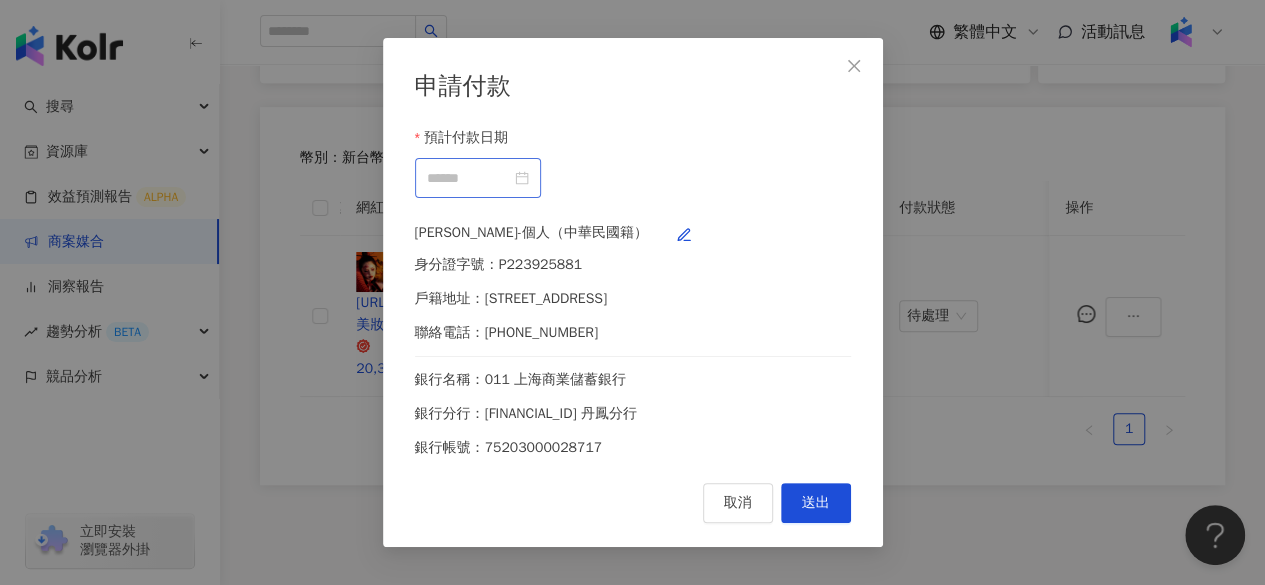 click at bounding box center [478, 178] 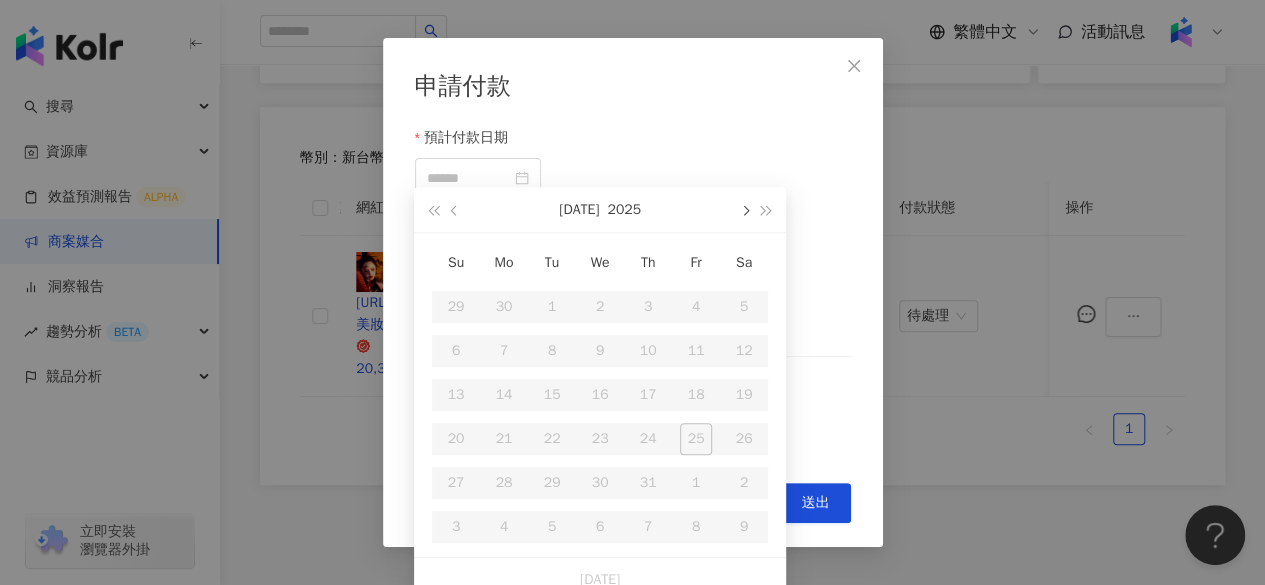 click at bounding box center [744, 209] 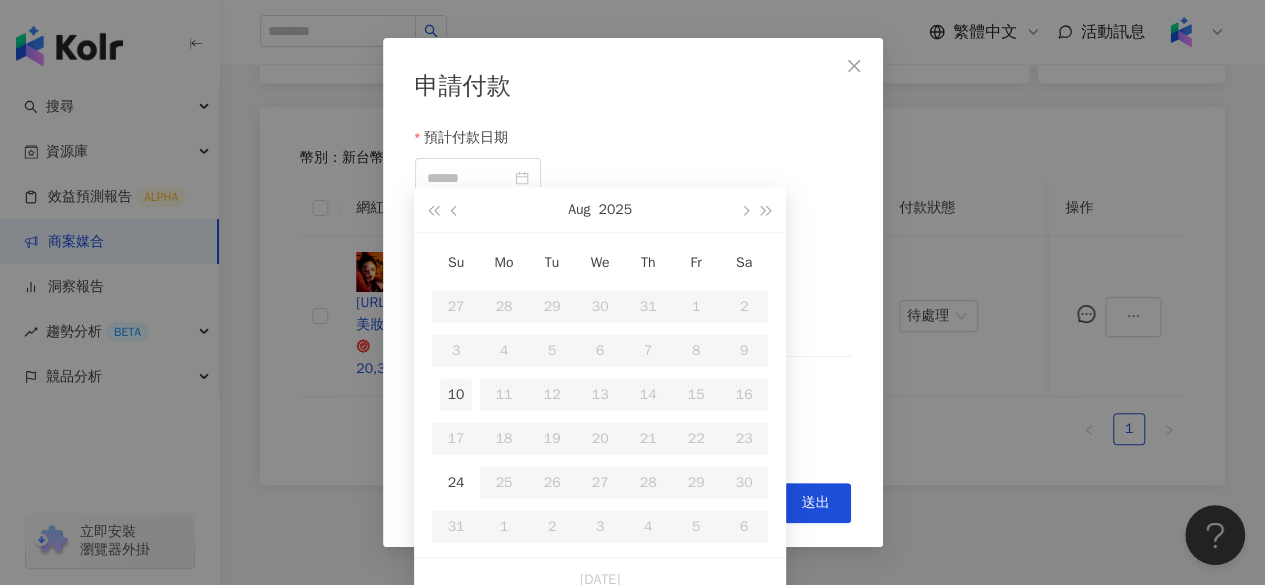 type on "**********" 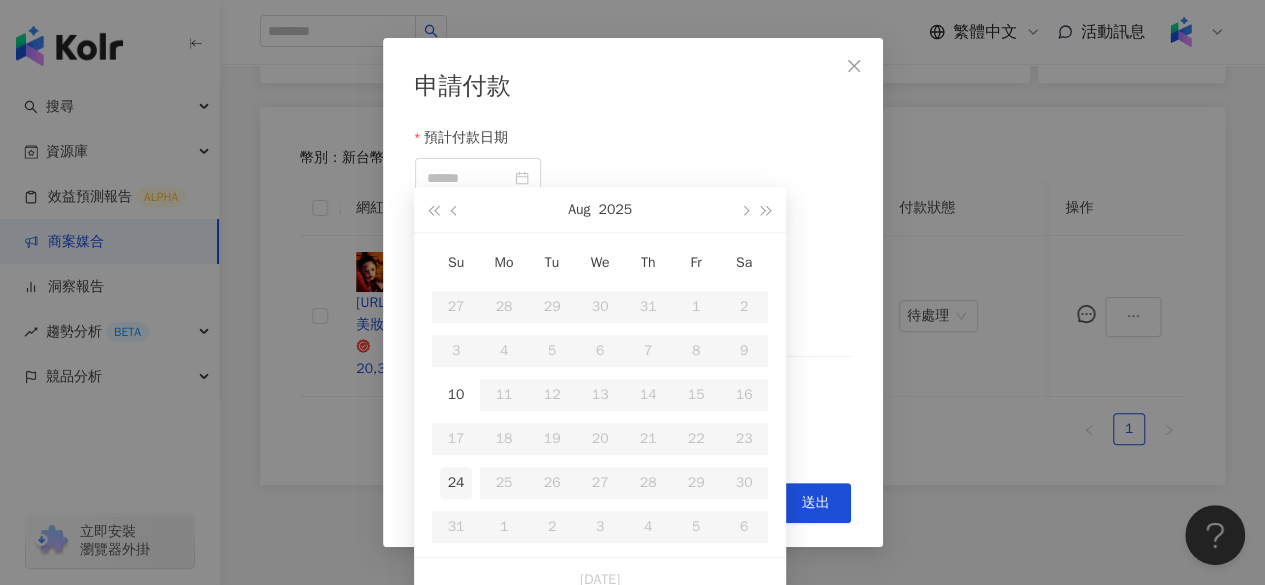 type on "**********" 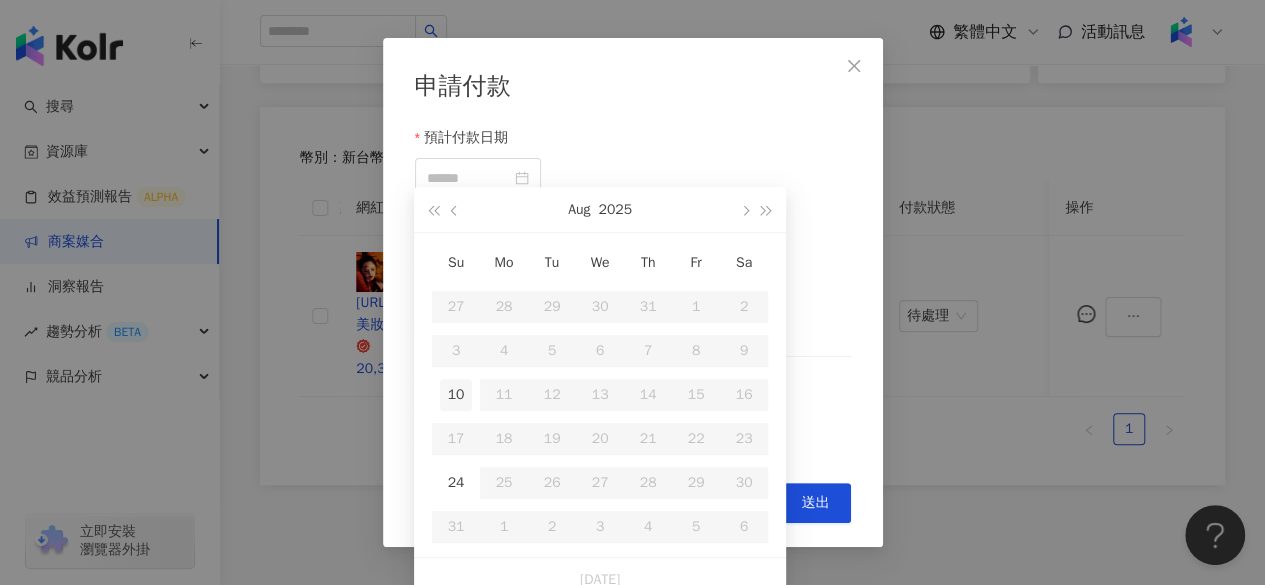 type on "**********" 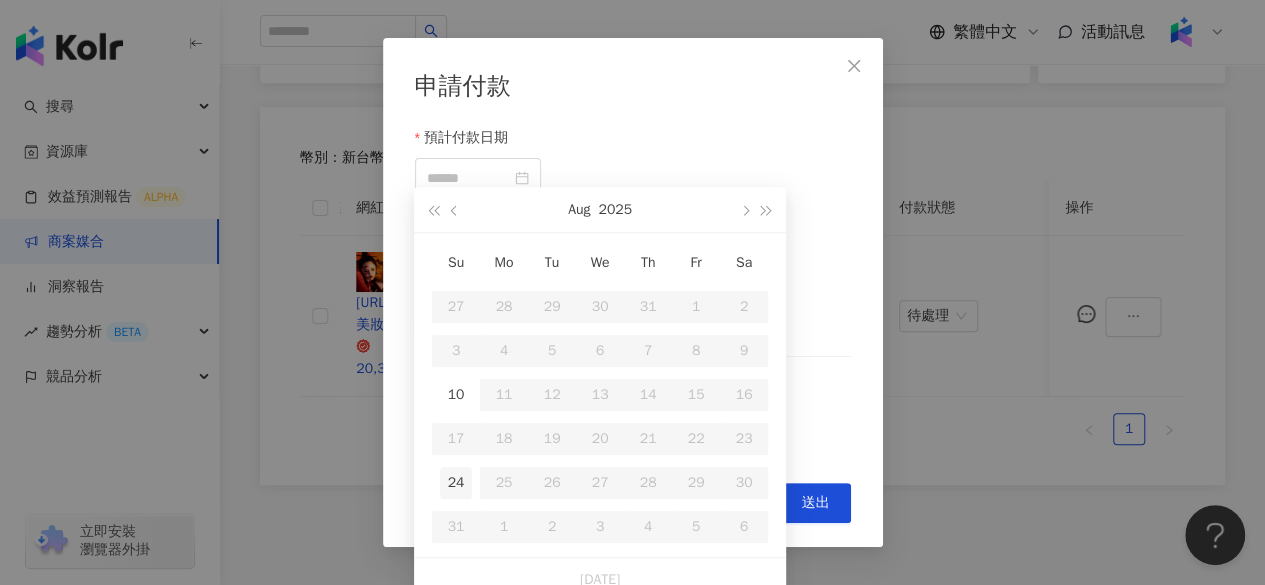 type on "**********" 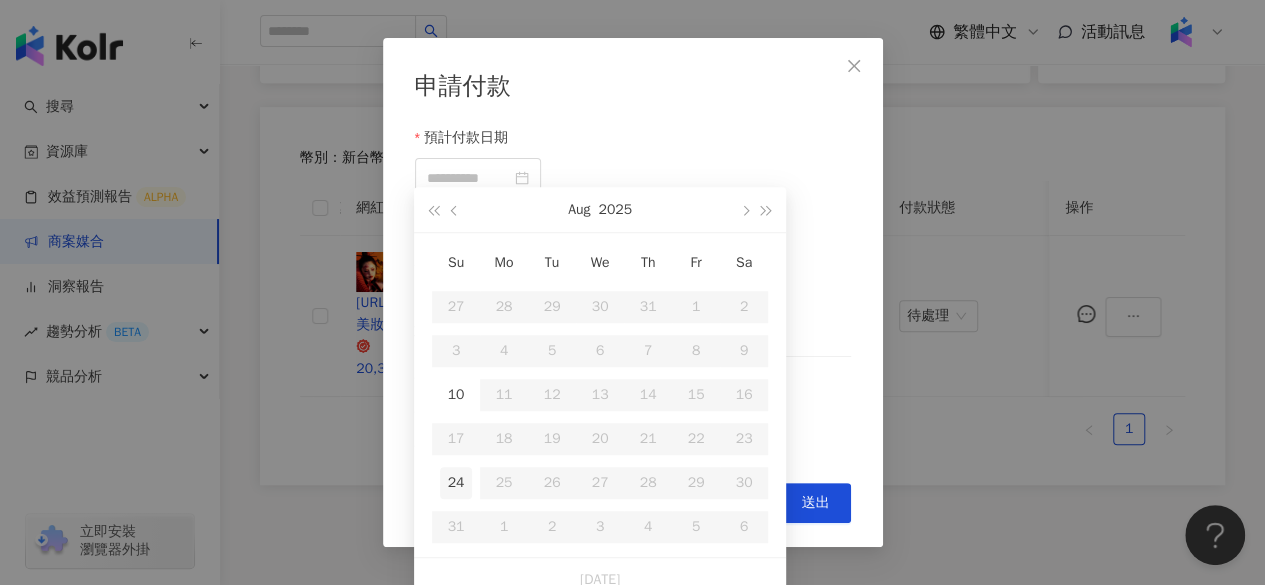 click on "24" at bounding box center [456, 483] 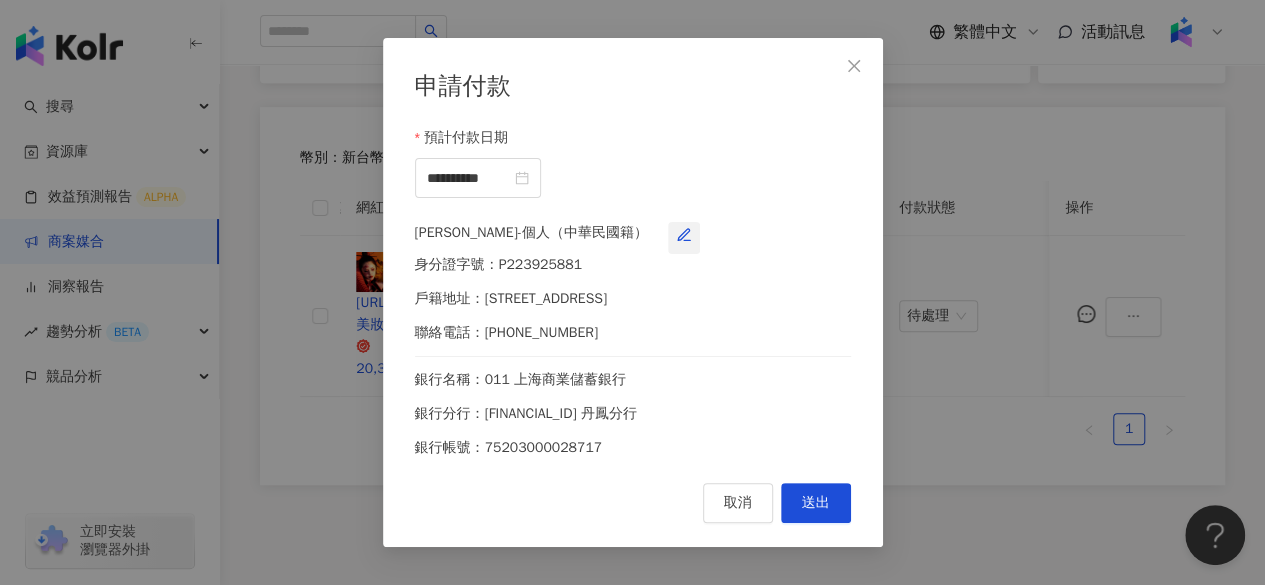 click 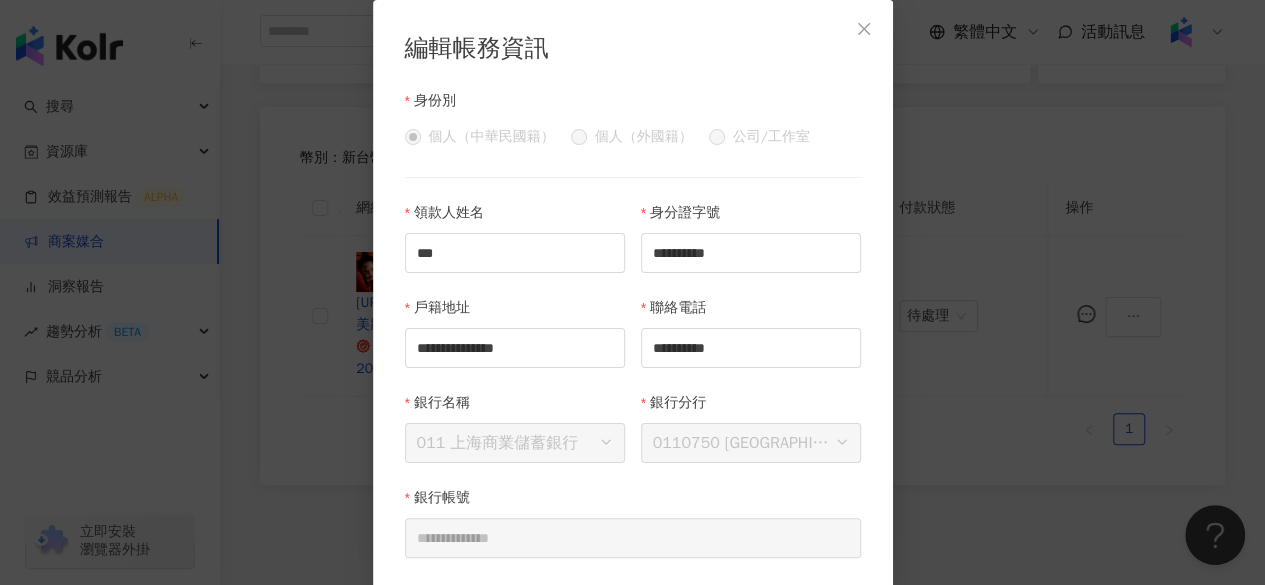 scroll, scrollTop: 80, scrollLeft: 0, axis: vertical 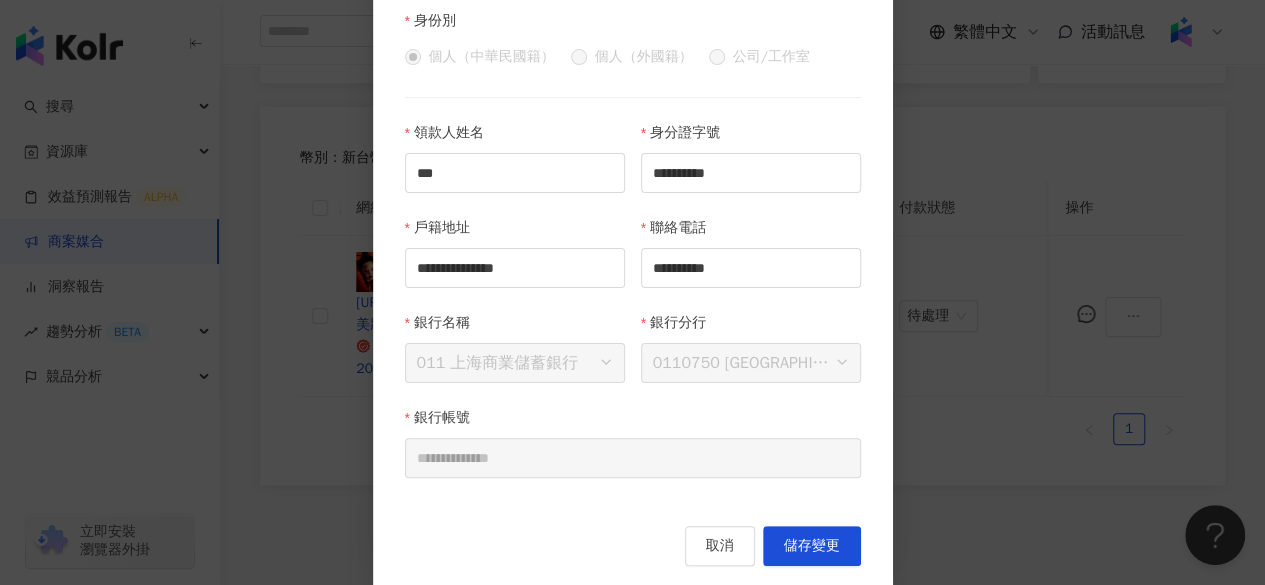click on "**********" at bounding box center [633, 255] 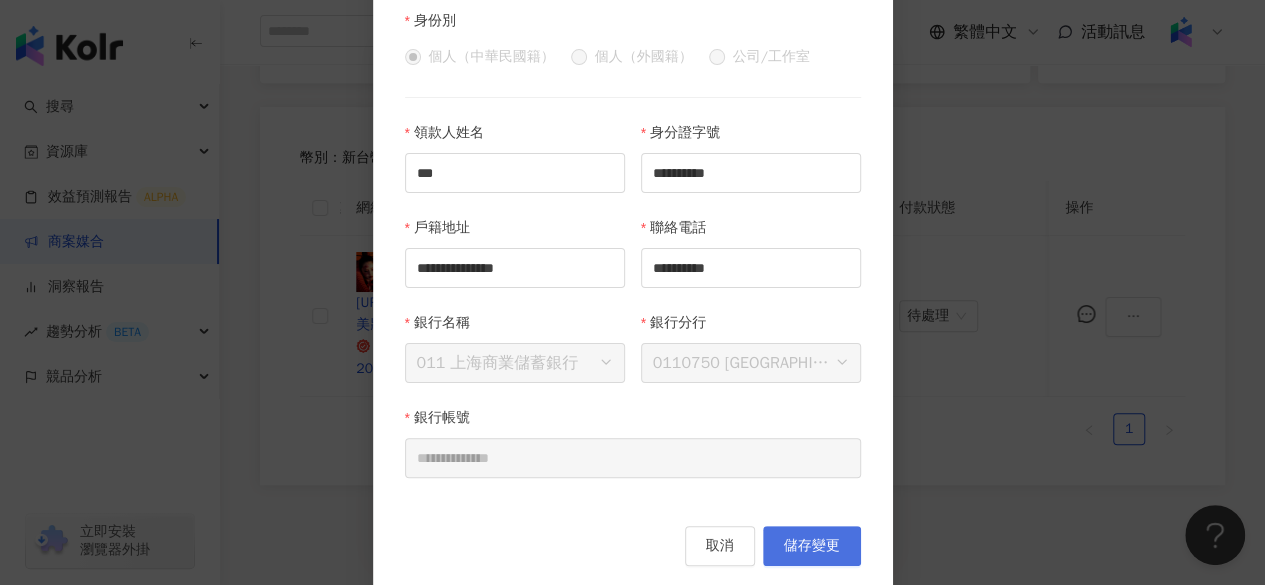click on "儲存變更" at bounding box center (812, 546) 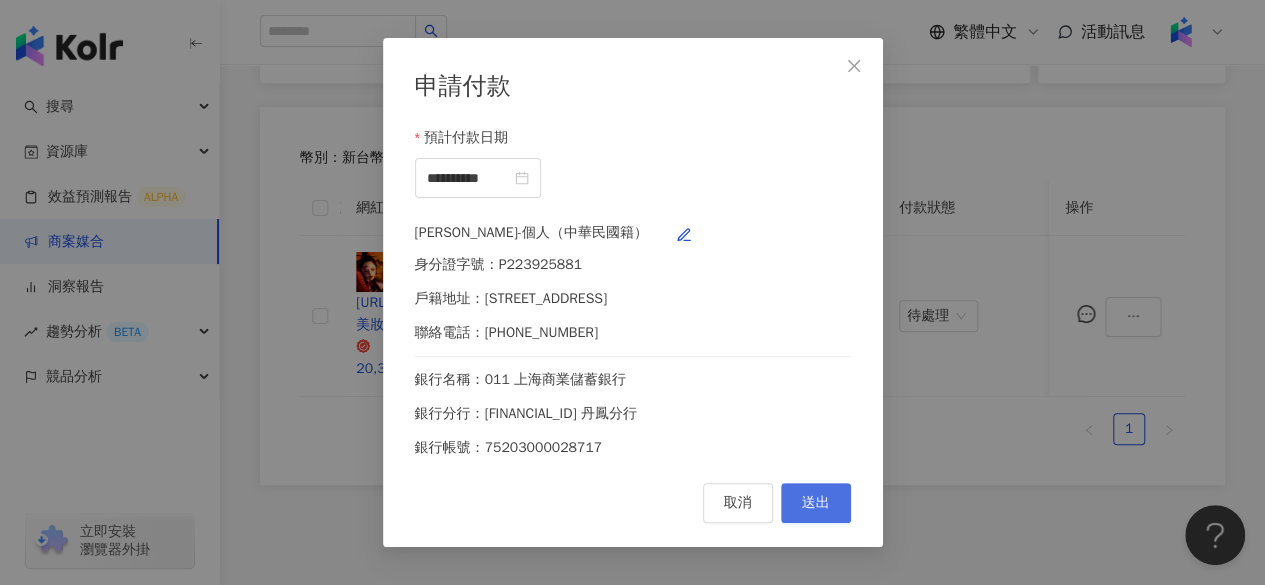 click on "送出" at bounding box center [816, 503] 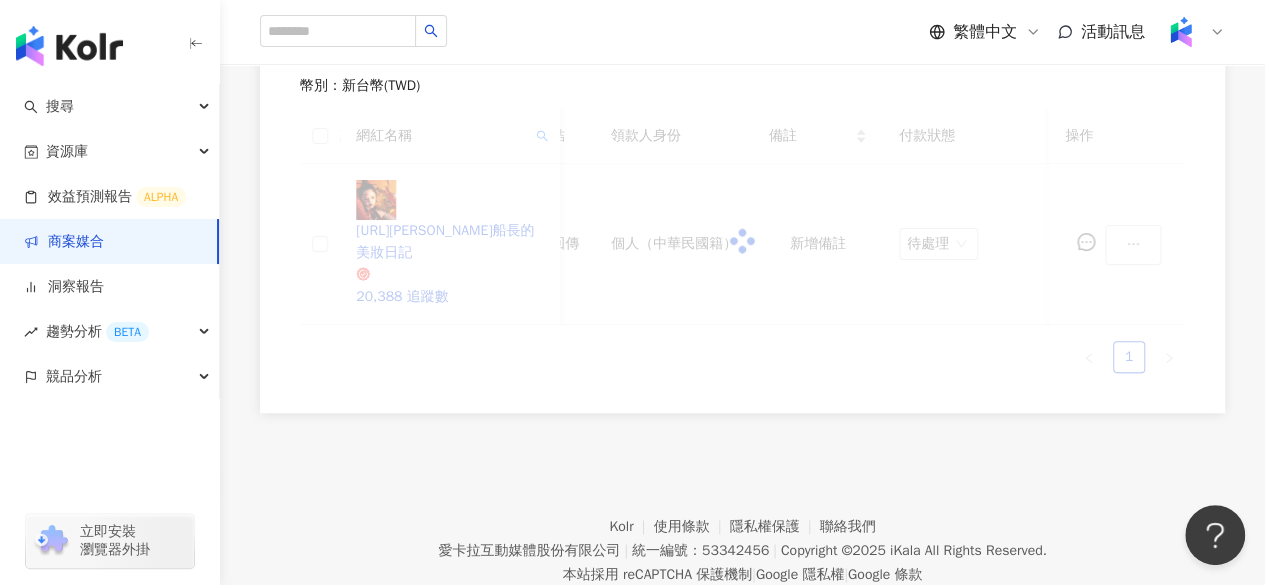 scroll, scrollTop: 569, scrollLeft: 0, axis: vertical 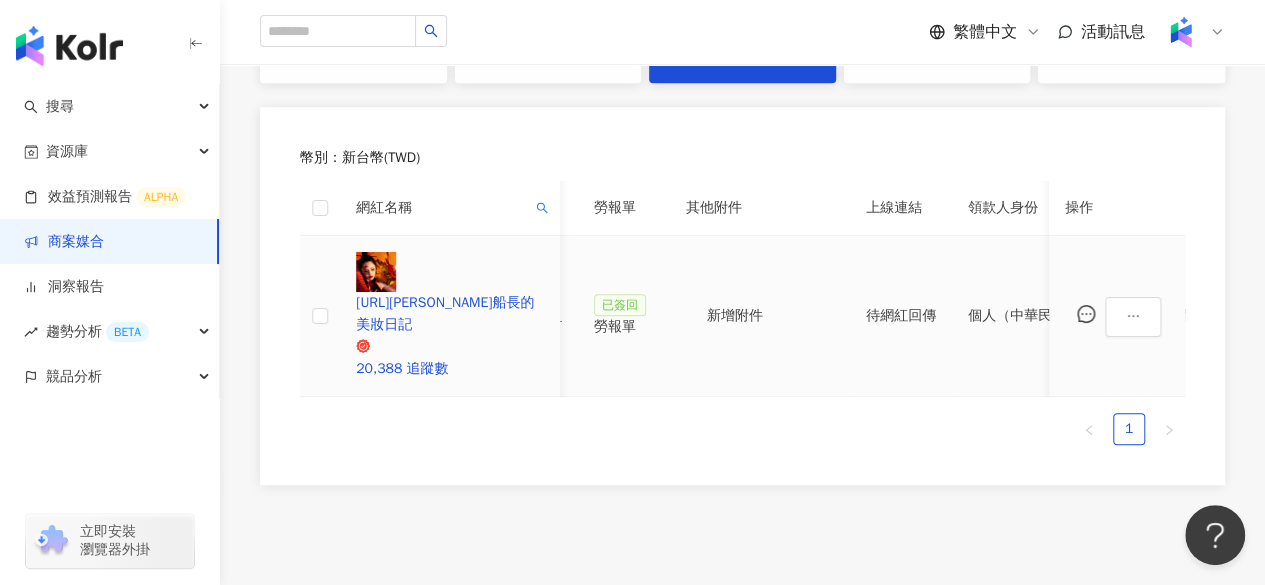 click on "勞報單" at bounding box center (624, 327) 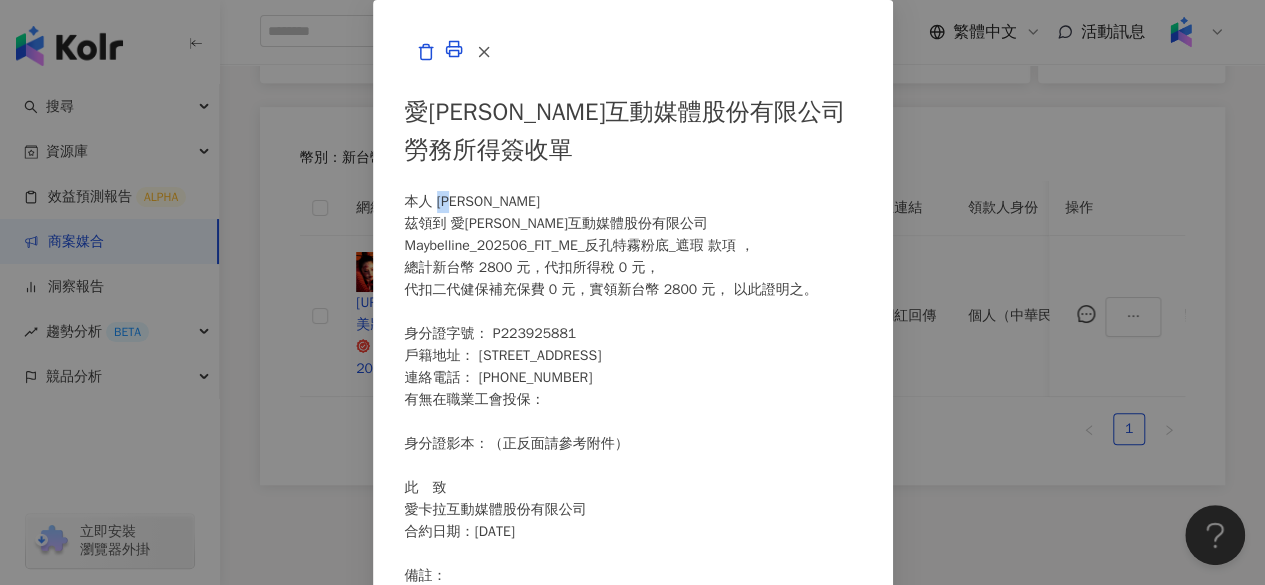 drag, startPoint x: 275, startPoint y: 233, endPoint x: 310, endPoint y: 238, distance: 35.35534 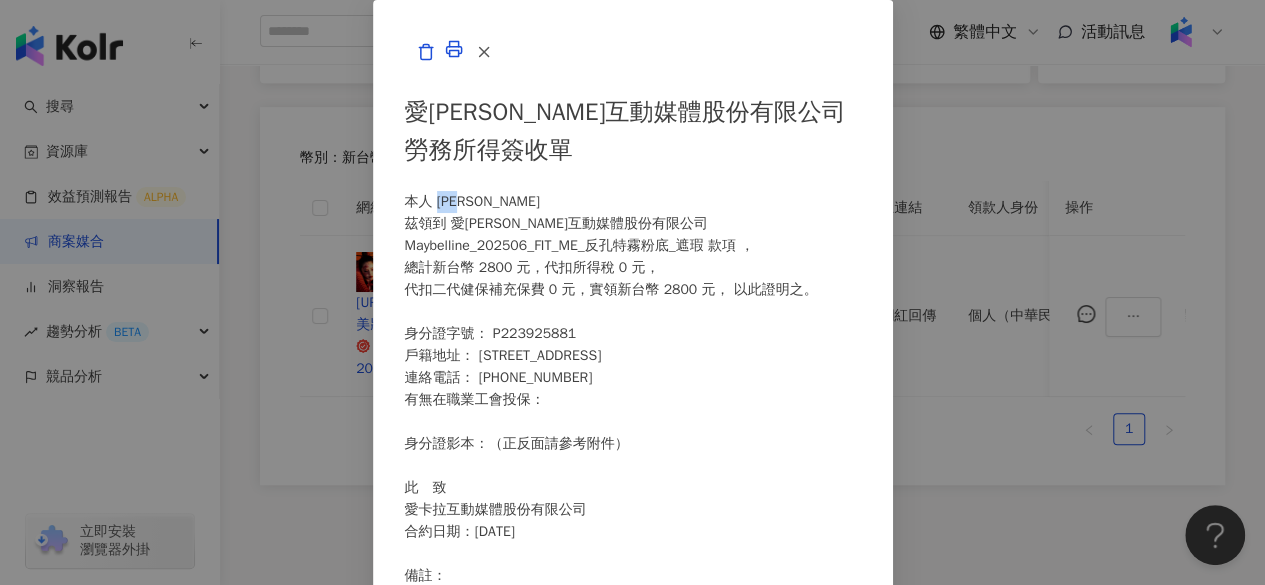 copy on "沈孟庭" 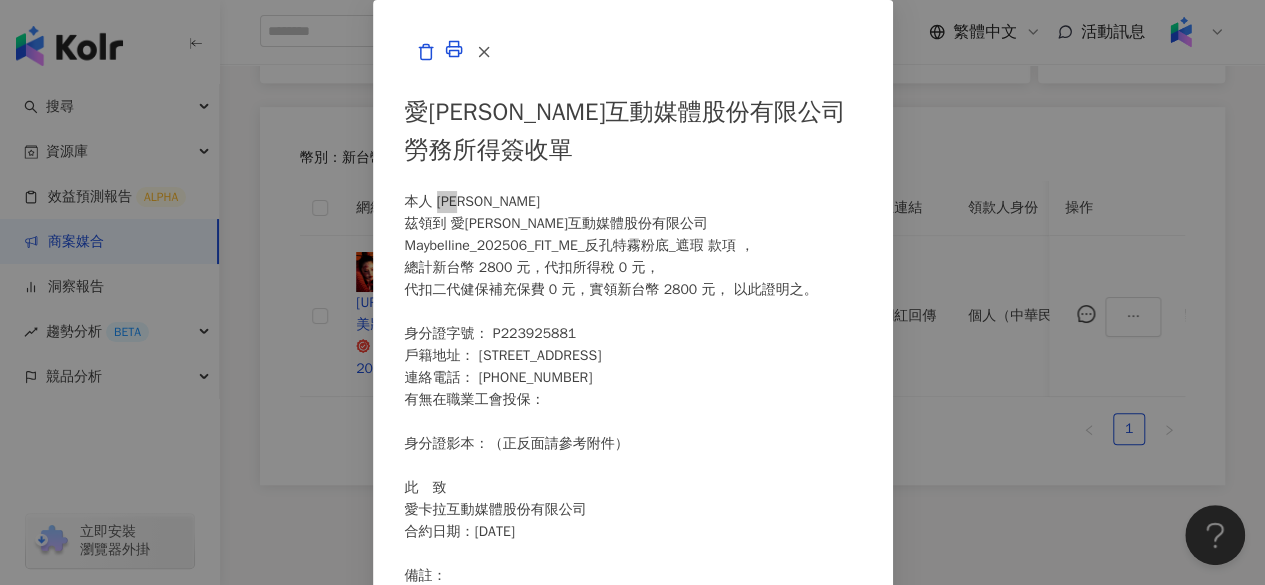scroll, scrollTop: 249, scrollLeft: 0, axis: vertical 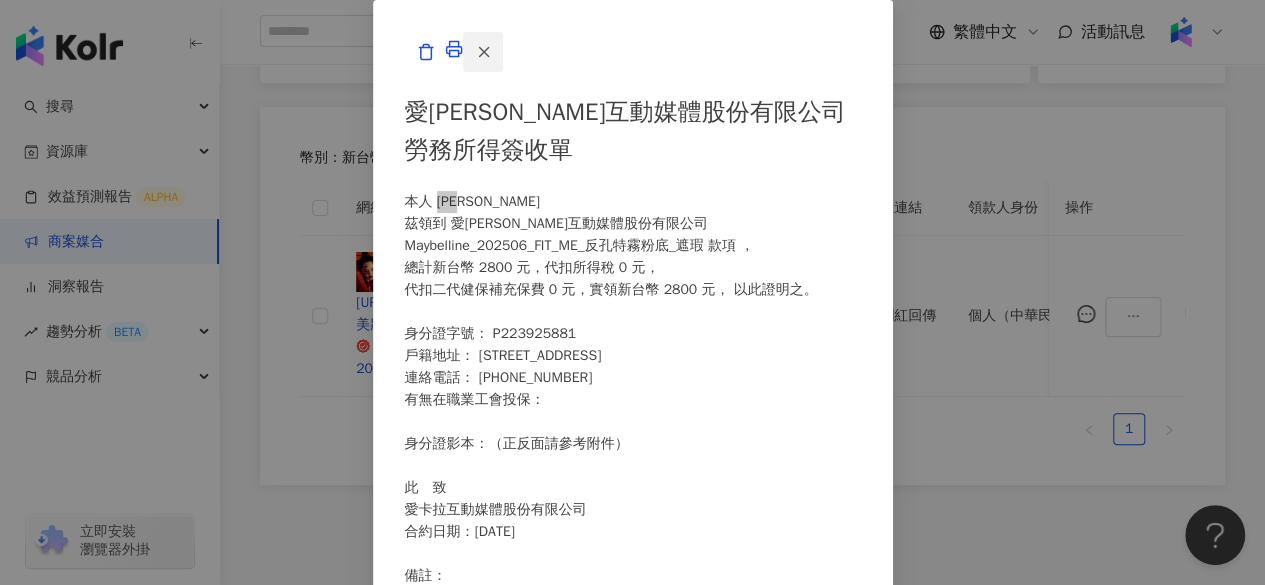 click 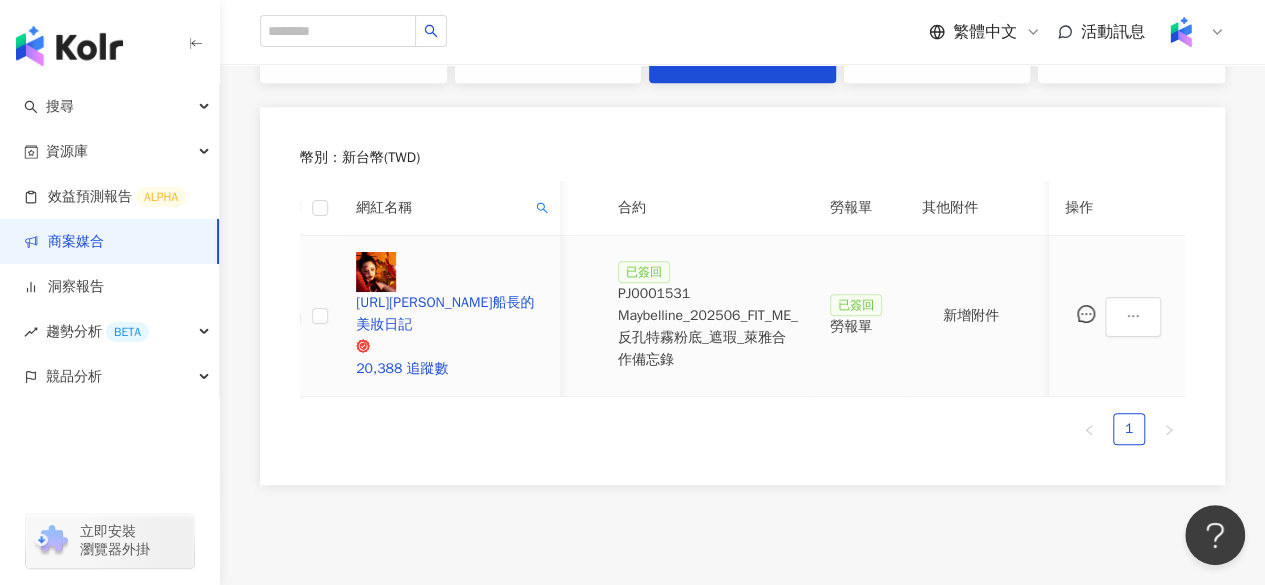scroll, scrollTop: 0, scrollLeft: 492, axis: horizontal 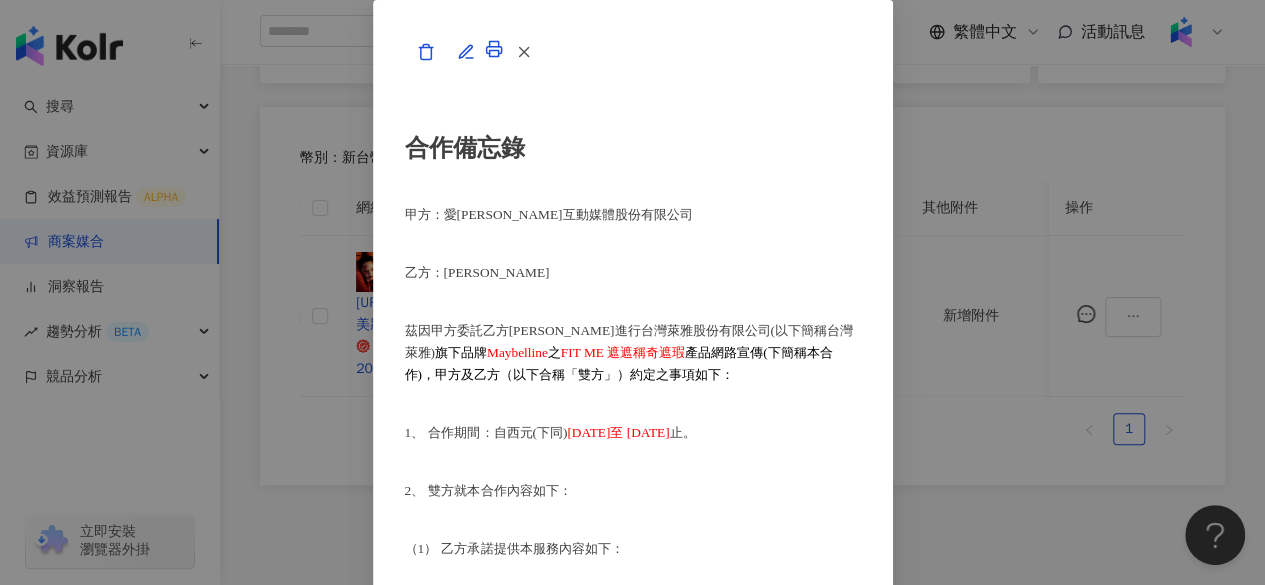 drag, startPoint x: 745, startPoint y: 267, endPoint x: 950, endPoint y: 295, distance: 206.90337 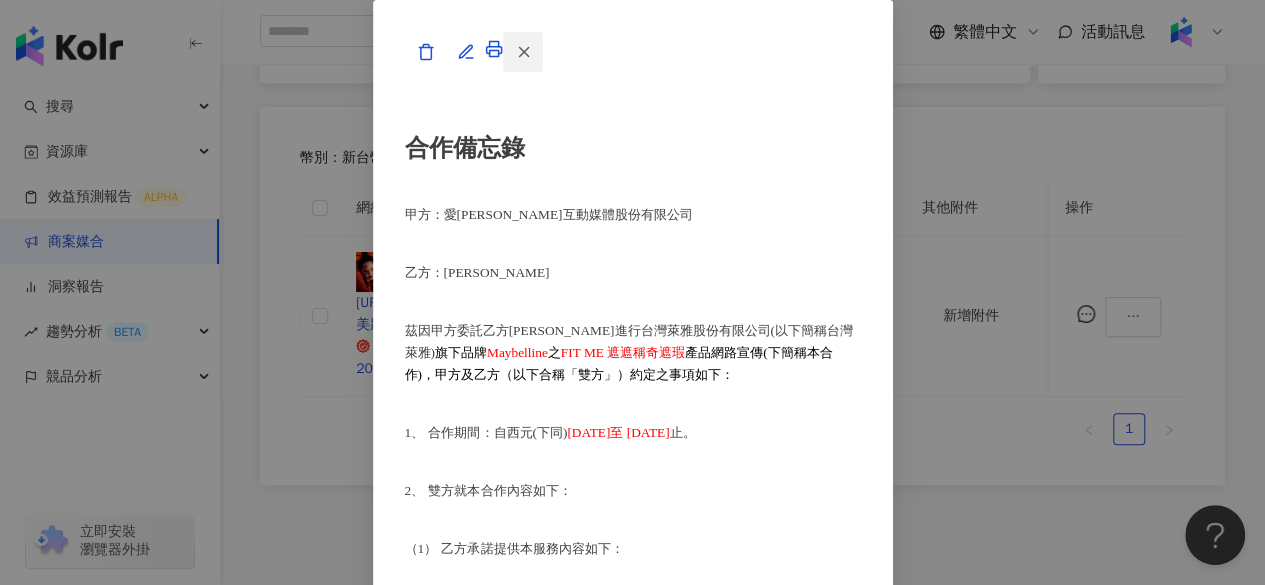 click 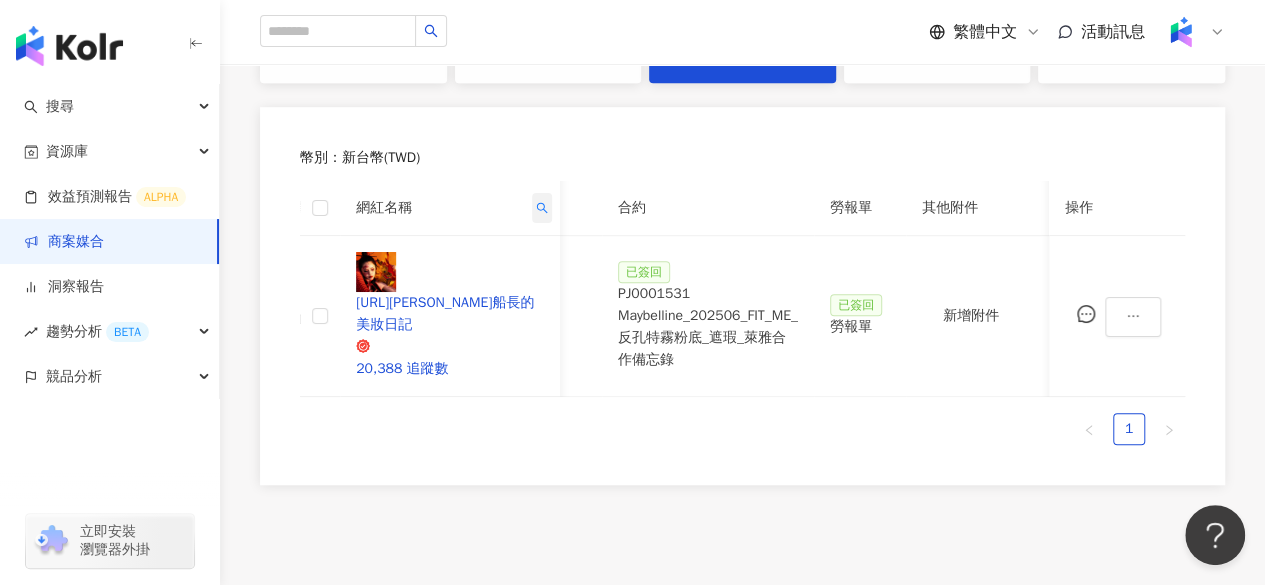 click 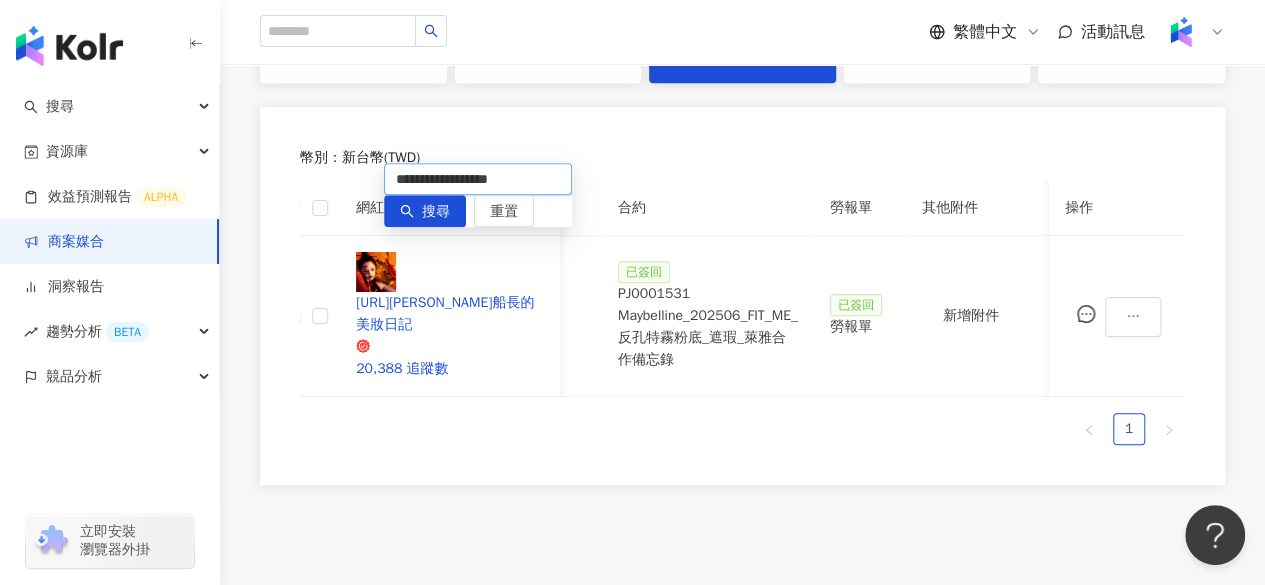 scroll, scrollTop: 0, scrollLeft: 0, axis: both 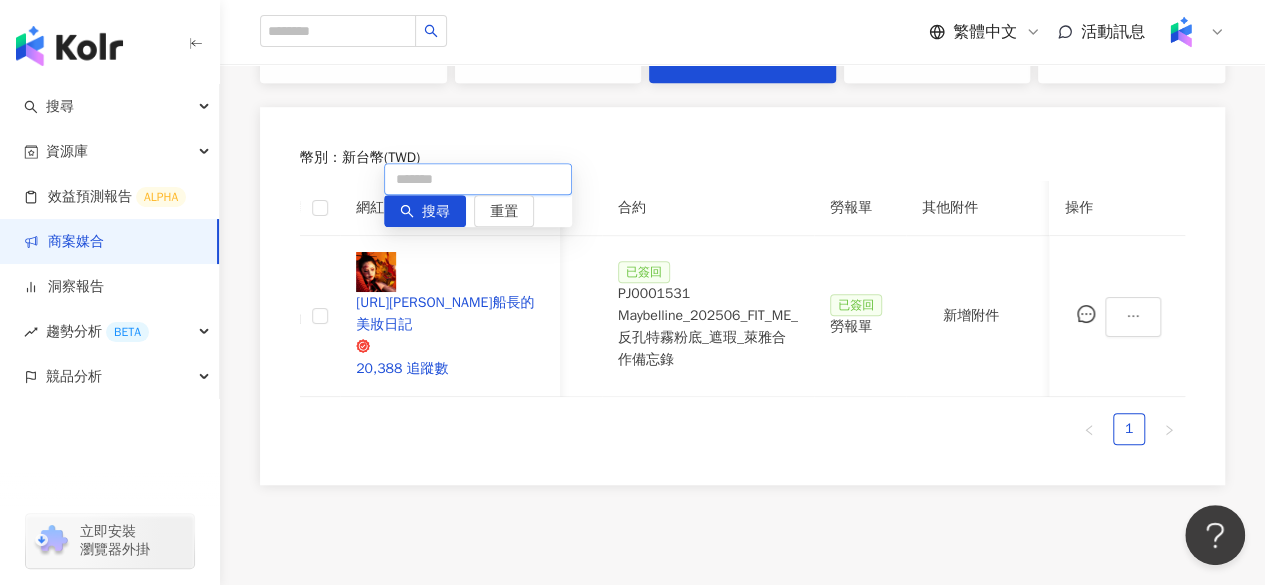 paste on "******" 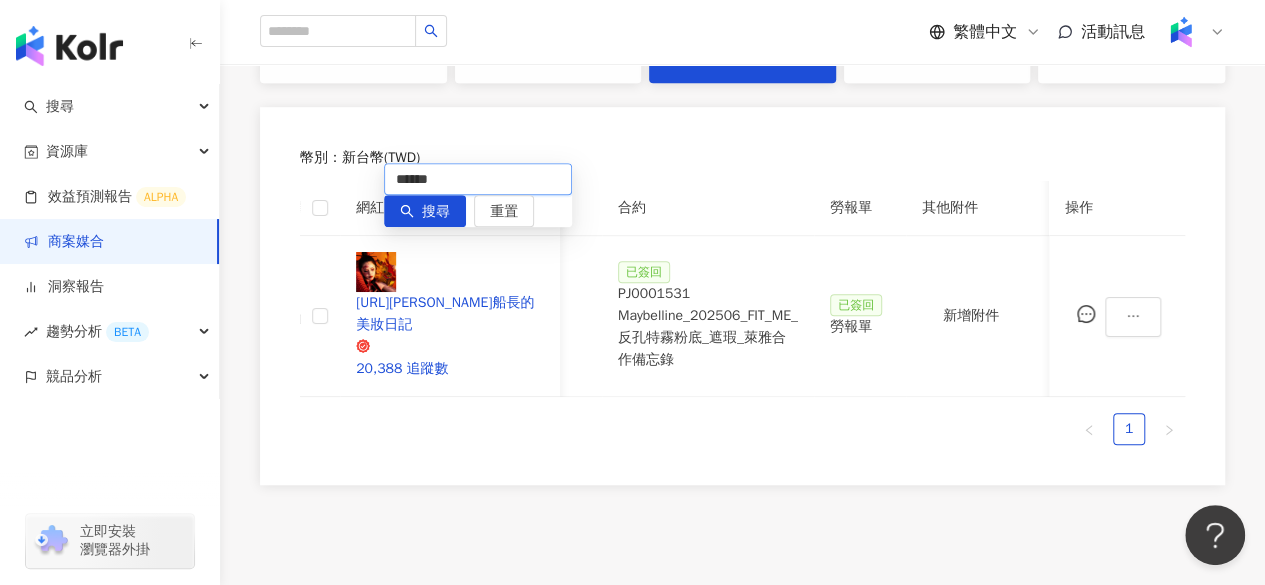 type on "******" 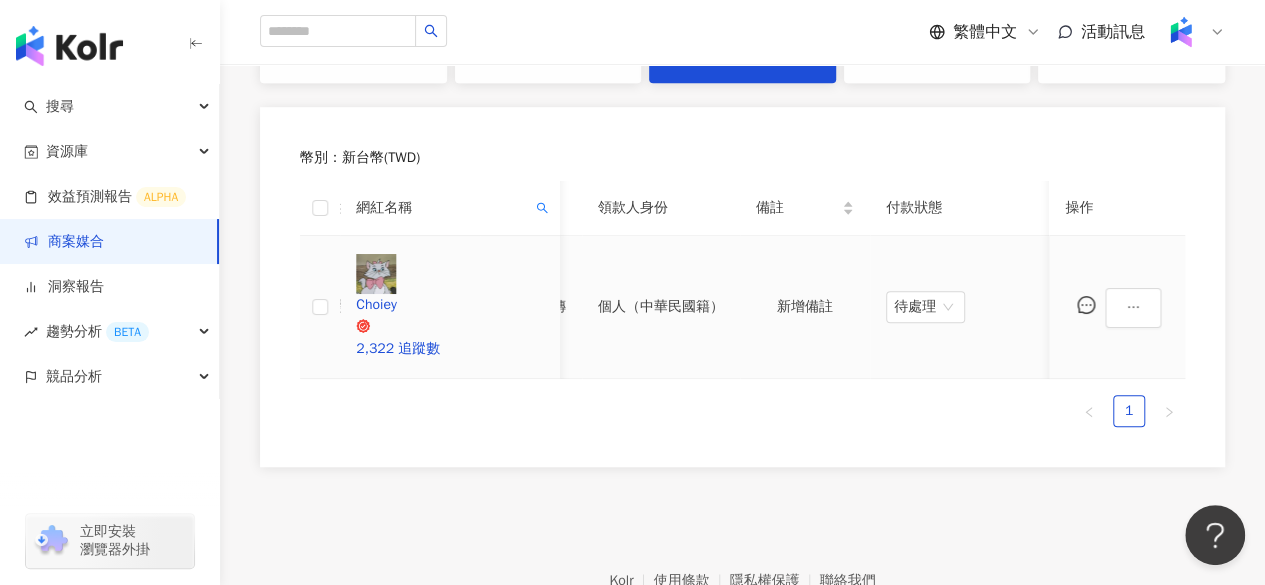 scroll, scrollTop: 0, scrollLeft: 1100, axis: horizontal 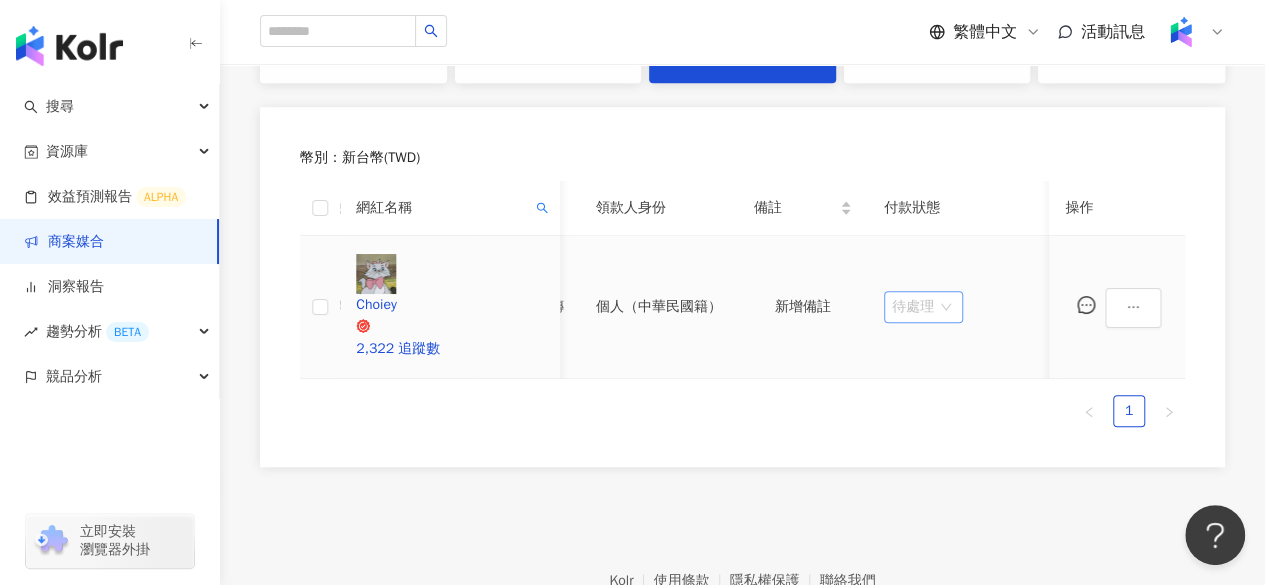 click on "待處理" at bounding box center [923, 307] 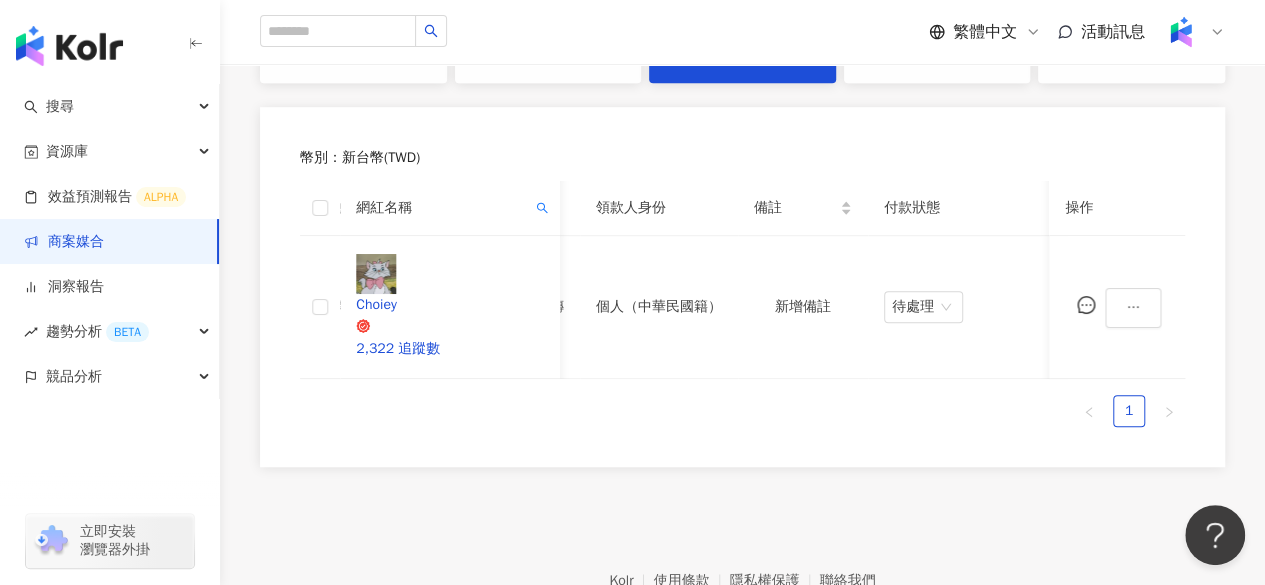 click on "網紅名稱 合作總酬勞 (含稅) 合作項目 推廣連結 合約 勞報單 其他附件 上線連結 領款人身份 備註 付款狀態 操作                           Choiey 2,322 追蹤數 $2,800 貼文 1 則 ($ 2,800) 設定推廣連結 已簽回 PJ0001531 Maybelline_202506_FIT_ME_反孔特霧粉底_遮瑕_萊雅合作備忘錄 已簽回 勞報單 新增附件 待網紅回傳 個人（中華民國籍） 新增備註 待處理 1" at bounding box center (742, 312) 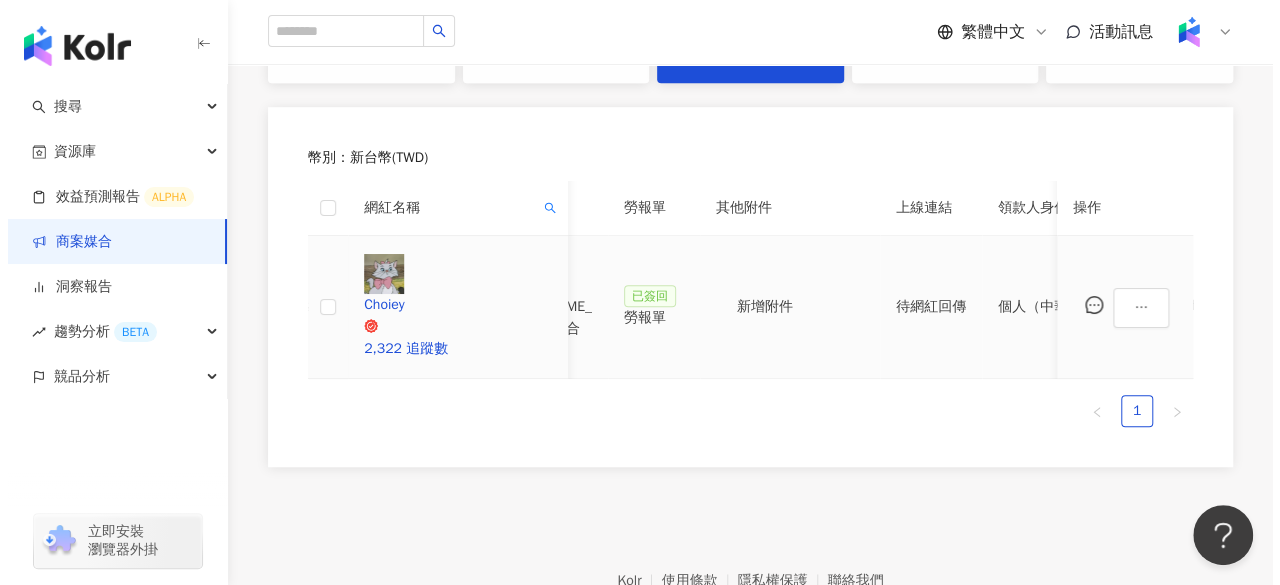 scroll, scrollTop: 0, scrollLeft: 654, axis: horizontal 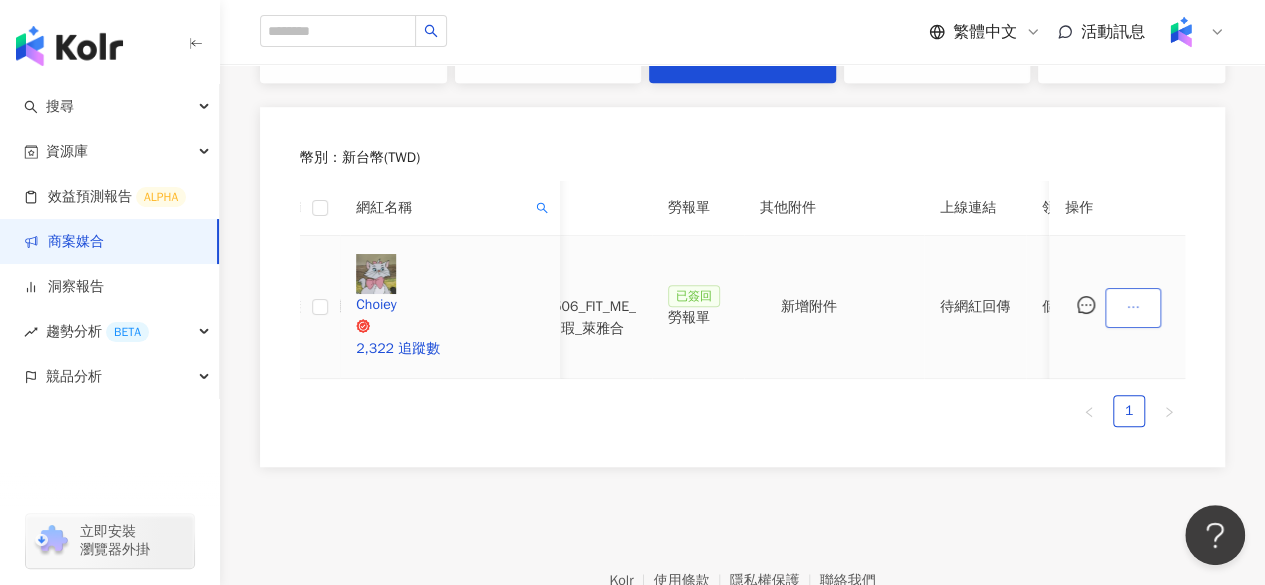 click at bounding box center [1117, 306] 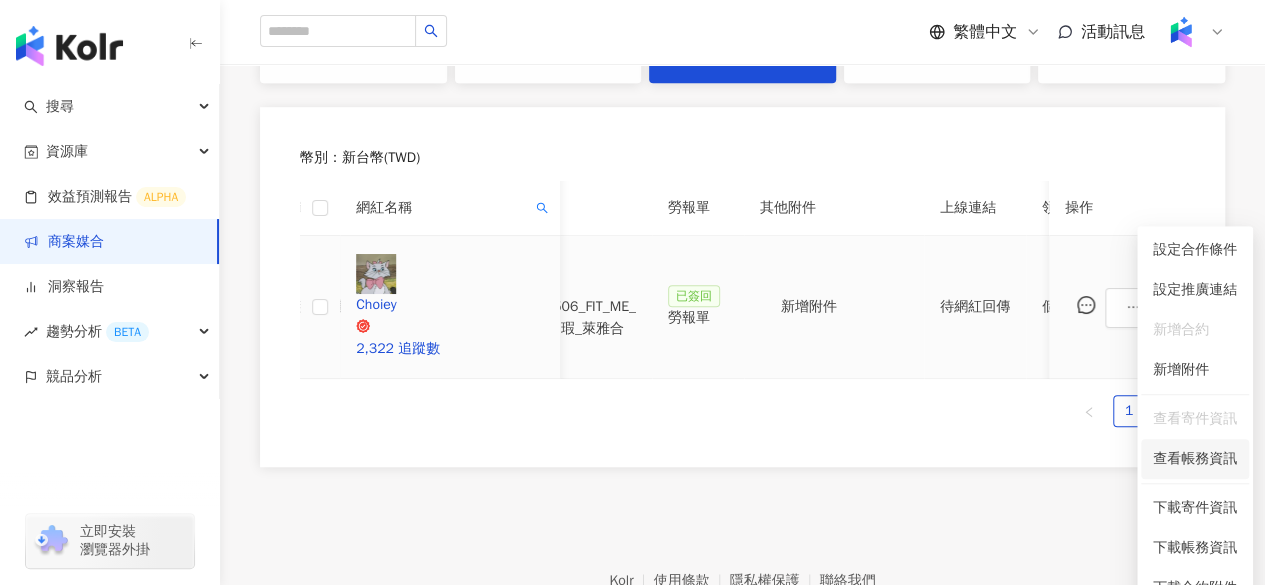 click on "查看帳務資訊" at bounding box center [1195, 459] 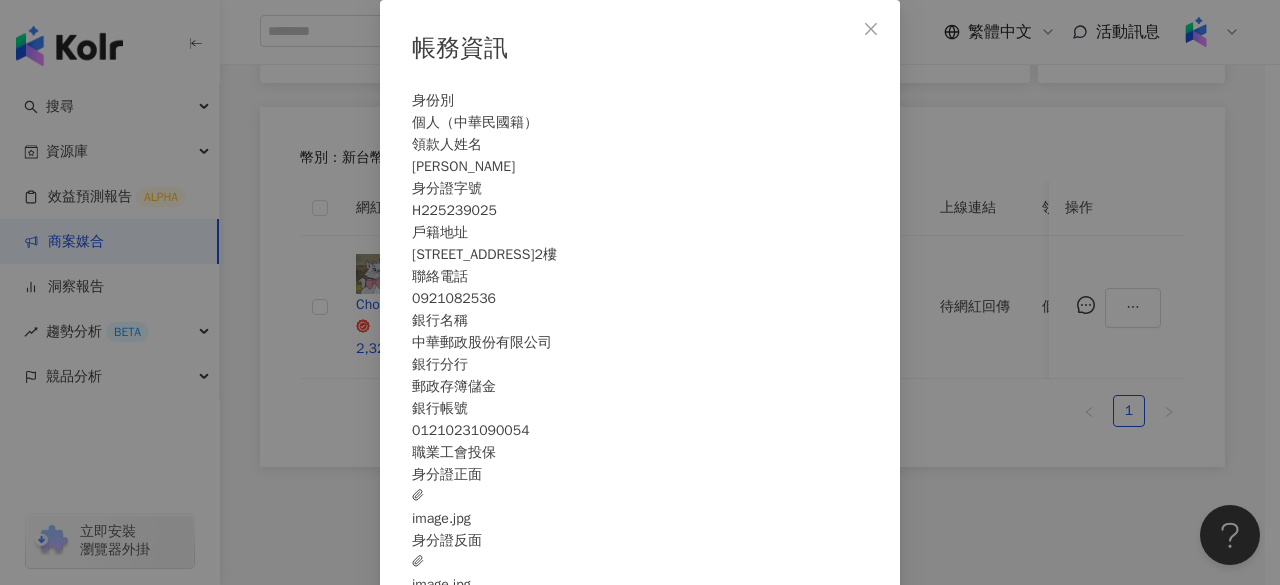 scroll, scrollTop: 162, scrollLeft: 0, axis: vertical 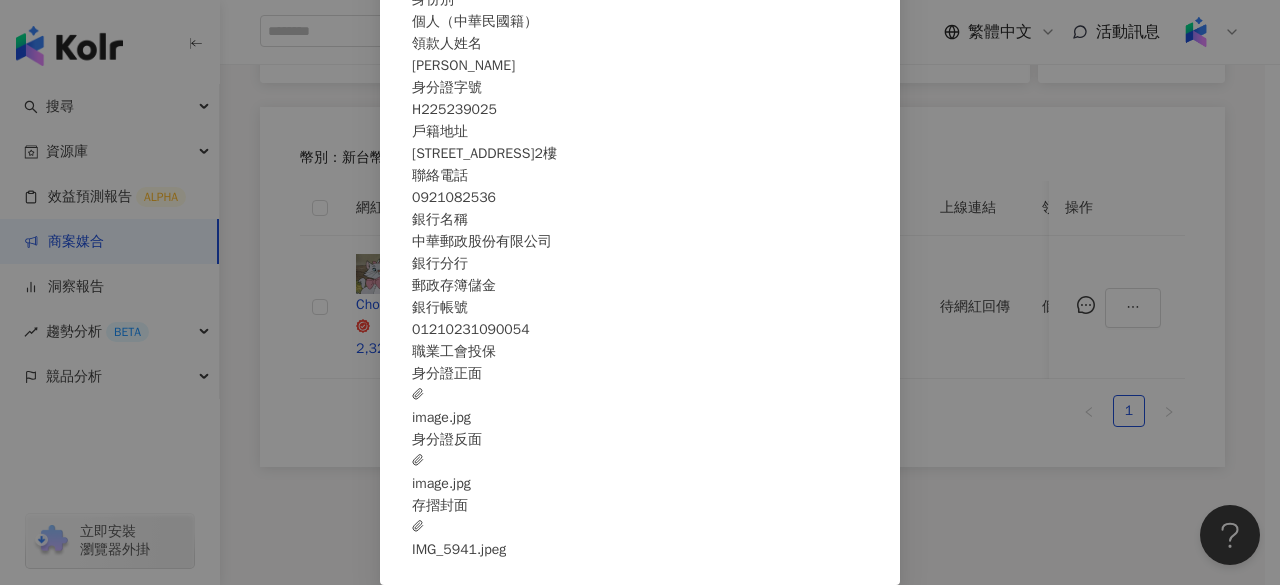 click on "image.jpg" at bounding box center (441, 407) 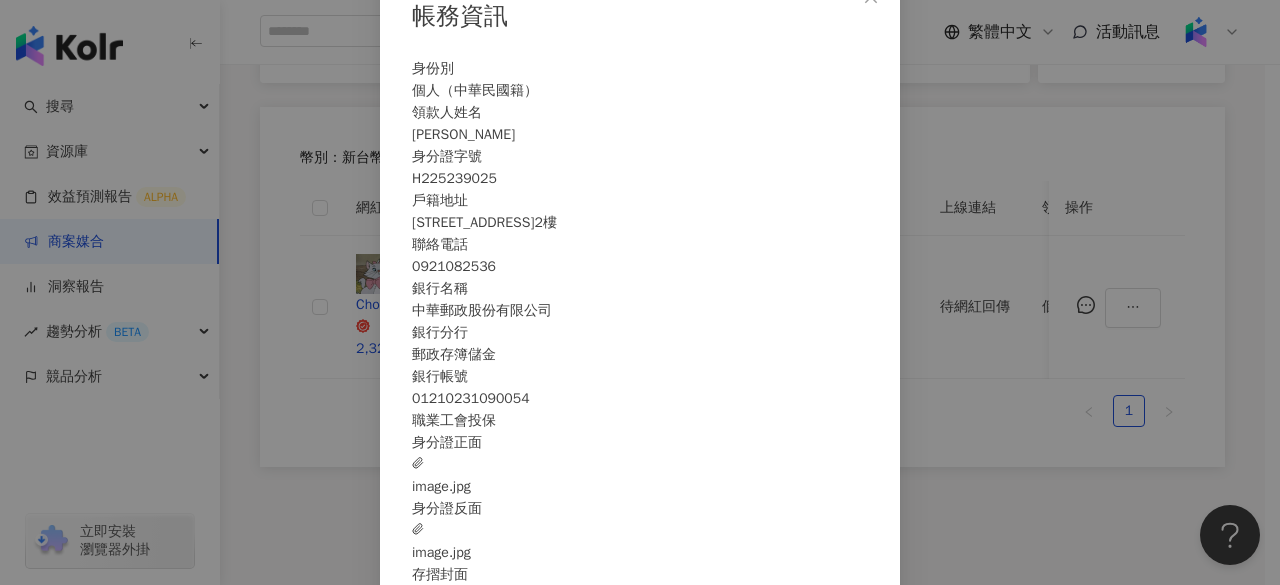 scroll, scrollTop: 569, scrollLeft: 0, axis: vertical 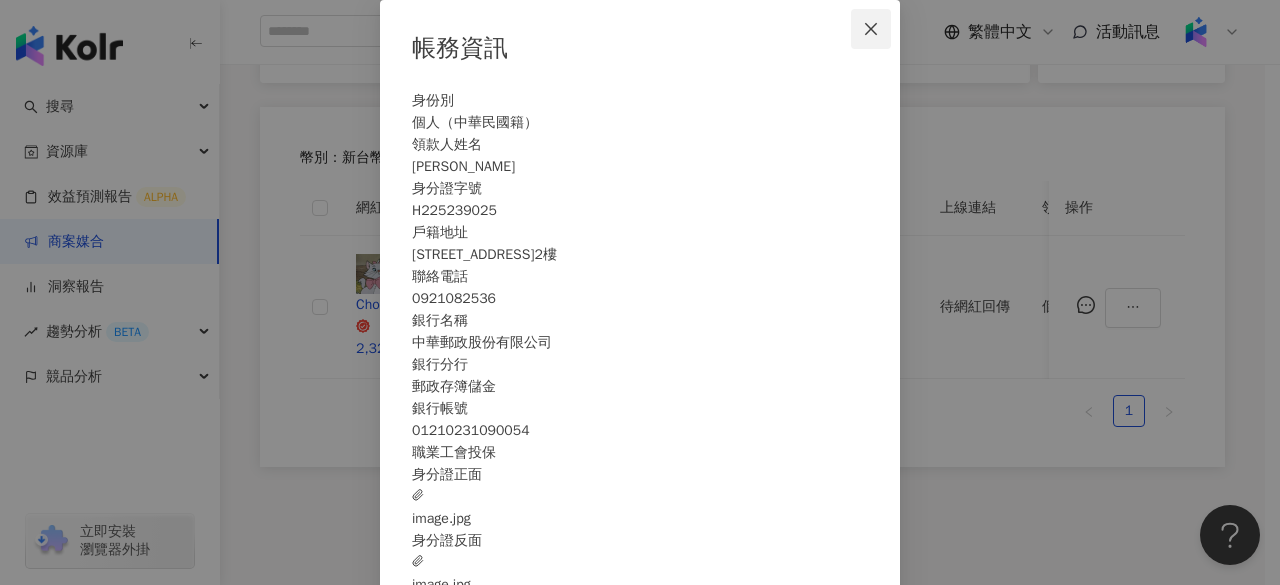 click 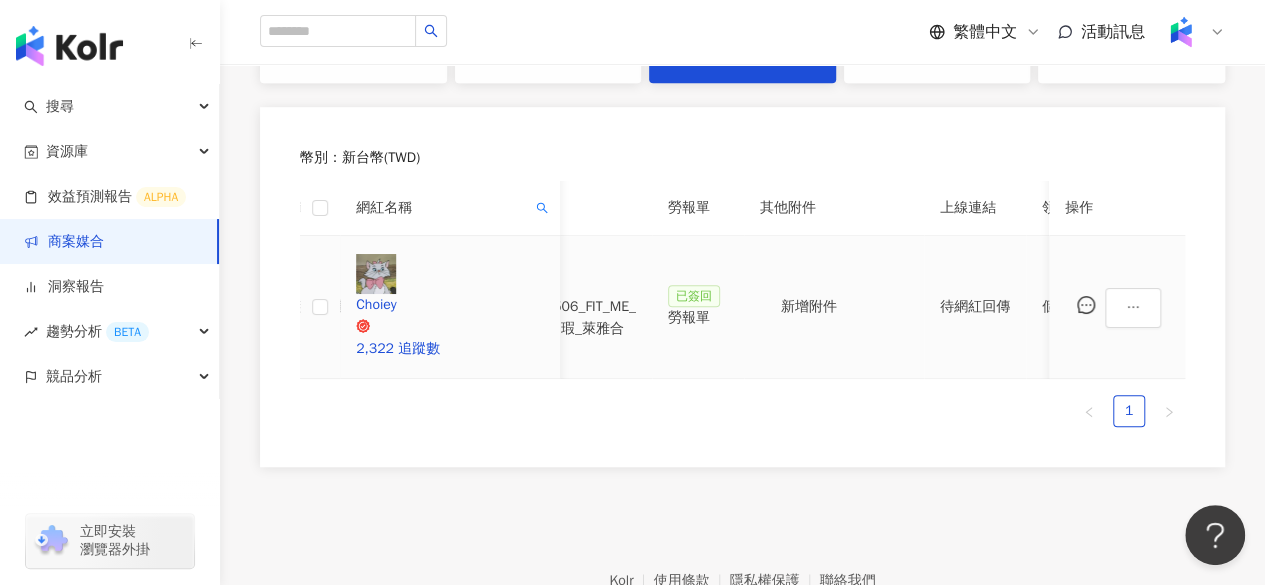 scroll, scrollTop: 0, scrollLeft: 618, axis: horizontal 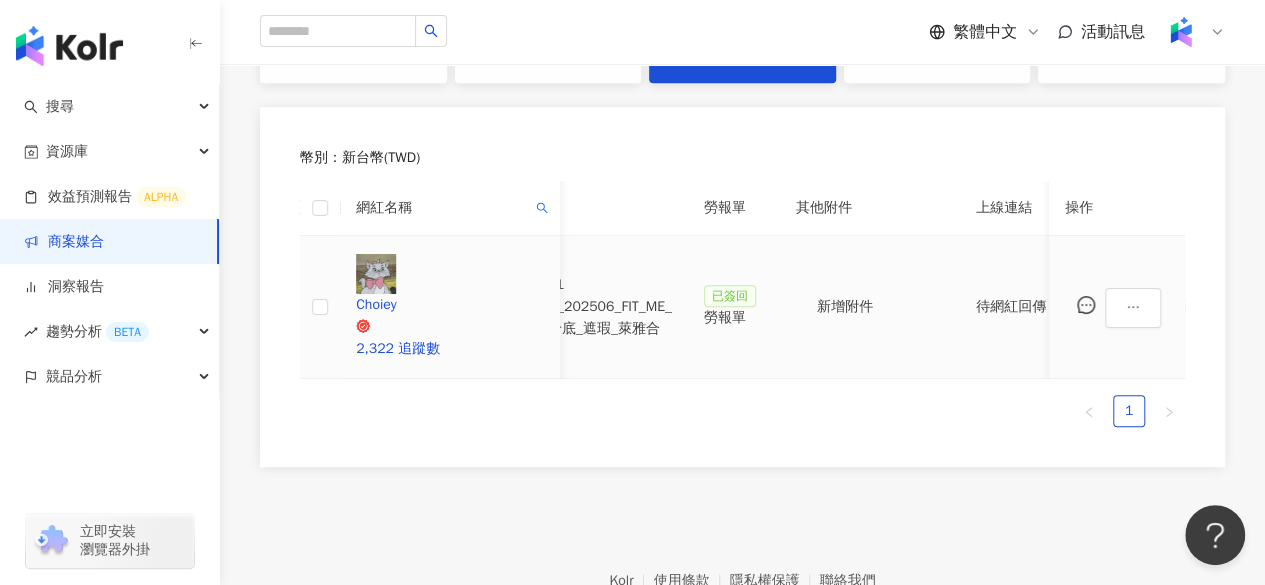 click on "勞報單" at bounding box center [734, 318] 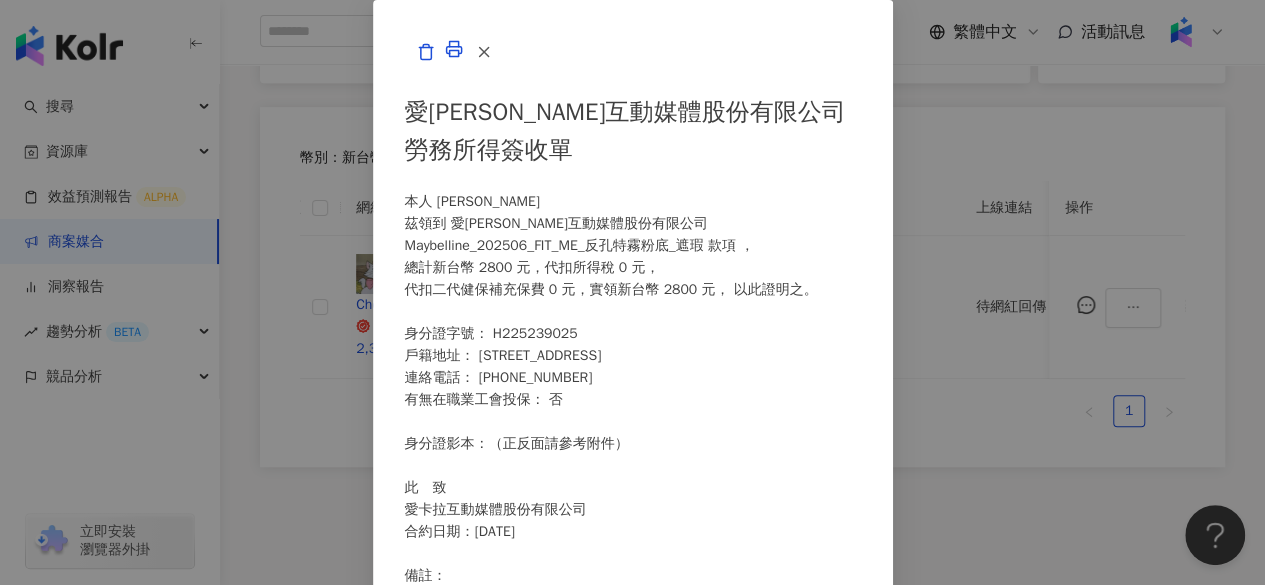scroll, scrollTop: 0, scrollLeft: 0, axis: both 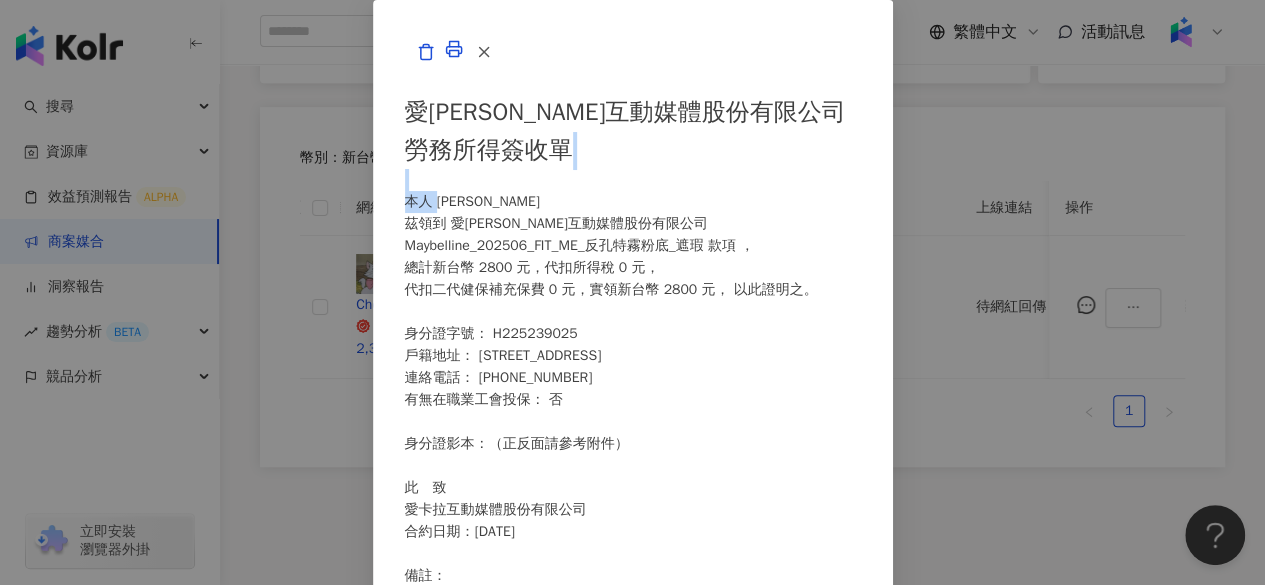 drag, startPoint x: 276, startPoint y: 227, endPoint x: 336, endPoint y: 219, distance: 60.530983 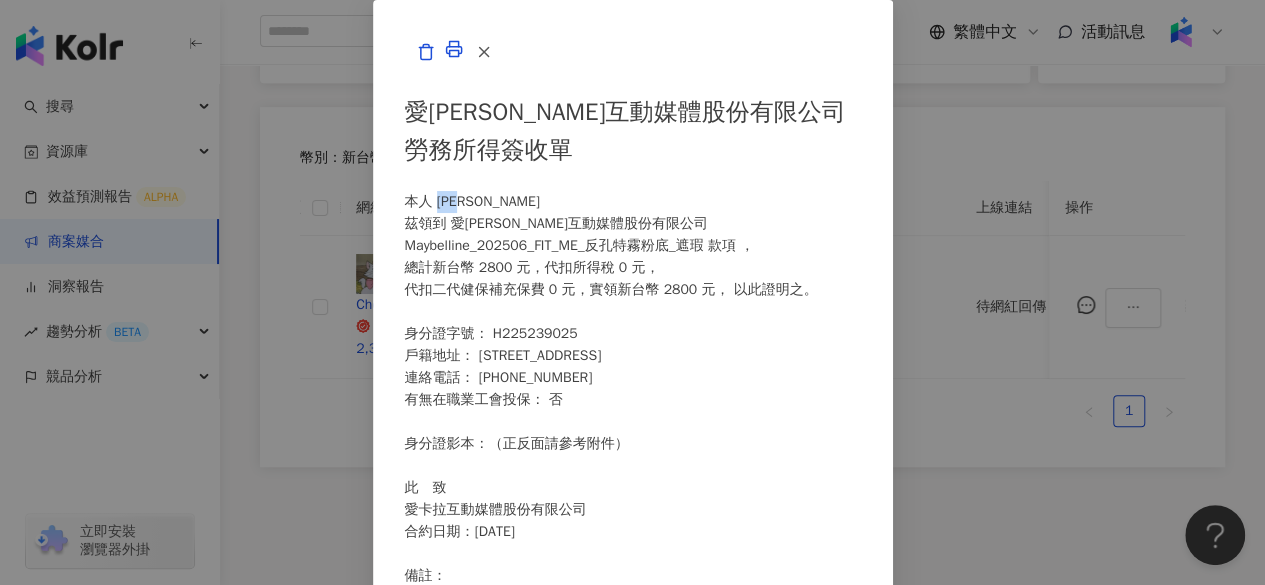 drag, startPoint x: 328, startPoint y: 227, endPoint x: 278, endPoint y: 229, distance: 50.039986 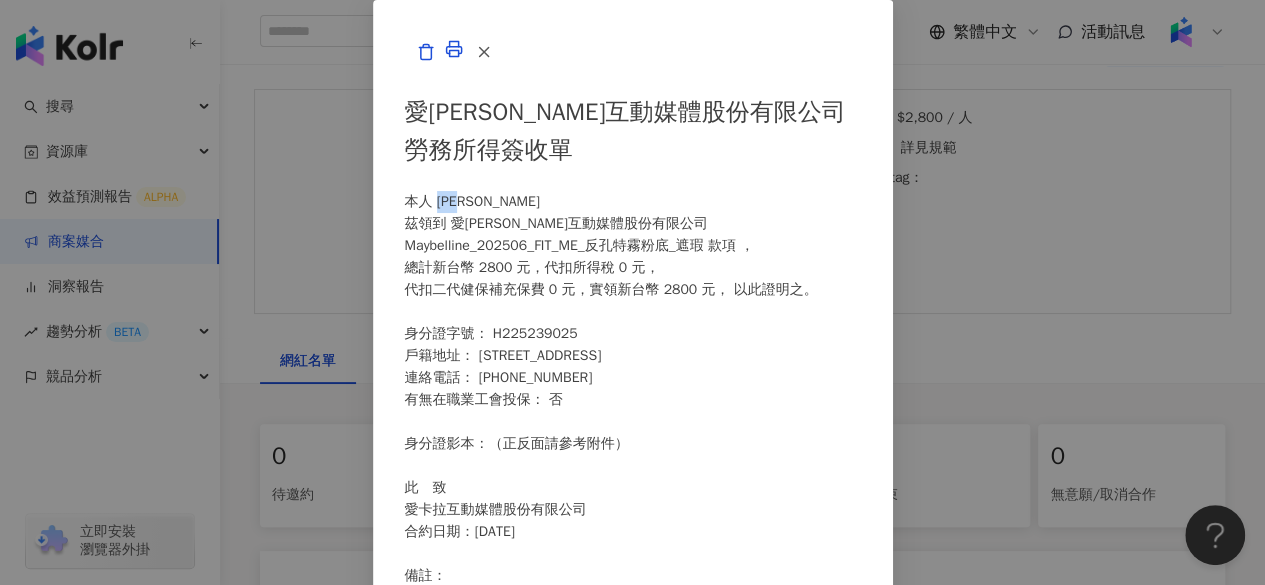 scroll, scrollTop: 0, scrollLeft: 0, axis: both 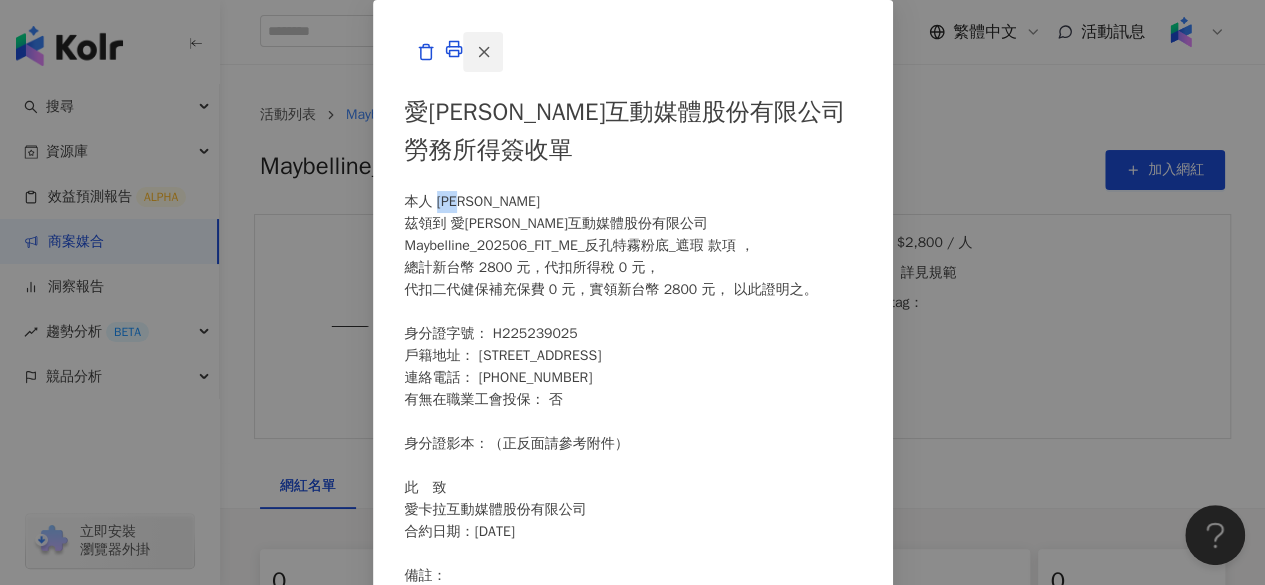 click 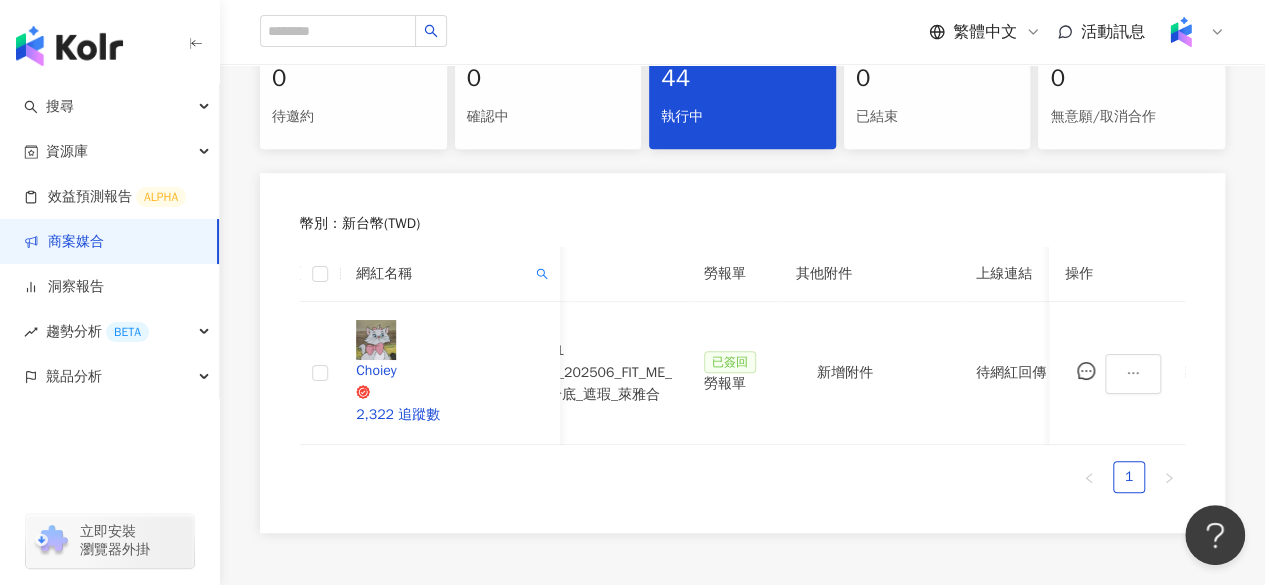 scroll, scrollTop: 525, scrollLeft: 0, axis: vertical 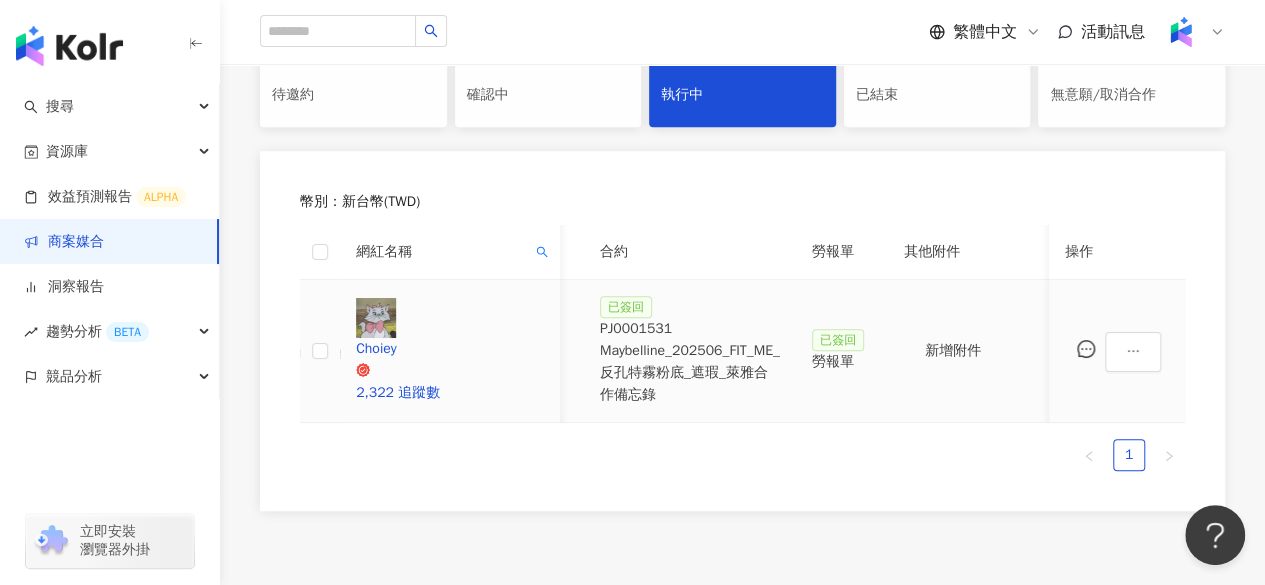 click on "已簽回 PJ0001531 Maybelline_202506_FIT_ME_反孔特霧粉底_遮瑕_萊雅合作備忘錄" at bounding box center [690, 351] 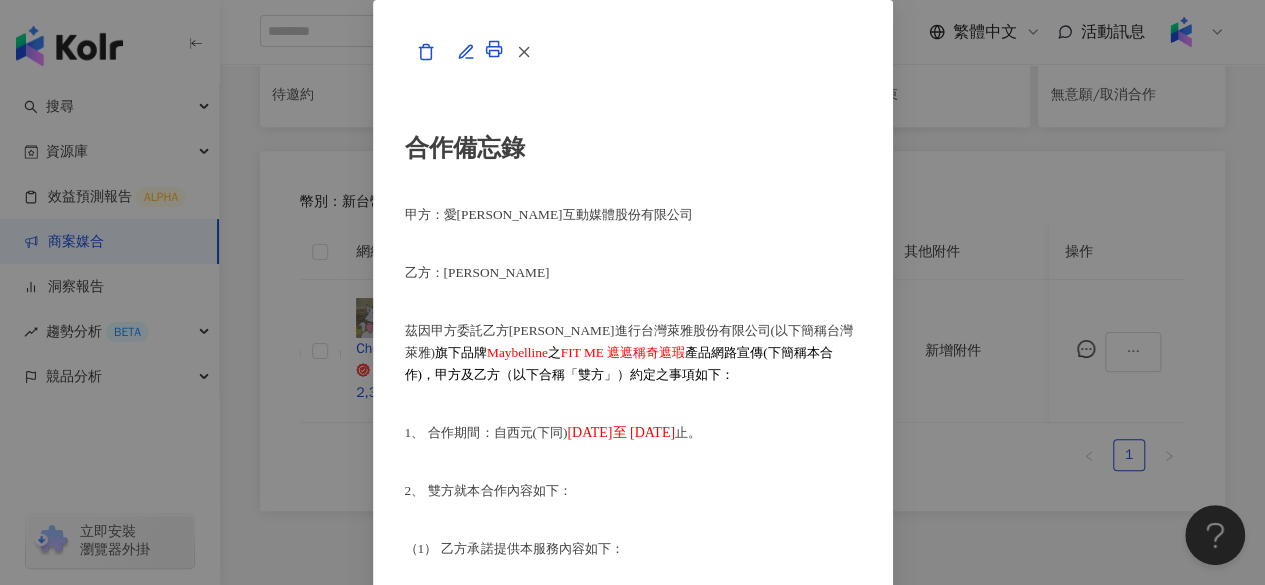 scroll, scrollTop: 5080, scrollLeft: 0, axis: vertical 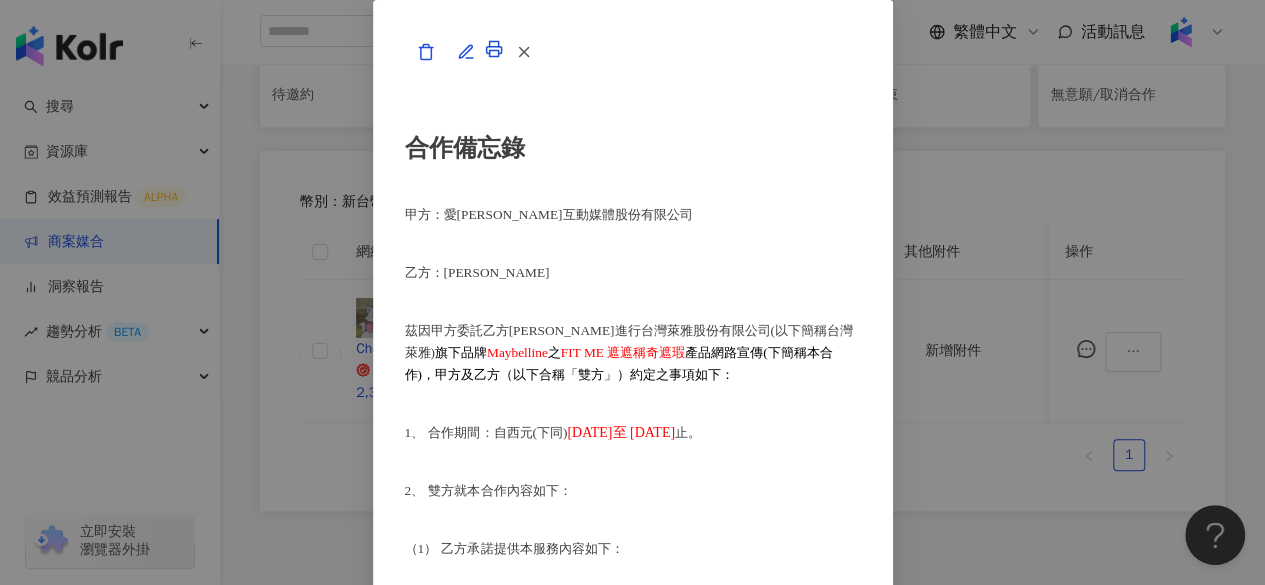 click at bounding box center [524, 52] 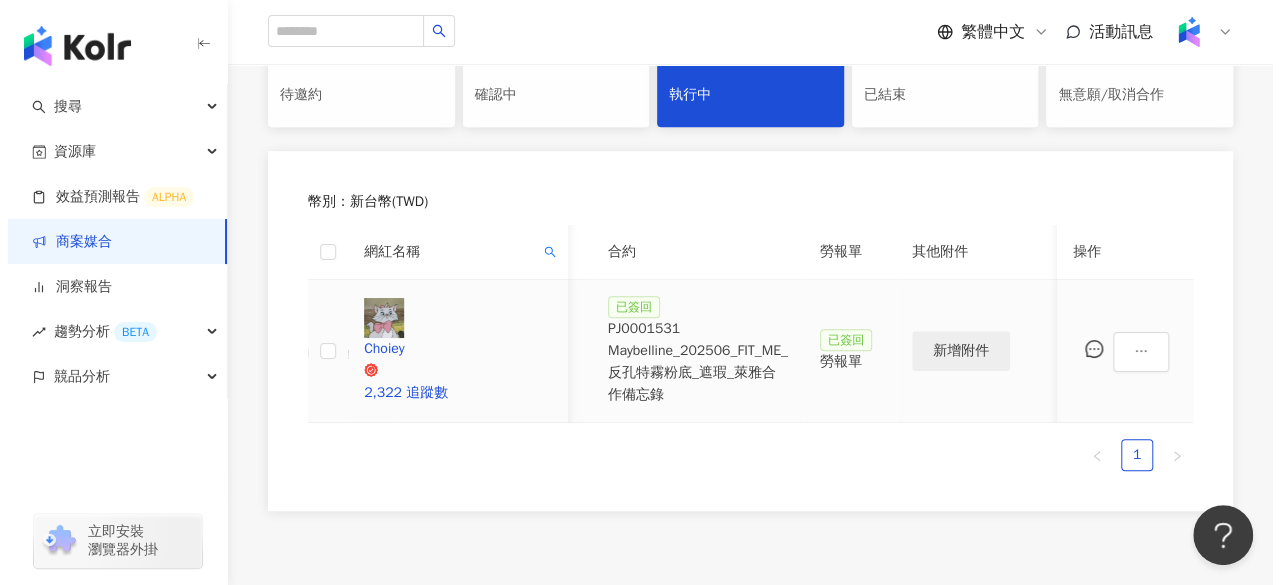 scroll, scrollTop: 0, scrollLeft: 1100, axis: horizontal 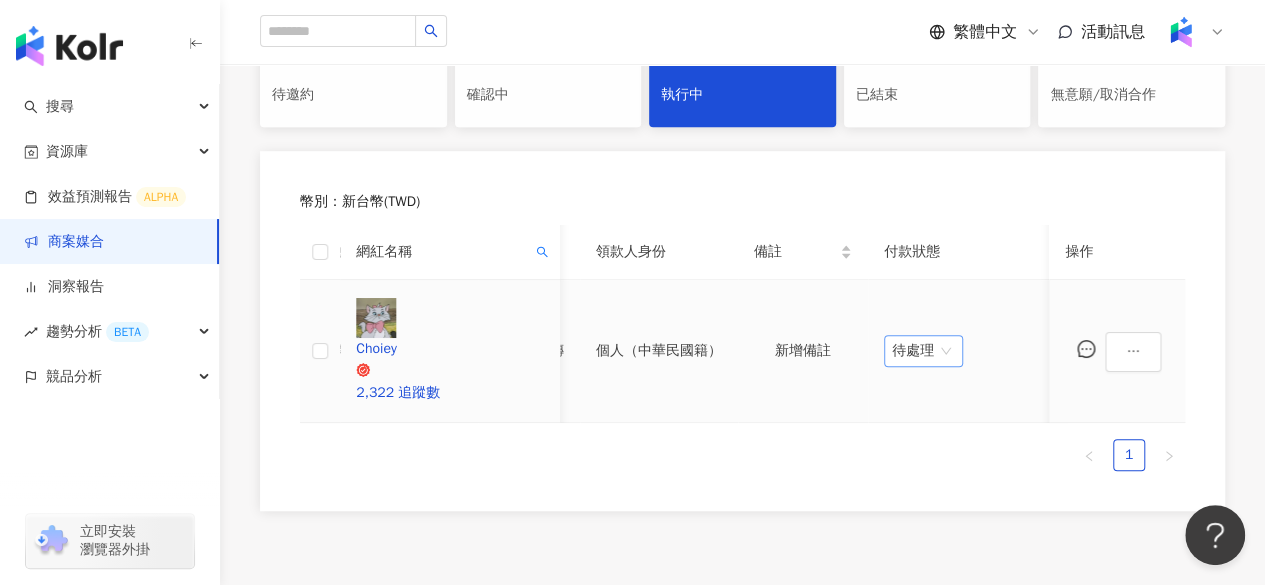 click on "待處理" at bounding box center (923, 351) 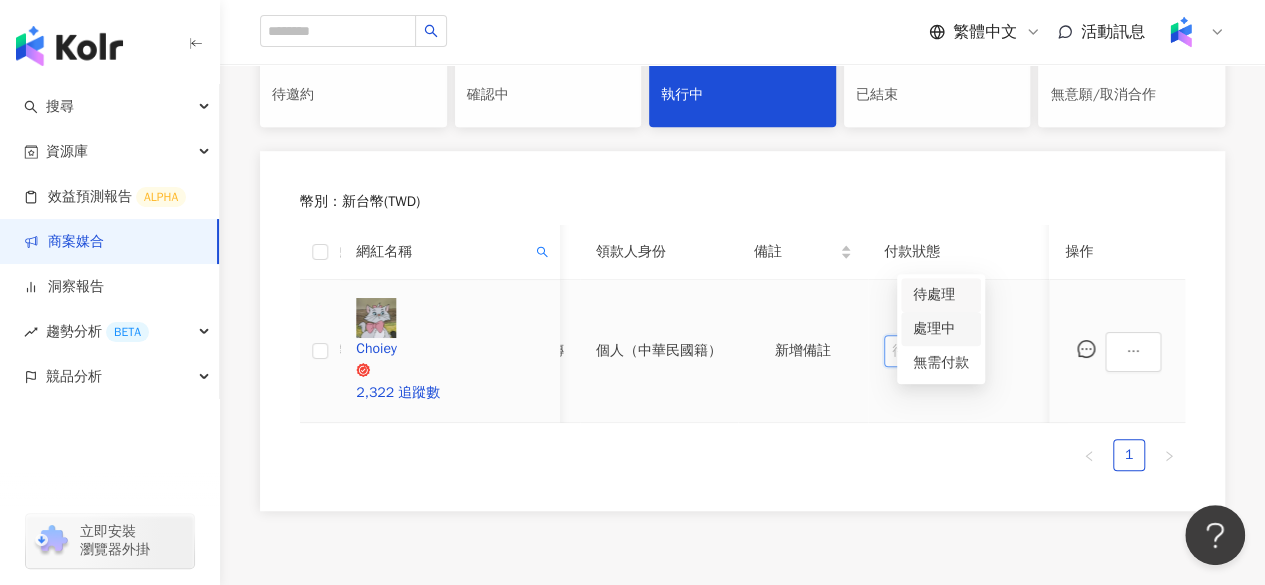 click on "處理中" at bounding box center [941, 329] 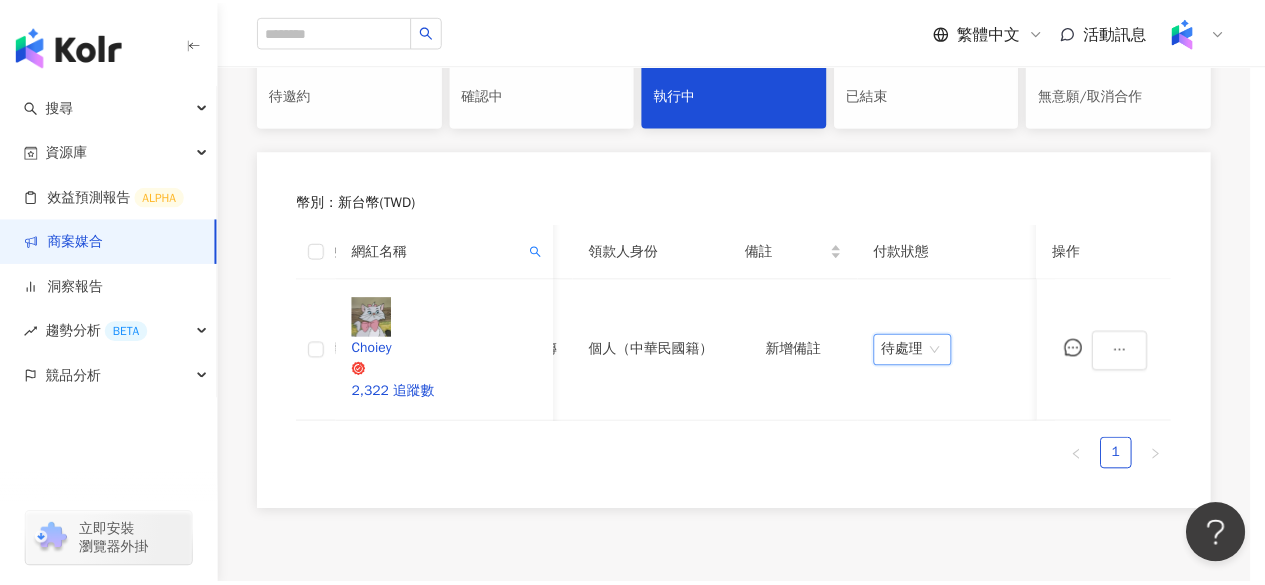 scroll, scrollTop: 0, scrollLeft: 1100, axis: horizontal 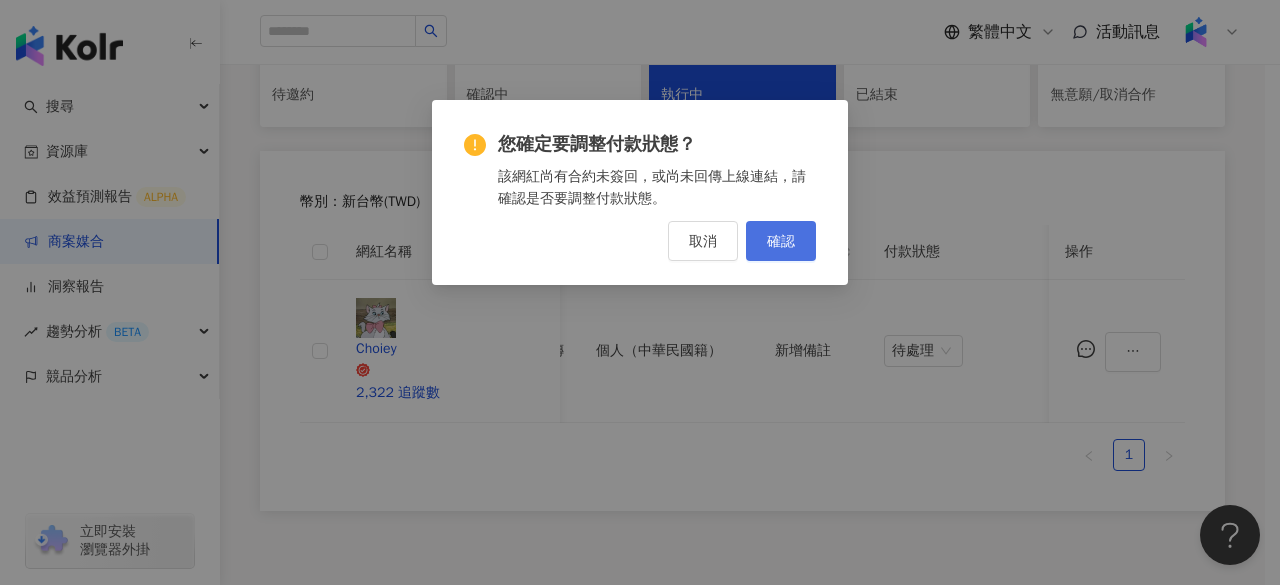 click on "確認" at bounding box center (781, 241) 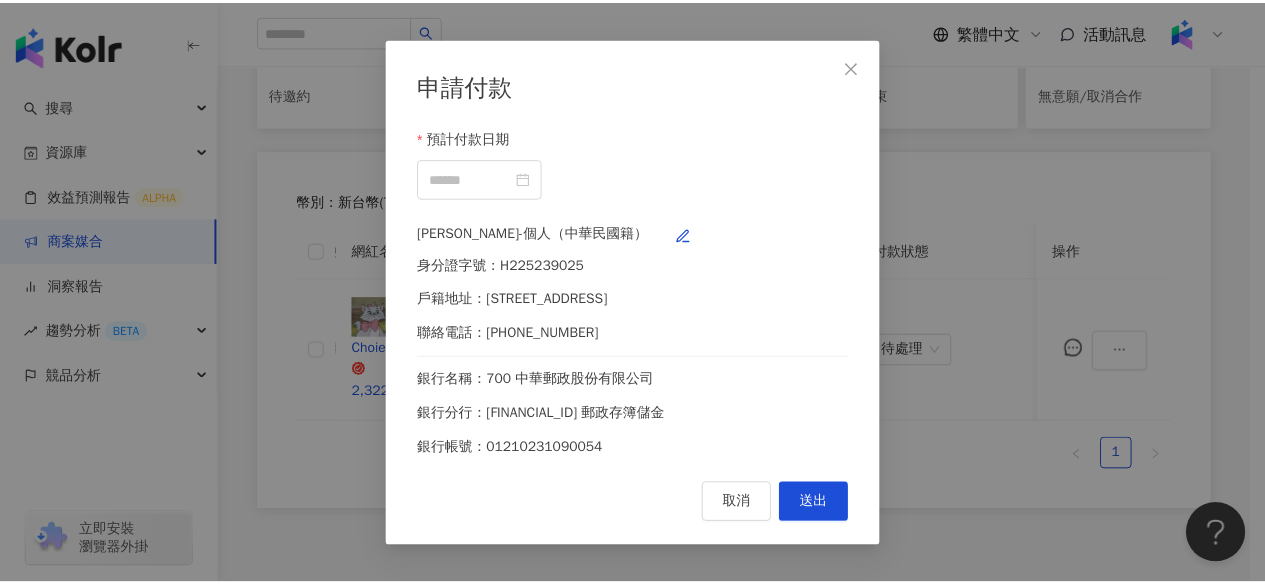 scroll, scrollTop: 0, scrollLeft: 1085, axis: horizontal 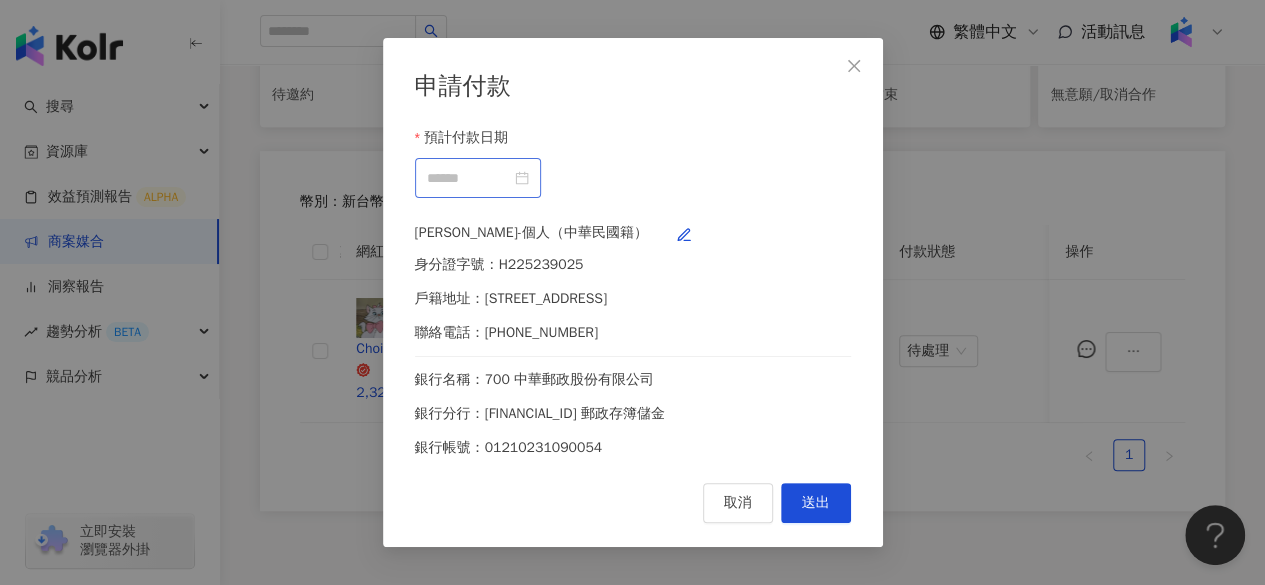 click at bounding box center (478, 178) 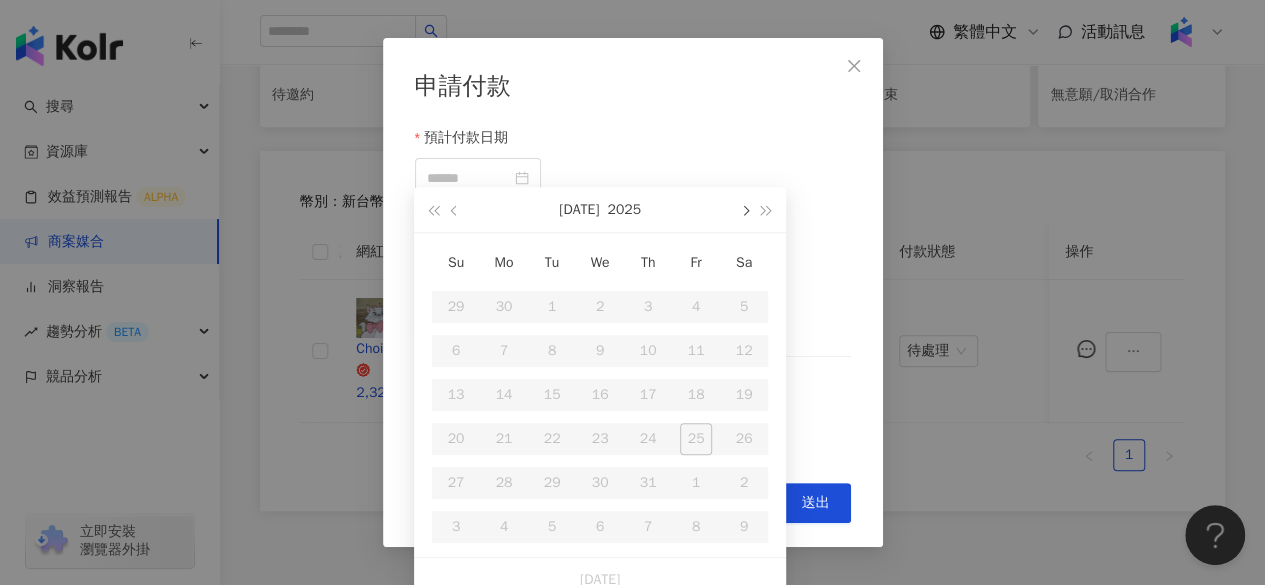 click at bounding box center (744, 209) 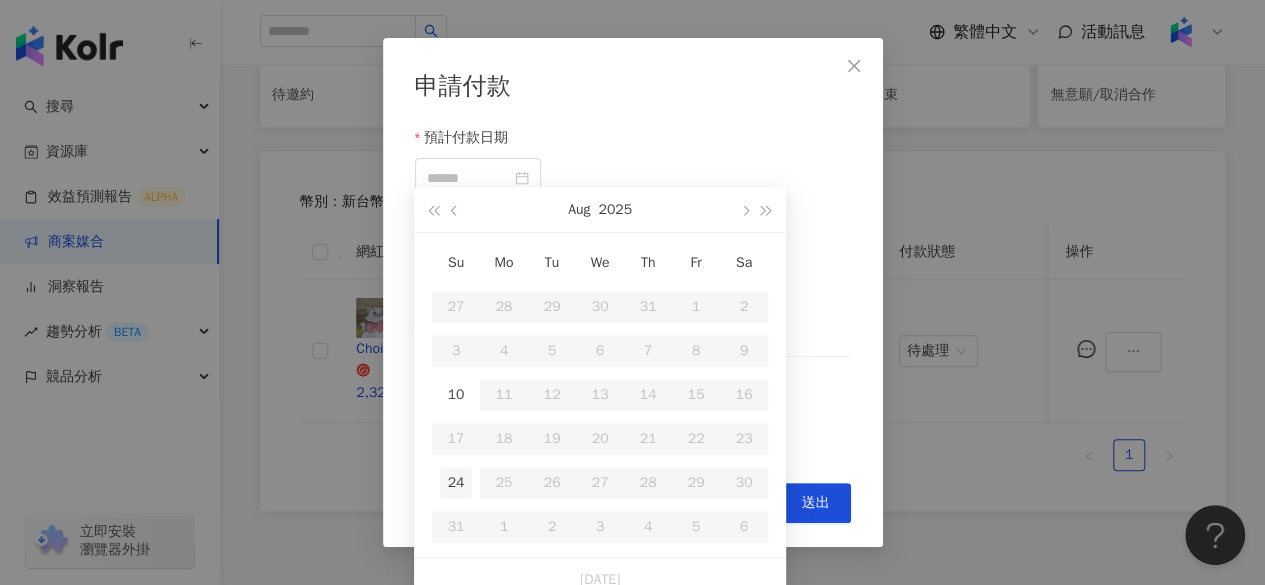 type on "**********" 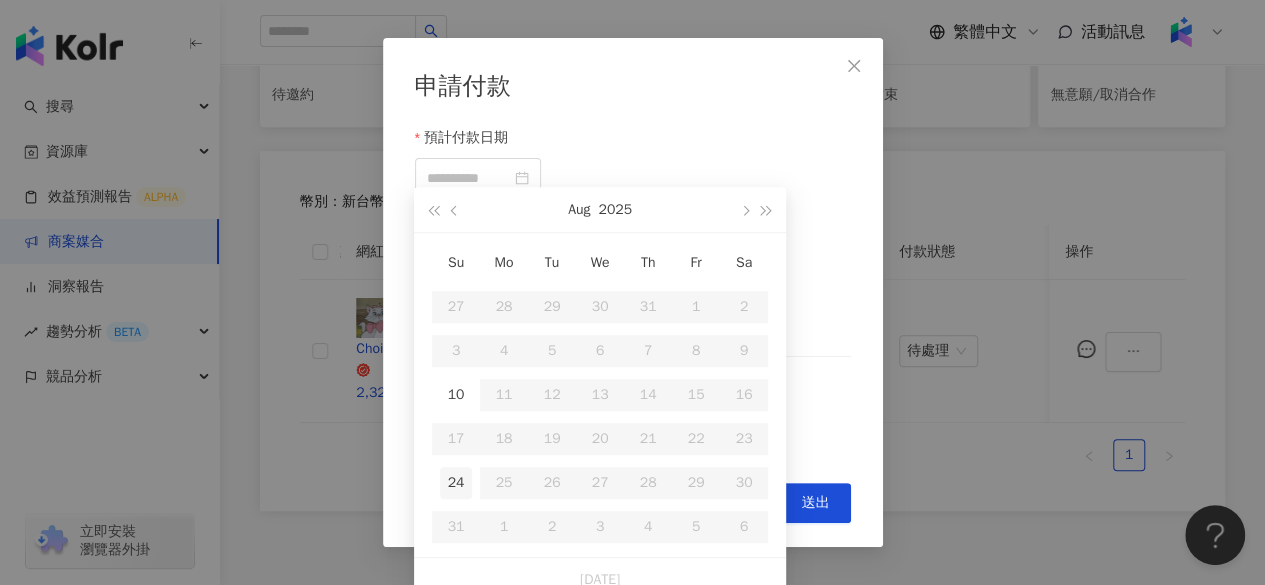 click on "24" at bounding box center [456, 483] 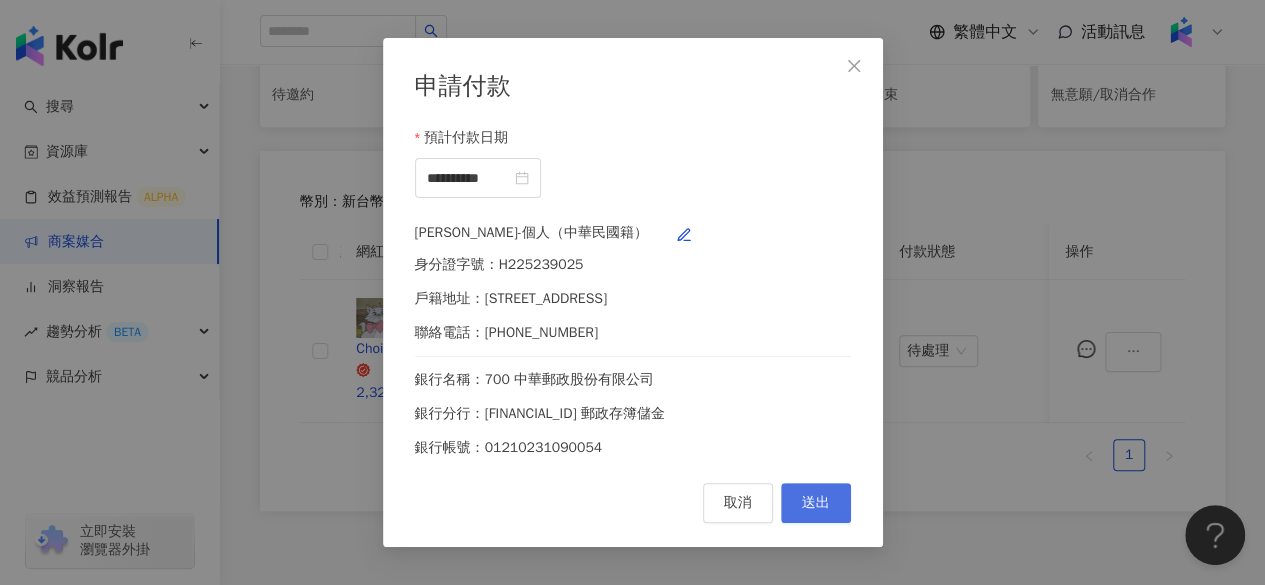 click on "送出" at bounding box center (816, 503) 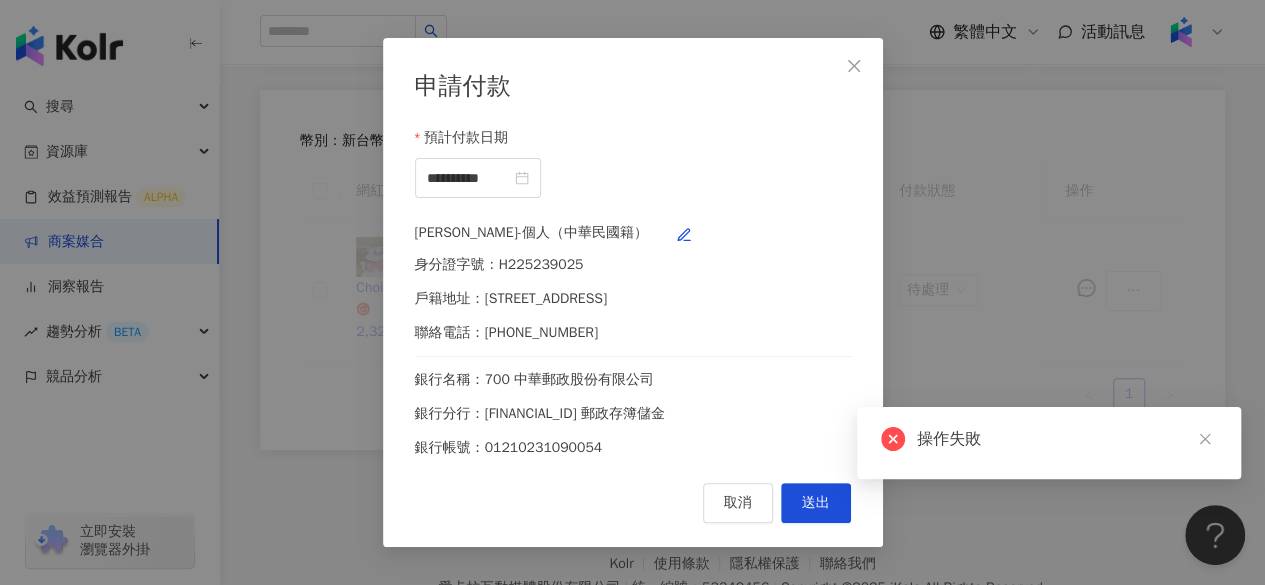 scroll, scrollTop: 525, scrollLeft: 0, axis: vertical 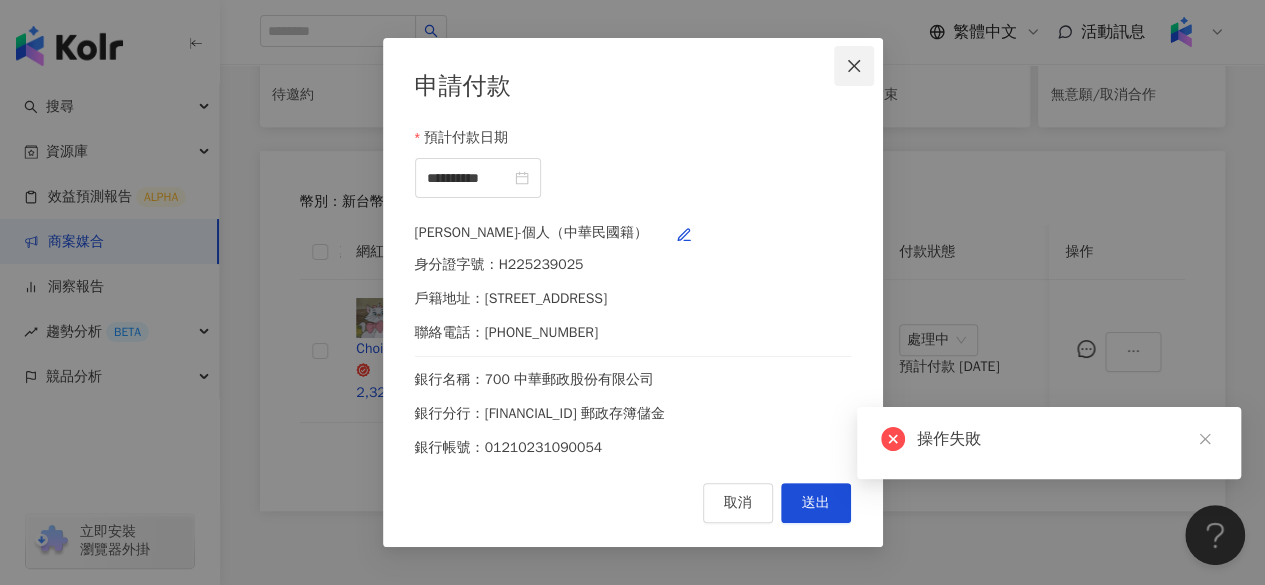 click 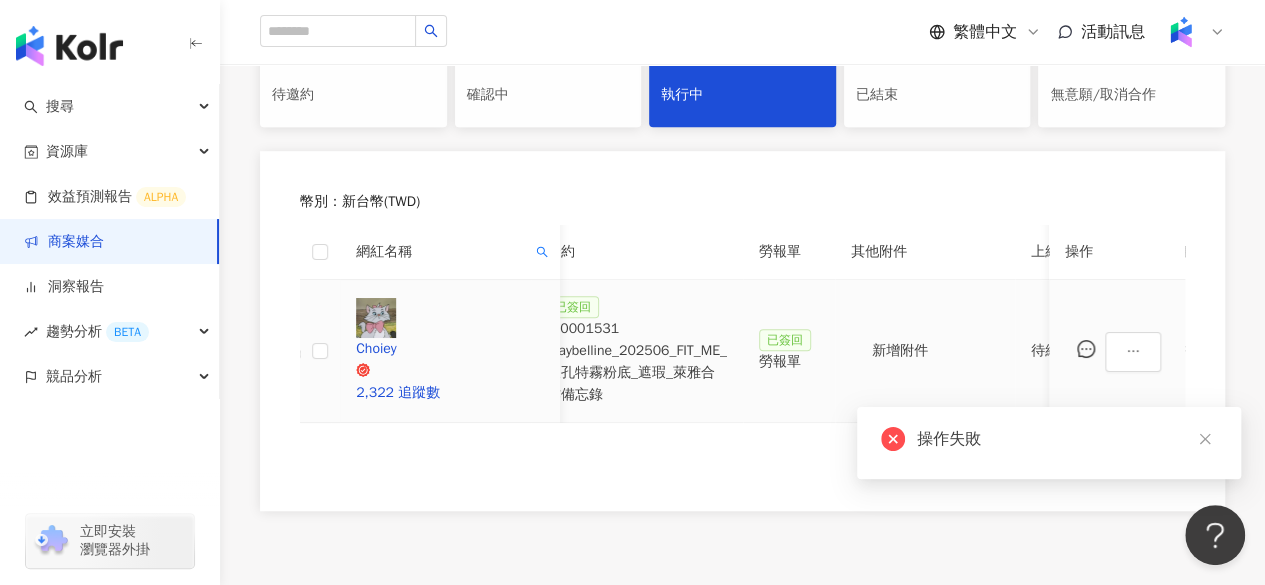 scroll, scrollTop: 0, scrollLeft: 425, axis: horizontal 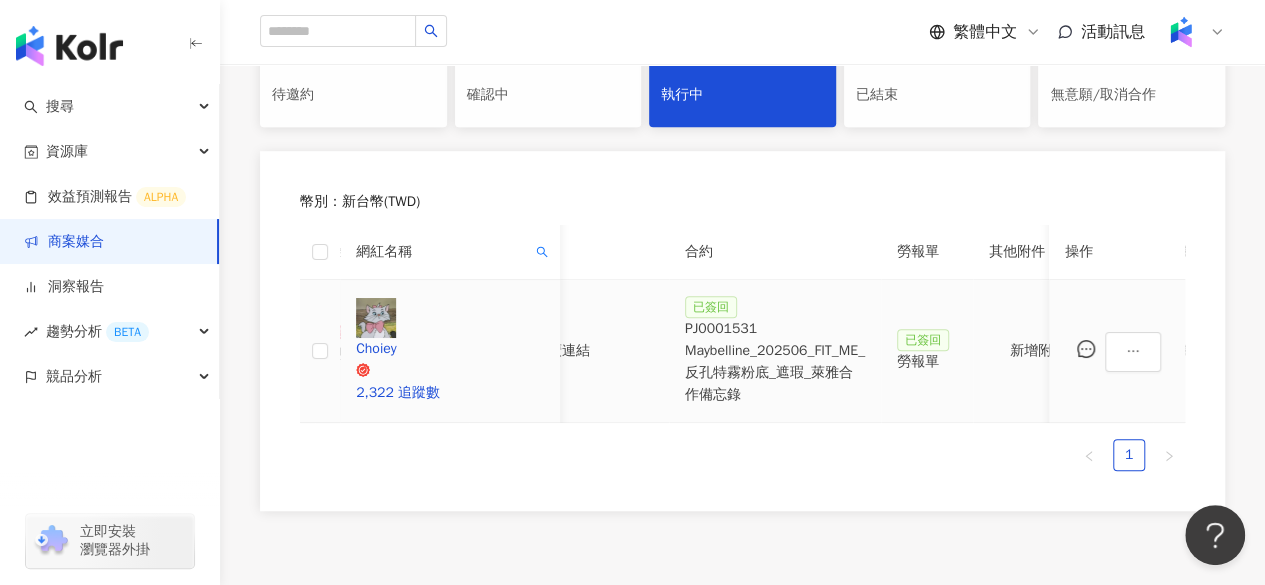 click on "PJ0001531 Maybelline_202506_FIT_ME_反孔特霧粉底_遮瑕_萊雅合作備忘錄" at bounding box center [775, 362] 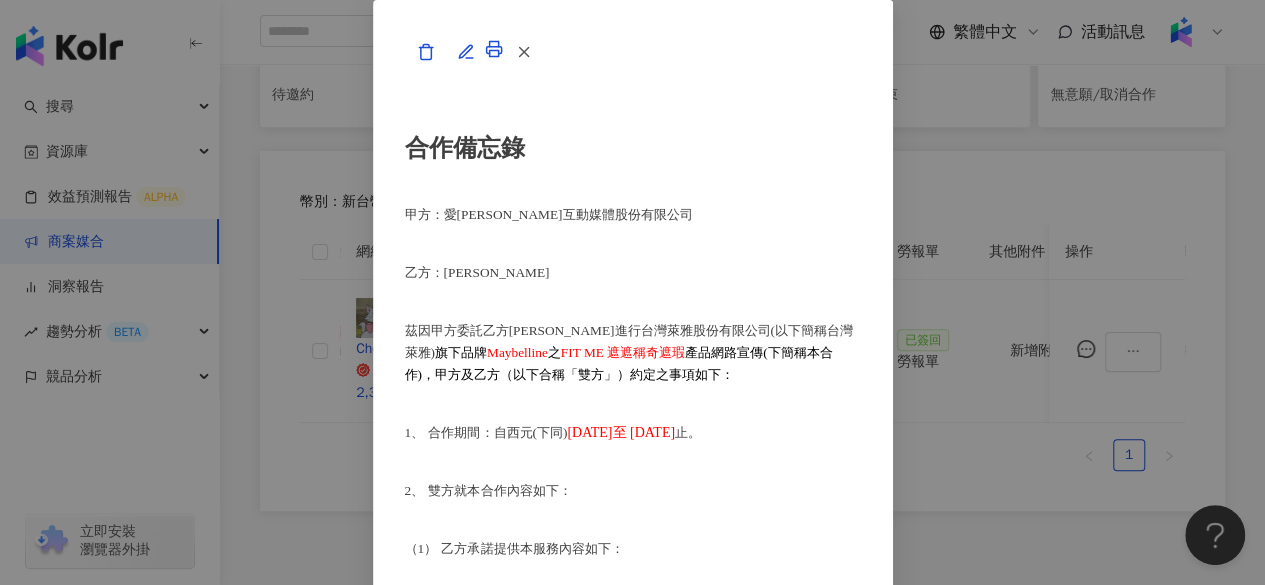 scroll, scrollTop: 157, scrollLeft: 0, axis: vertical 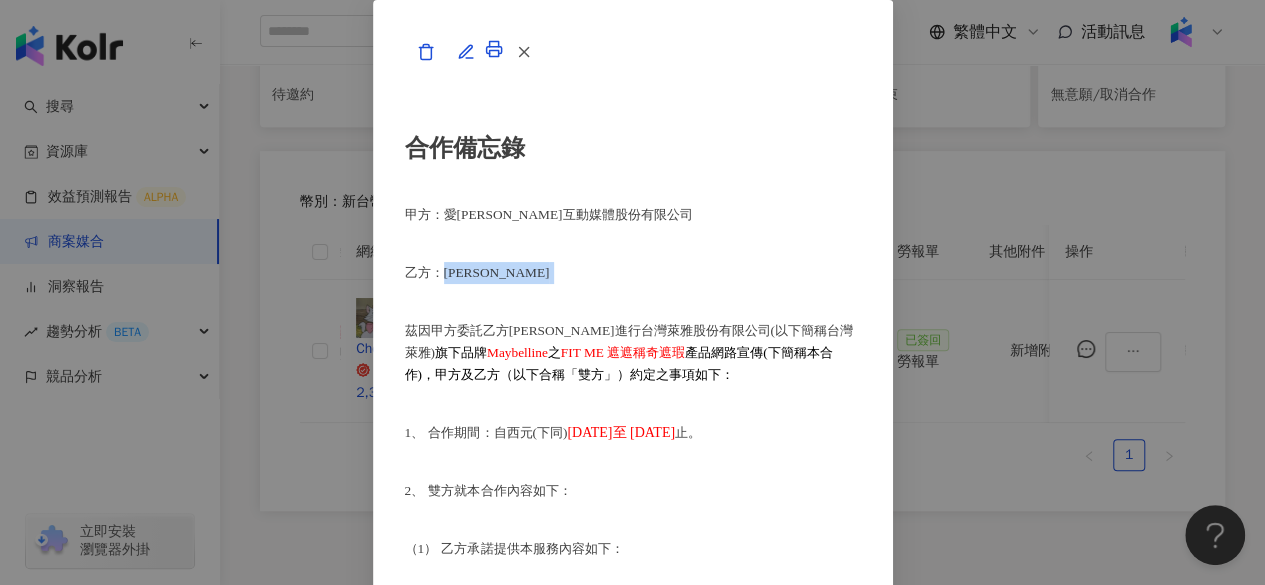 drag, startPoint x: 357, startPoint y: 225, endPoint x: 368, endPoint y: 225, distance: 11 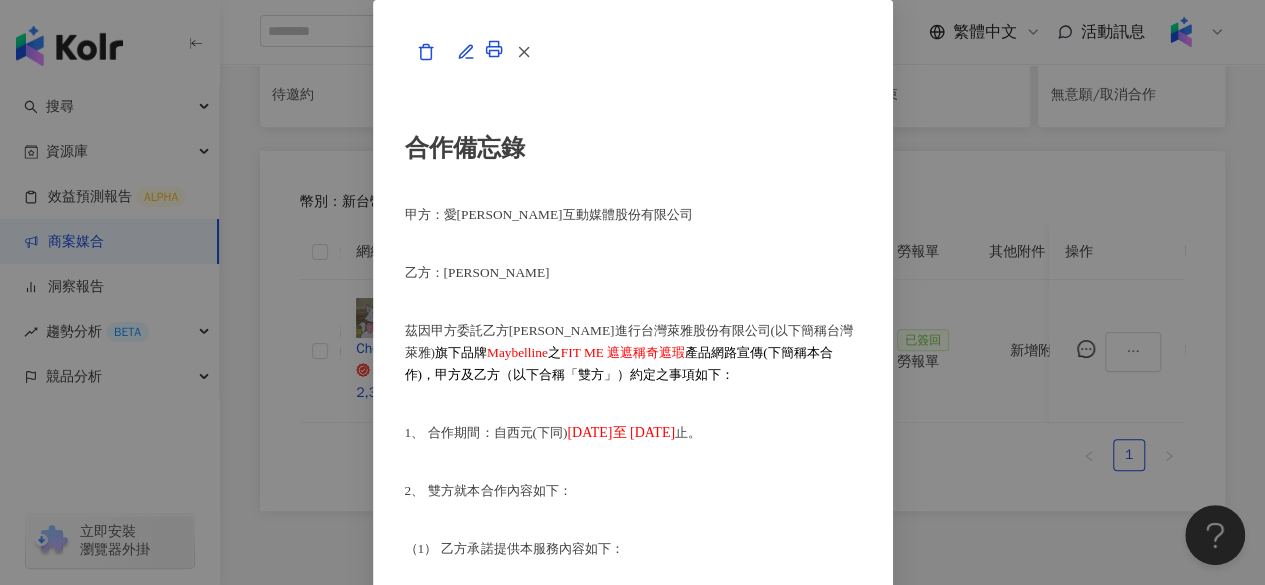 click on "Threads平台 (網址：https://www.threads.com/@chssyu/post/DLZf0NRR6TF?xmt=AQF078VWCrXAlpzPI-bdwvwJs1oLxfsD9uAeQOl7fBbsvQ )" at bounding box center (610, 683) 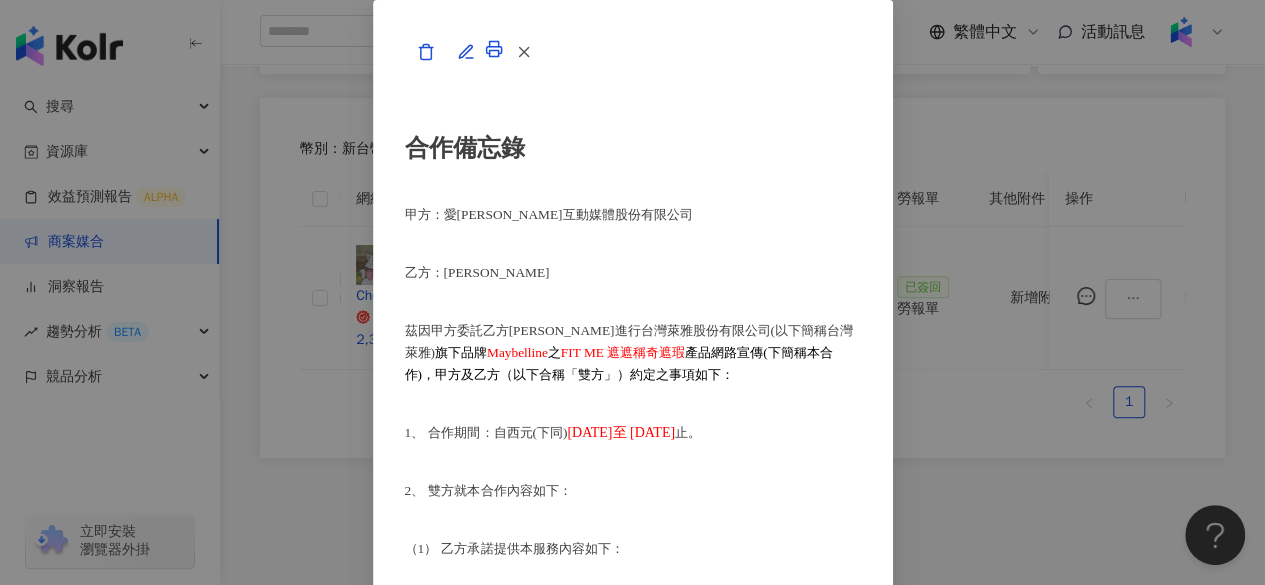 scroll, scrollTop: 1029, scrollLeft: 0, axis: vertical 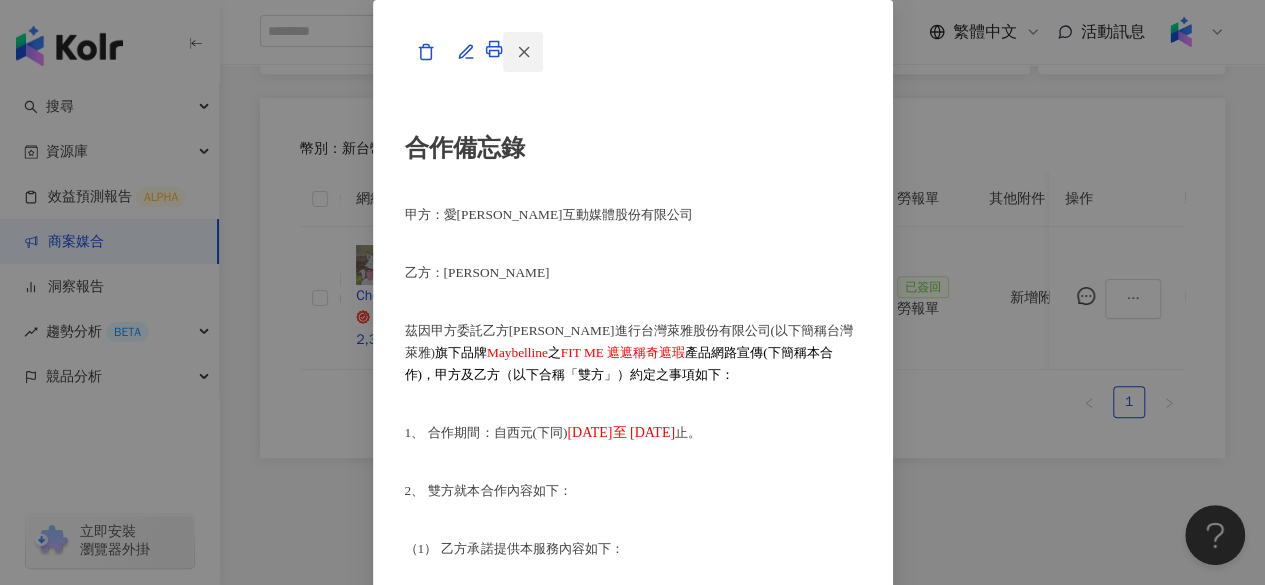 click 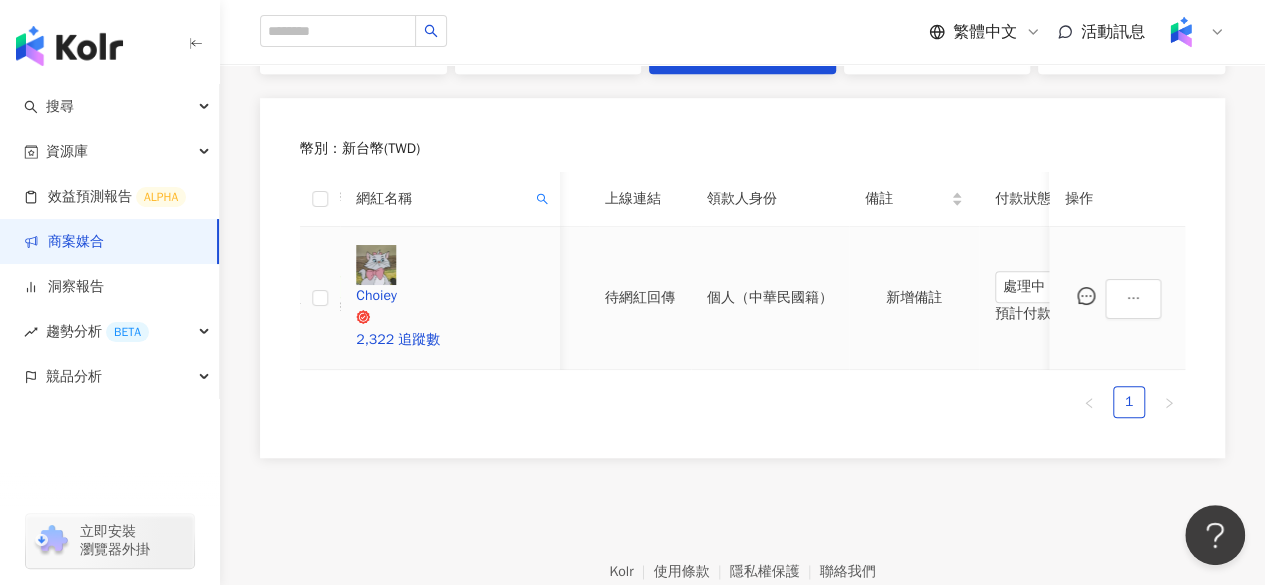 scroll, scrollTop: 0, scrollLeft: 1100, axis: horizontal 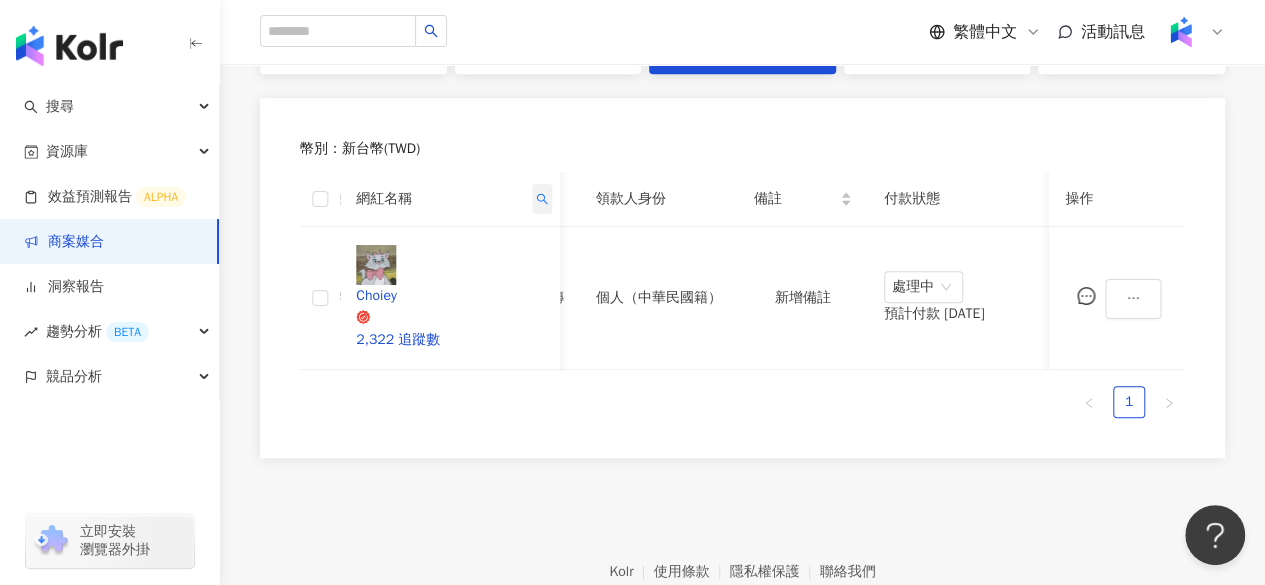 click at bounding box center [542, 199] 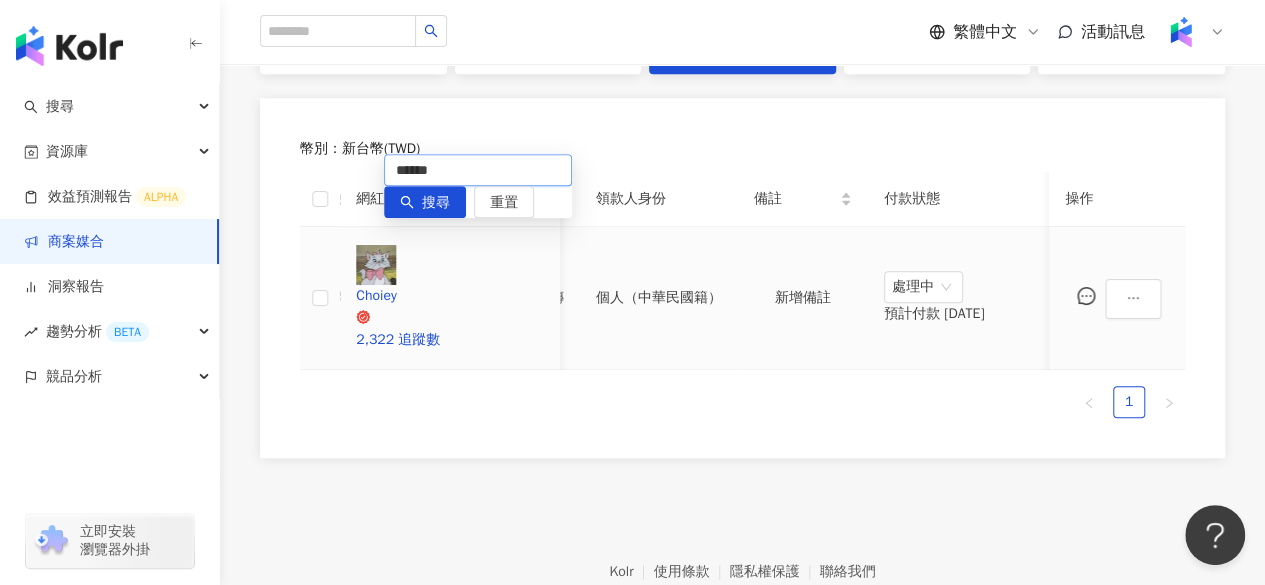 drag, startPoint x: 472, startPoint y: 173, endPoint x: 280, endPoint y: 215, distance: 196.54007 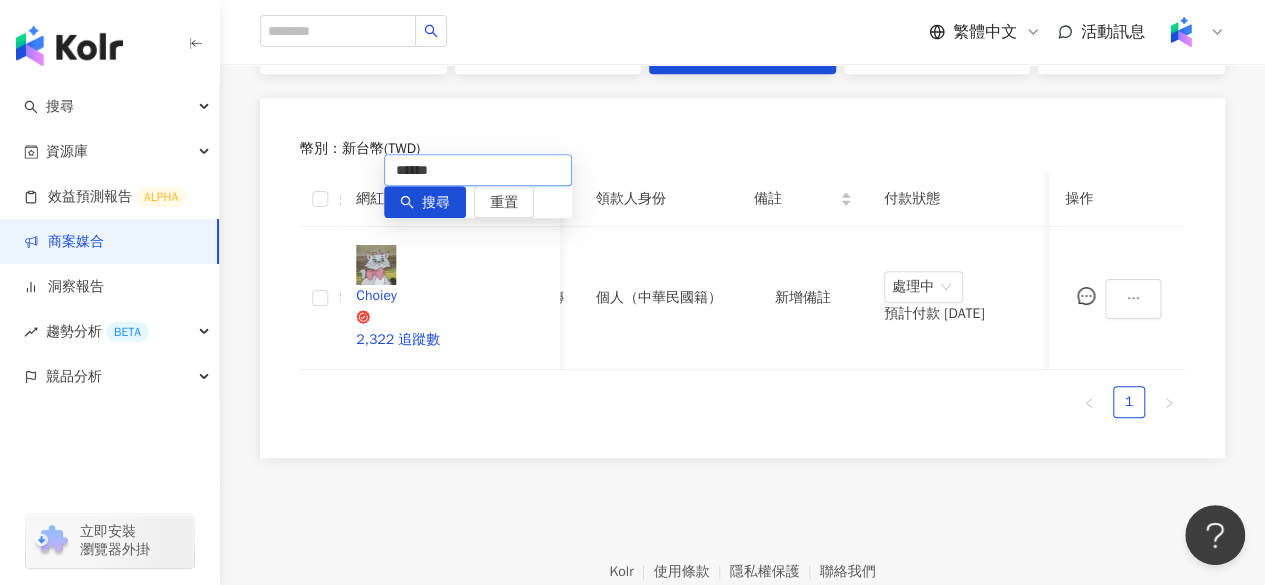 paste on "*" 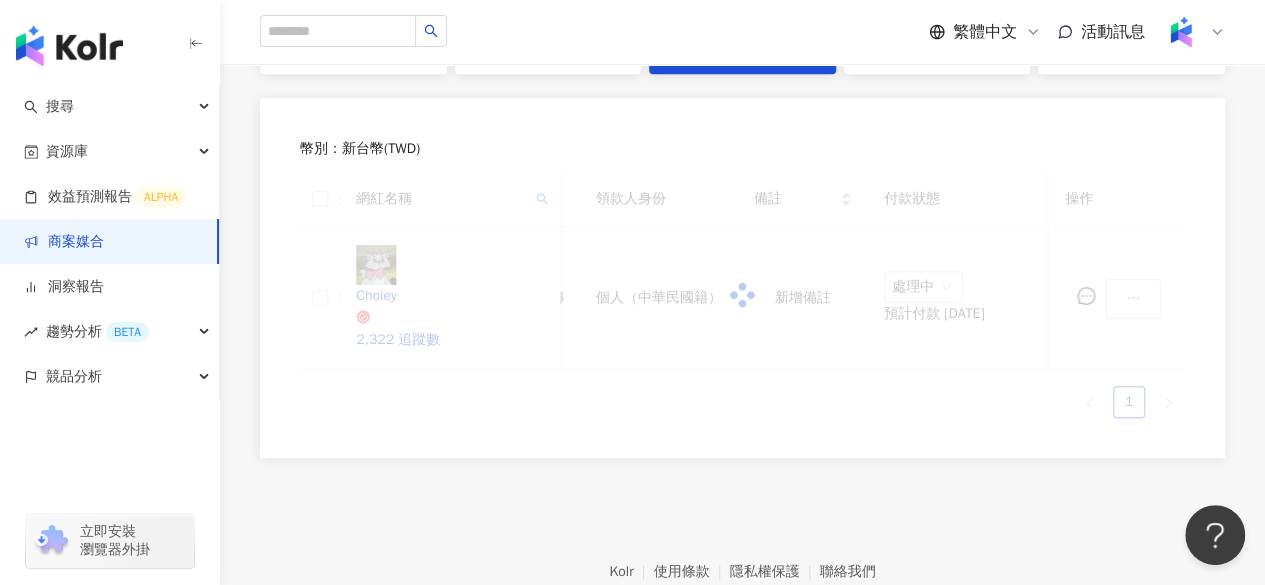 scroll, scrollTop: 0, scrollLeft: 837, axis: horizontal 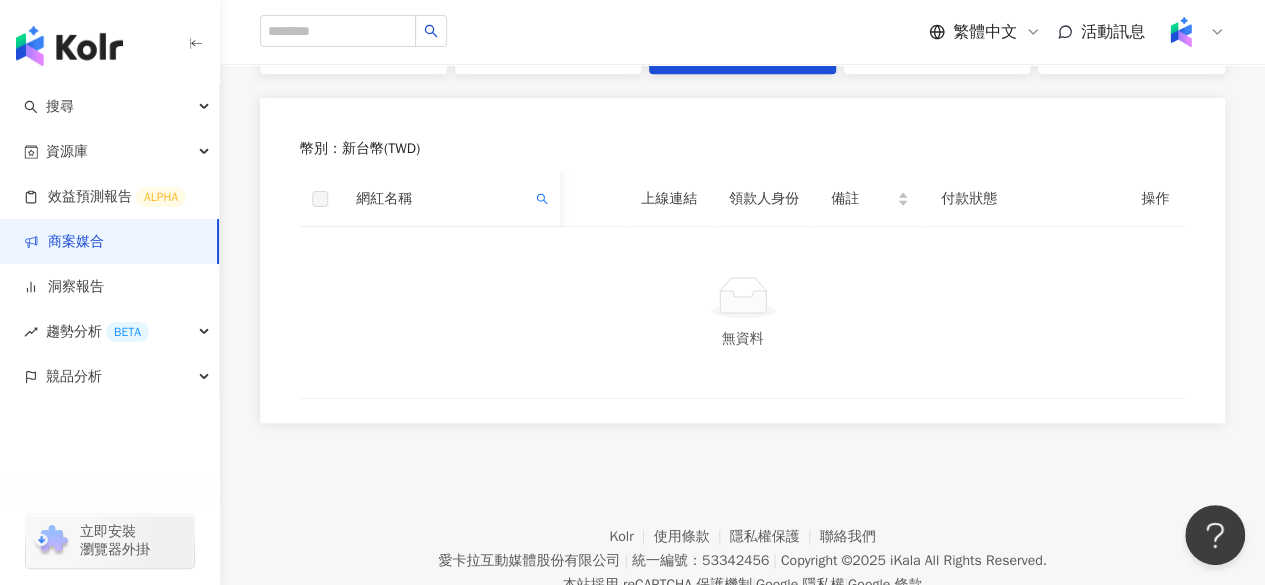 click on "網紅名稱" at bounding box center (450, 199) 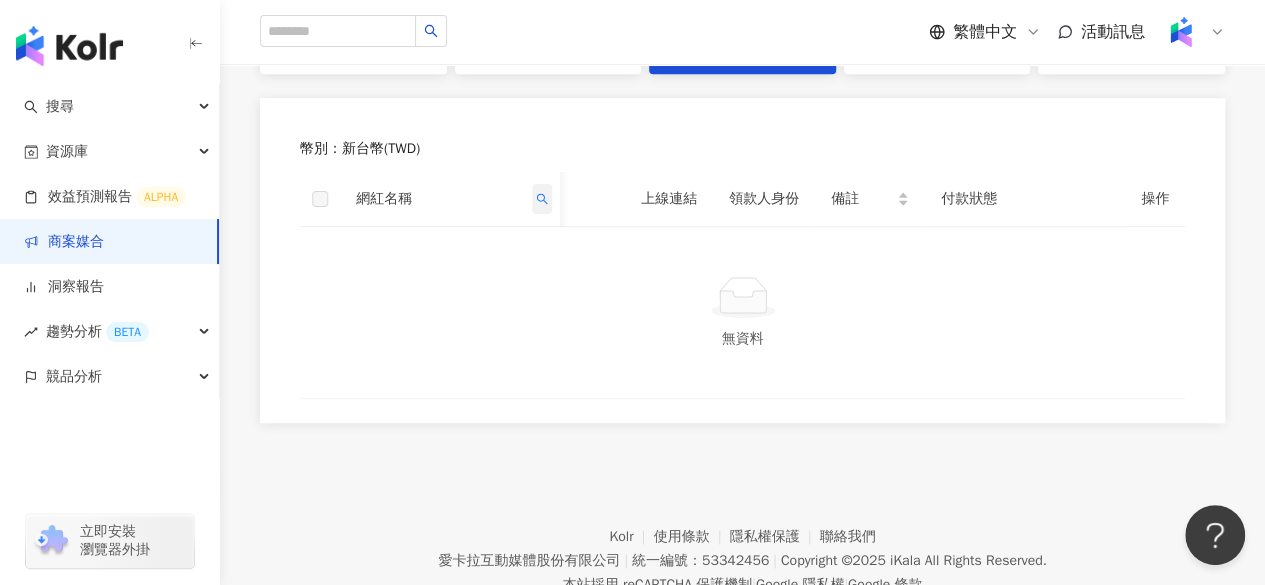 click 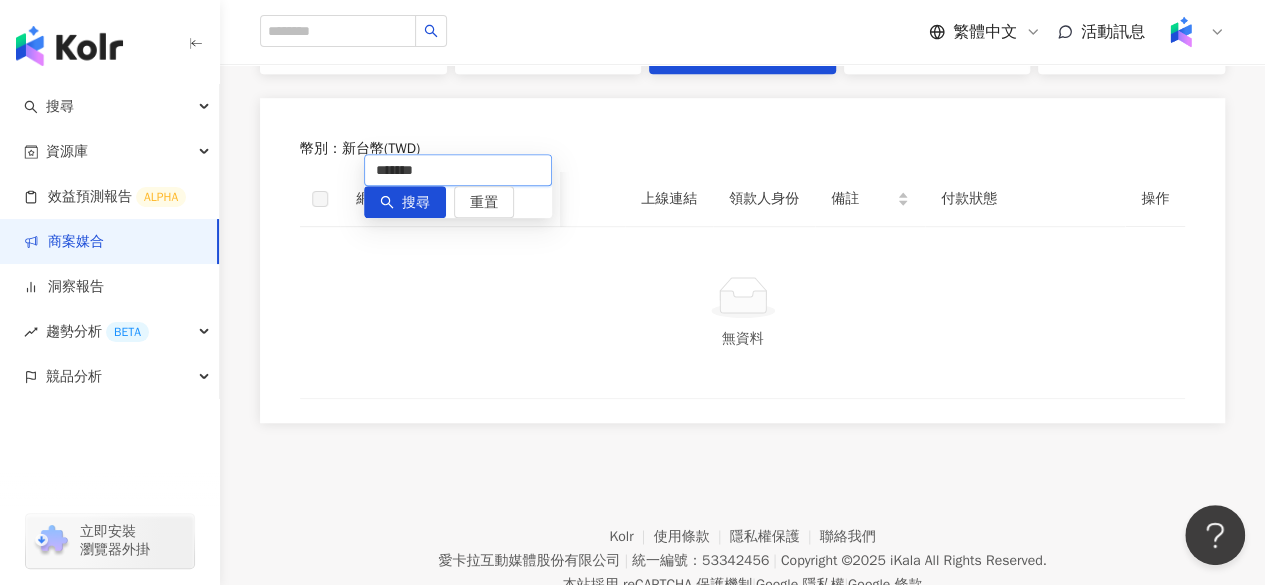 click on "*******" at bounding box center (458, 170) 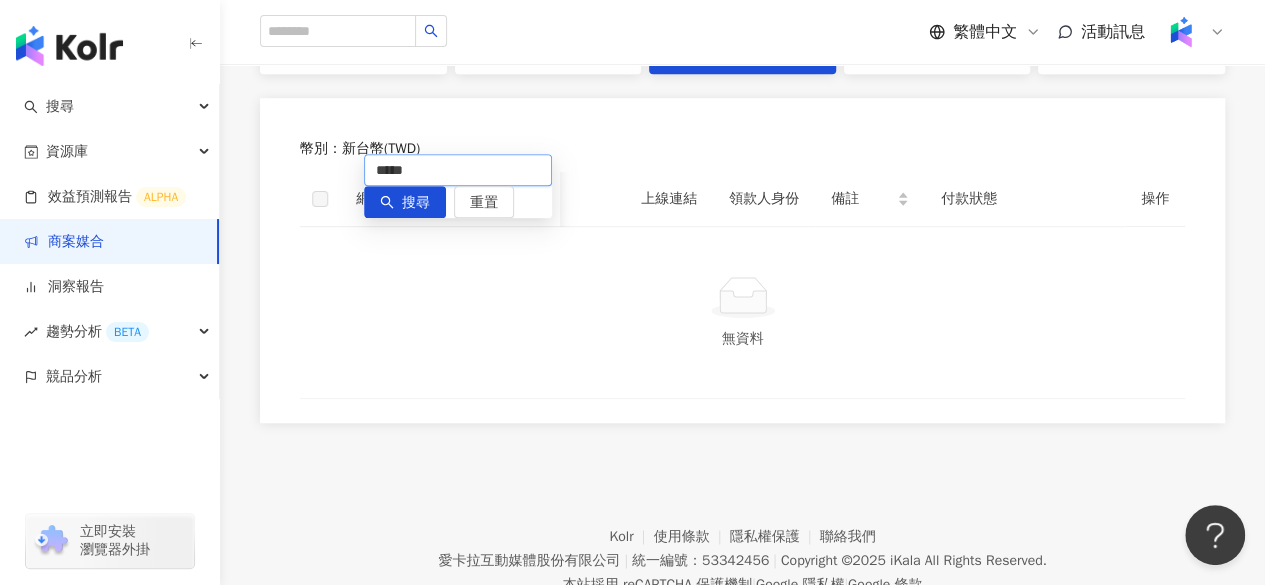 type on "*****" 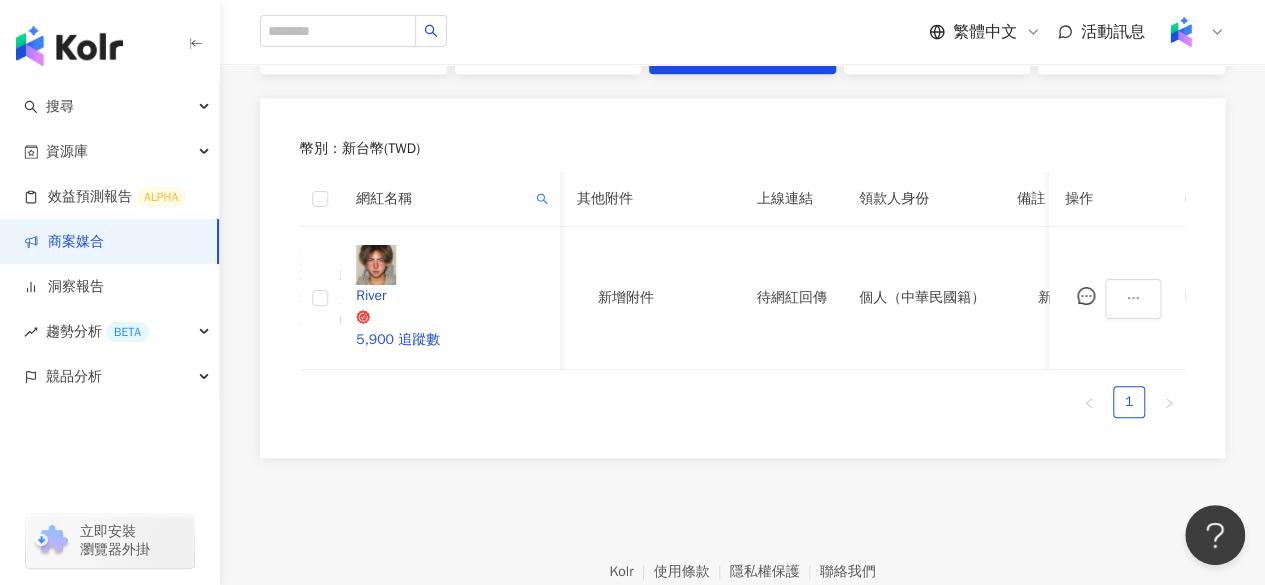 scroll, scrollTop: 569, scrollLeft: 0, axis: vertical 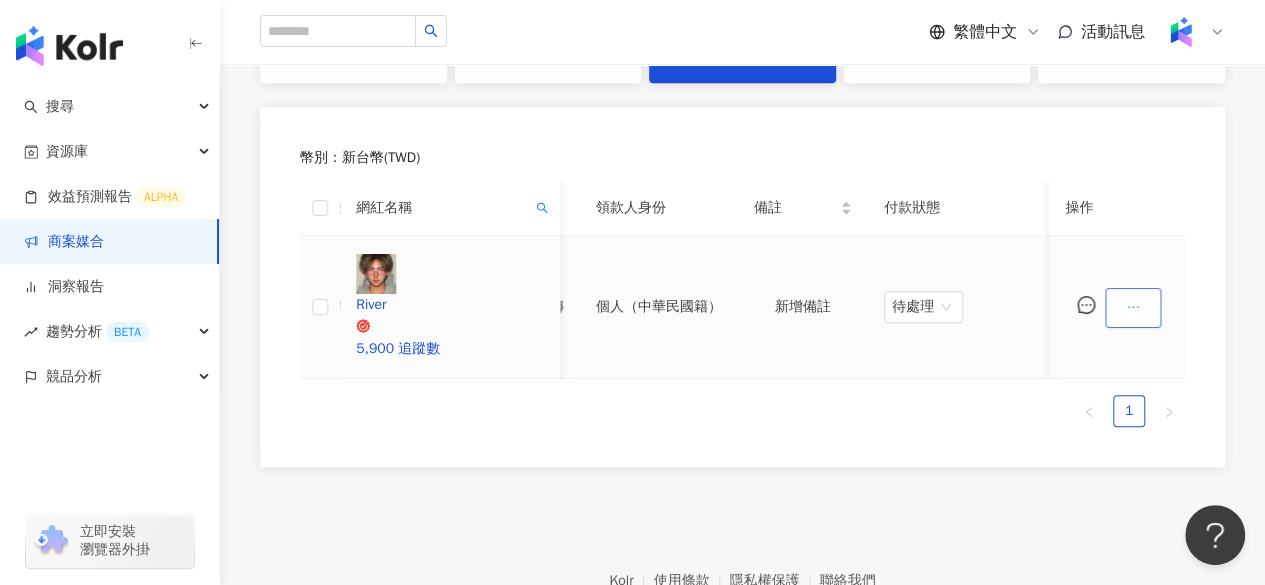 click at bounding box center (1133, 308) 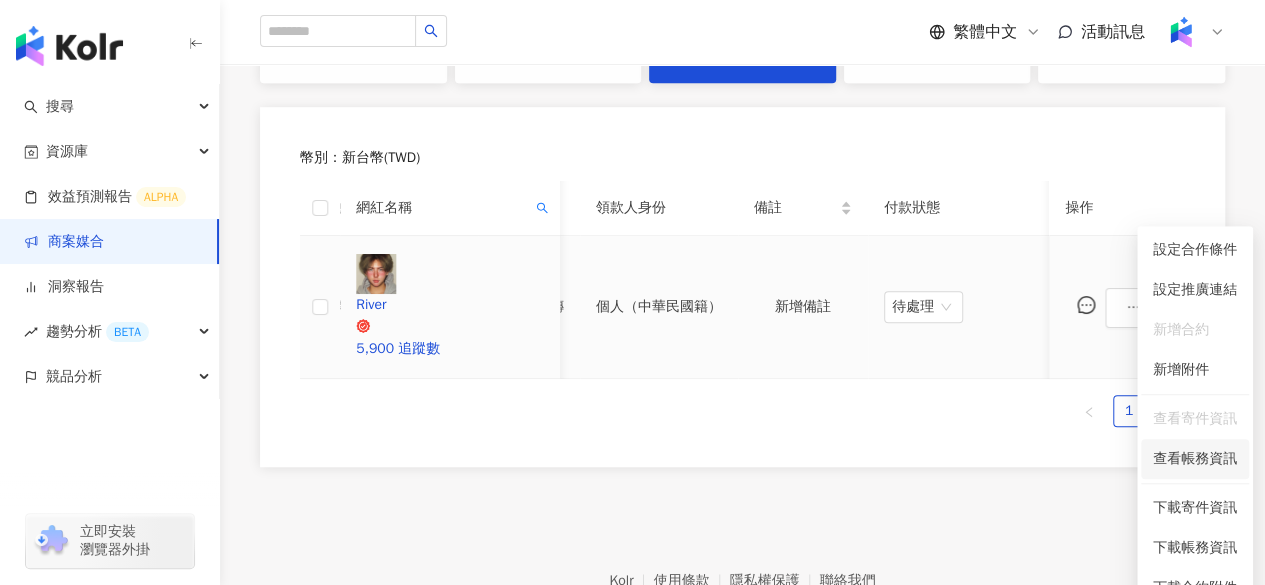 click on "查看帳務資訊" at bounding box center (1195, 459) 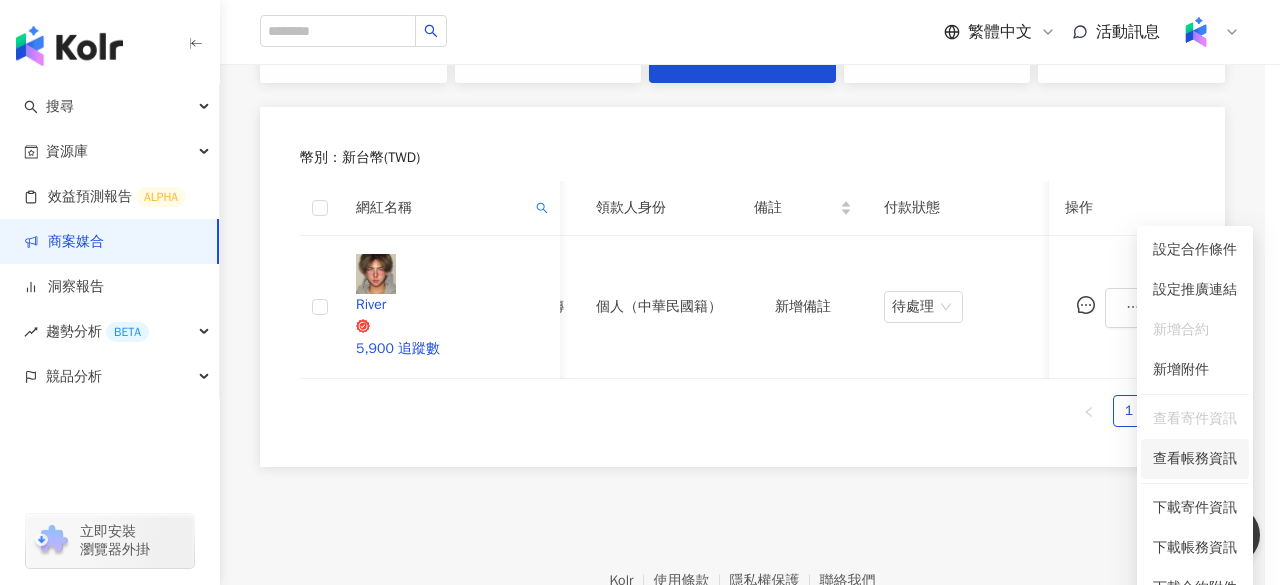 scroll, scrollTop: 0, scrollLeft: 1100, axis: horizontal 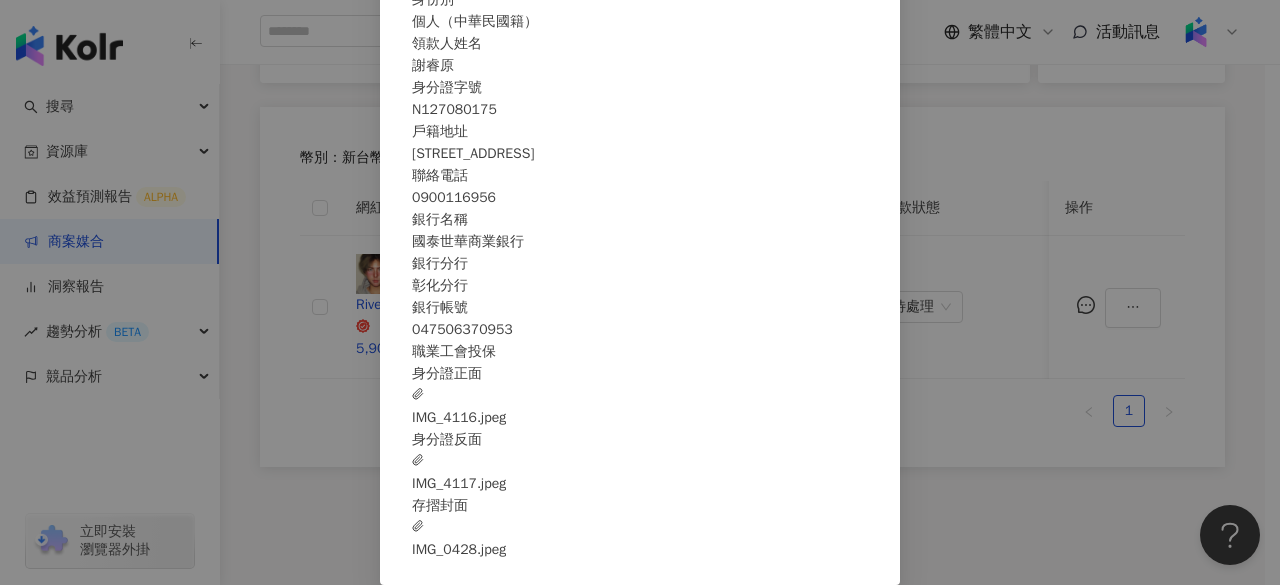click on "IMG_4116.jpeg" at bounding box center (459, 407) 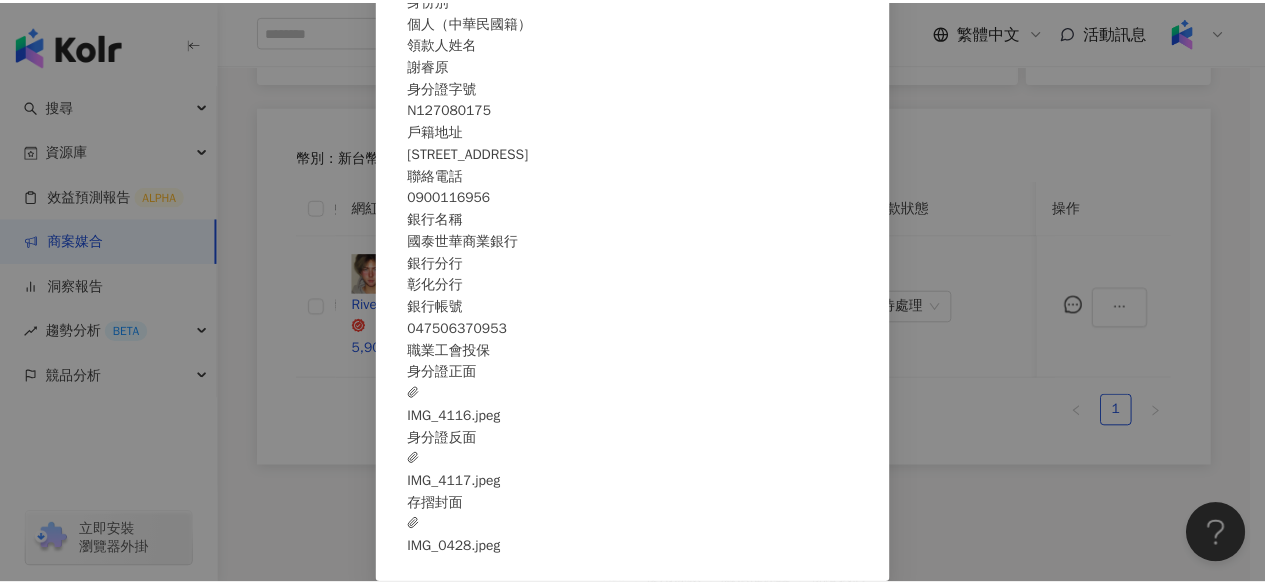 scroll, scrollTop: 0, scrollLeft: 0, axis: both 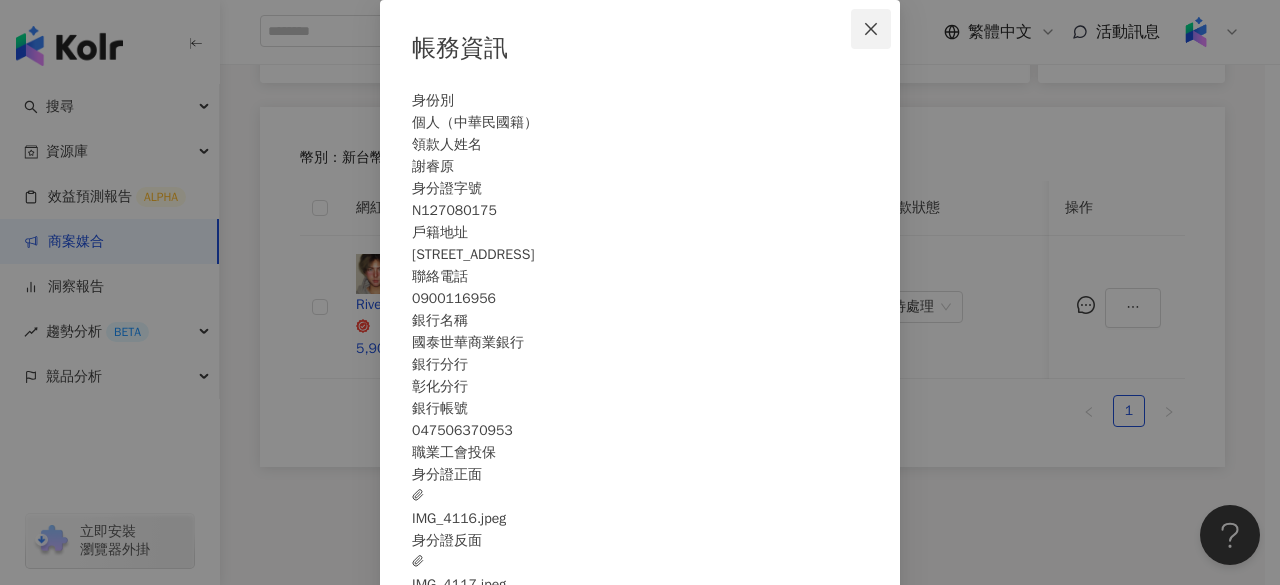 click 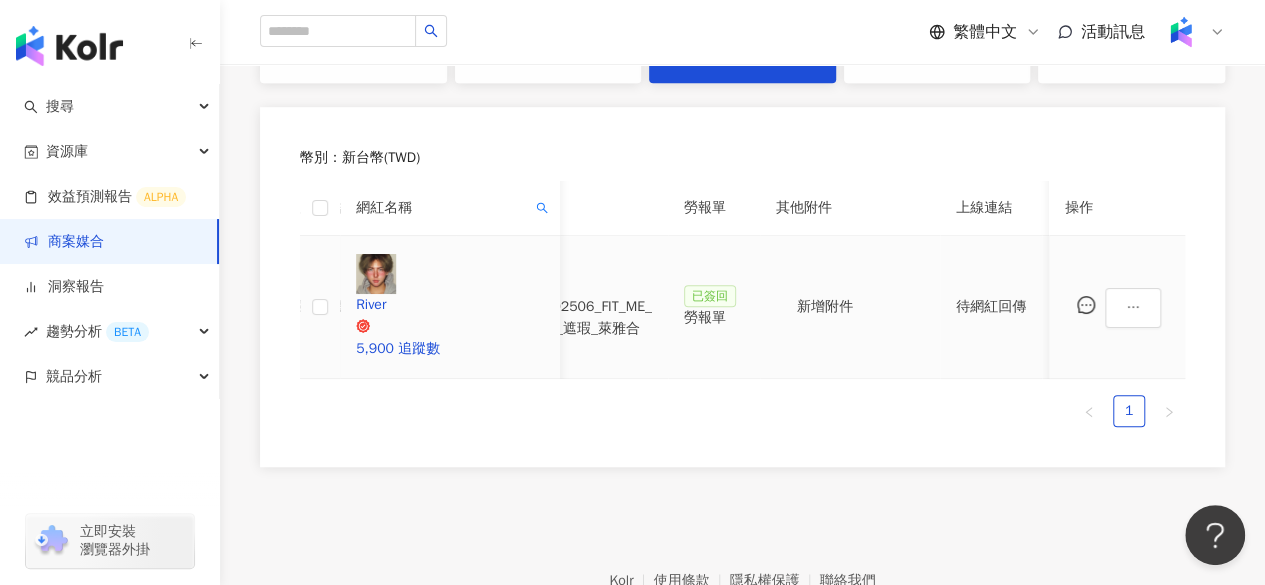scroll, scrollTop: 0, scrollLeft: 637, axis: horizontal 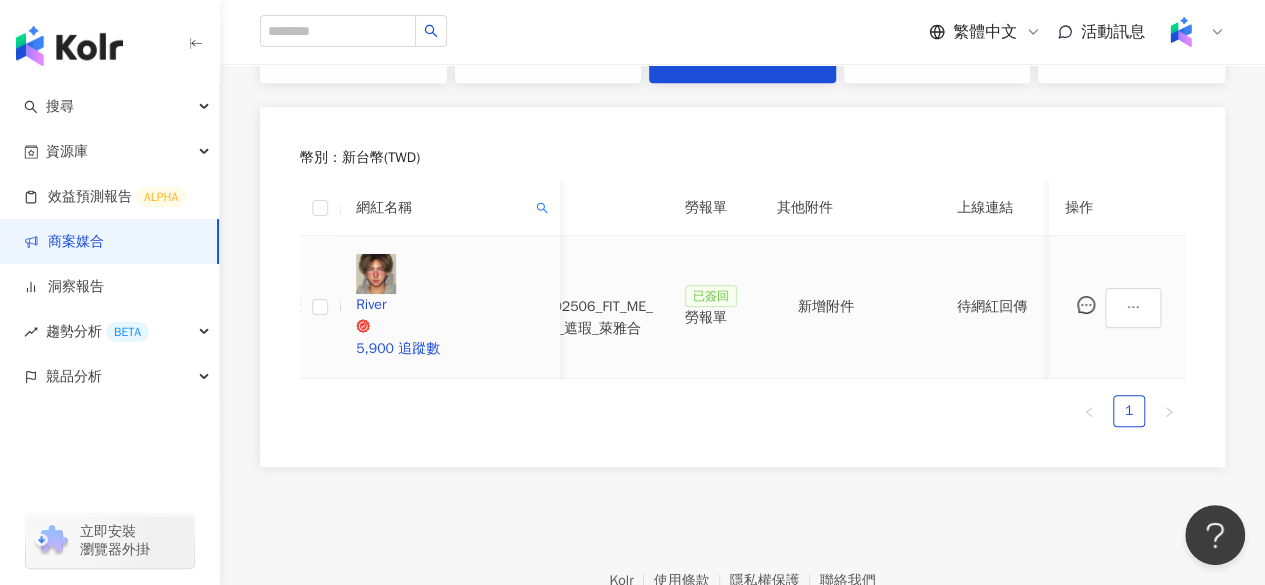 click on "勞報單" at bounding box center (715, 318) 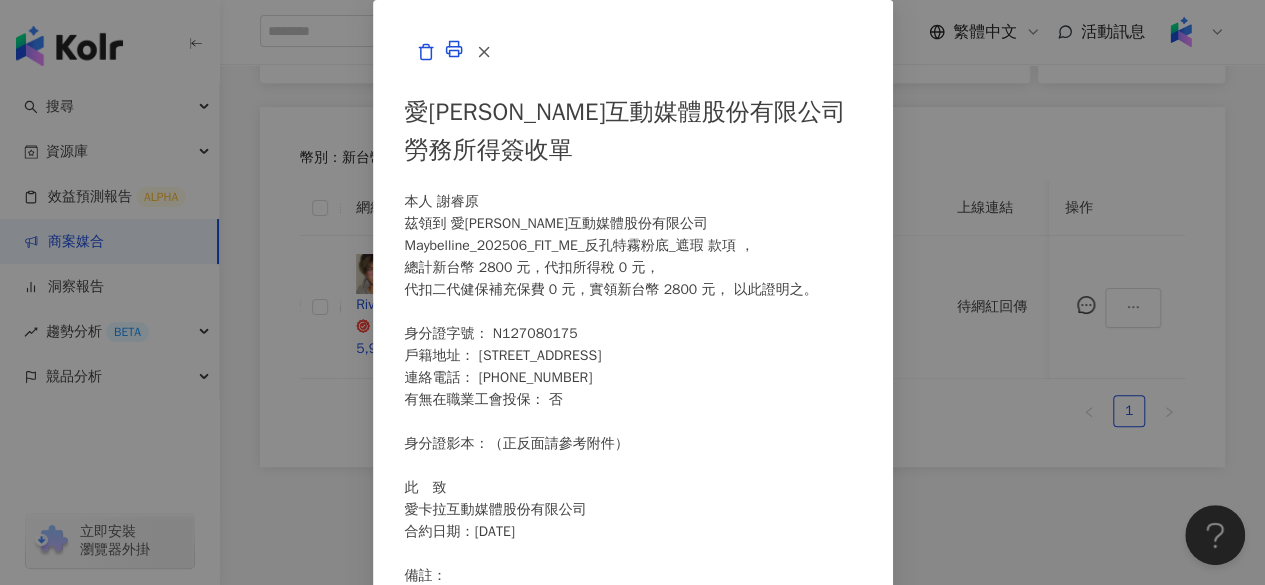 scroll, scrollTop: 256, scrollLeft: 0, axis: vertical 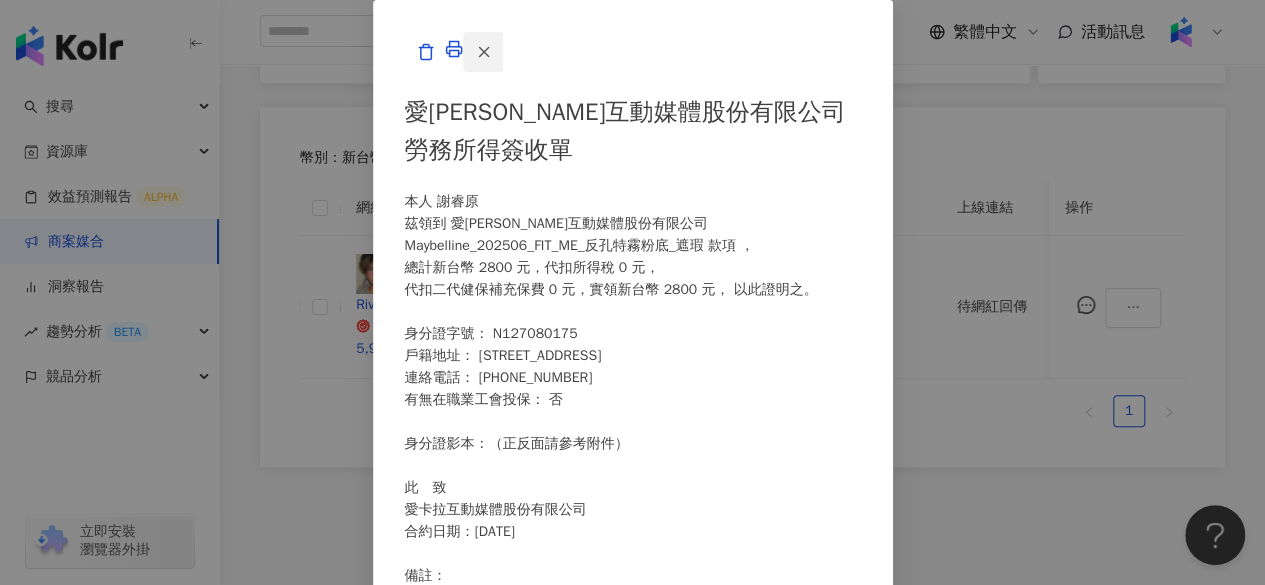click 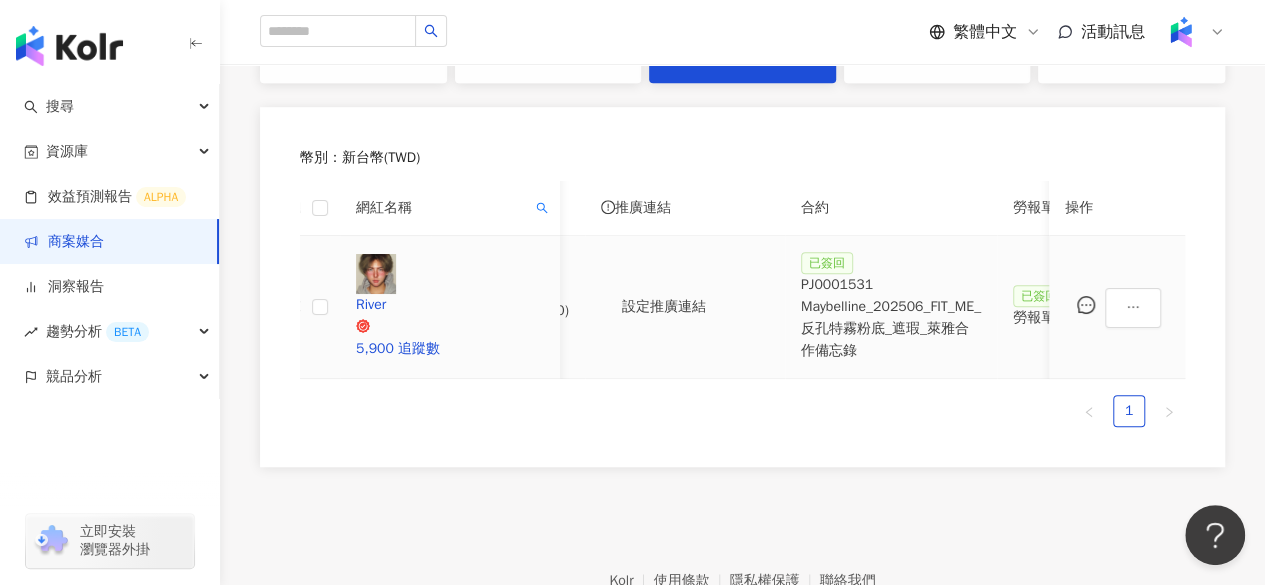scroll, scrollTop: 0, scrollLeft: 308, axis: horizontal 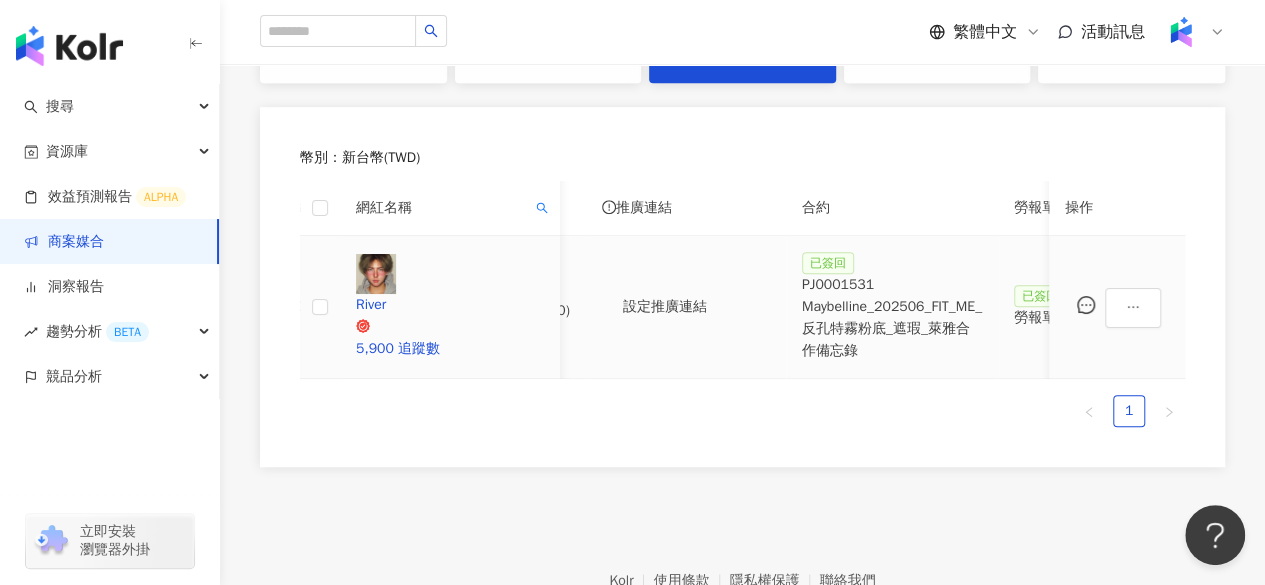 click on "PJ0001531 Maybelline_202506_FIT_ME_反孔特霧粉底_遮瑕_萊雅合作備忘錄" at bounding box center (892, 318) 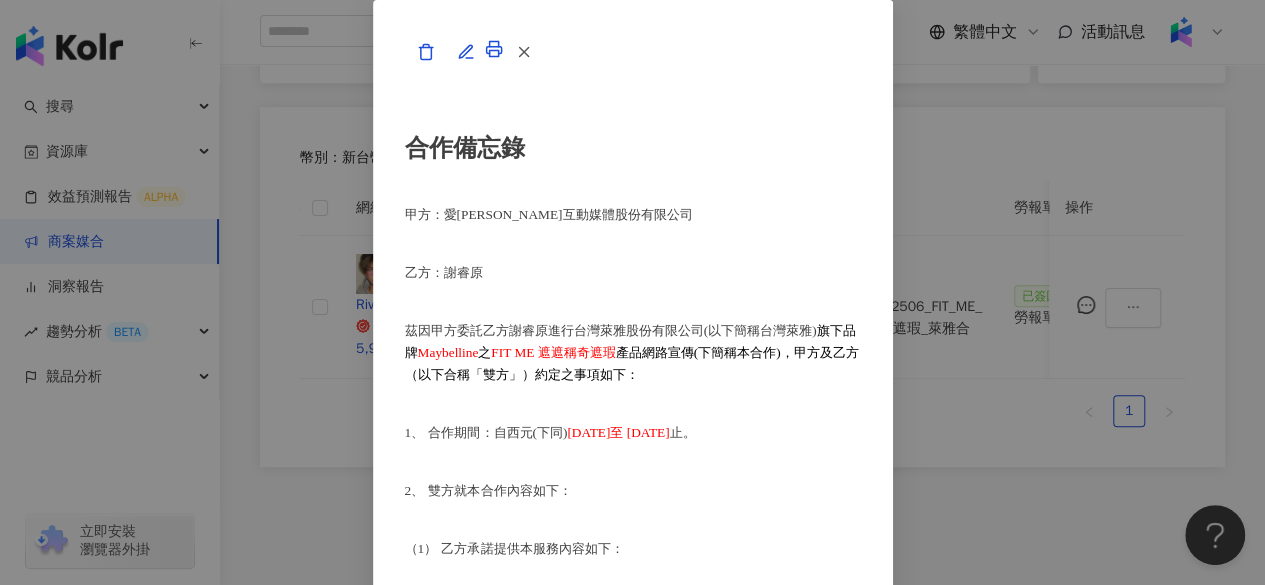 scroll, scrollTop: 8369, scrollLeft: 0, axis: vertical 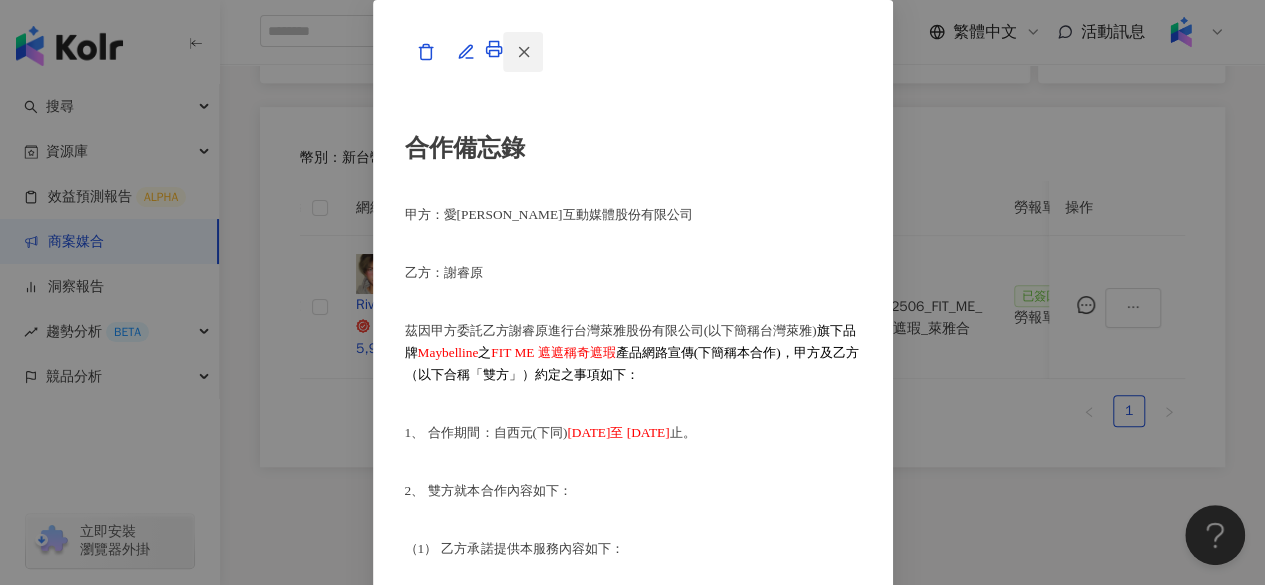 click 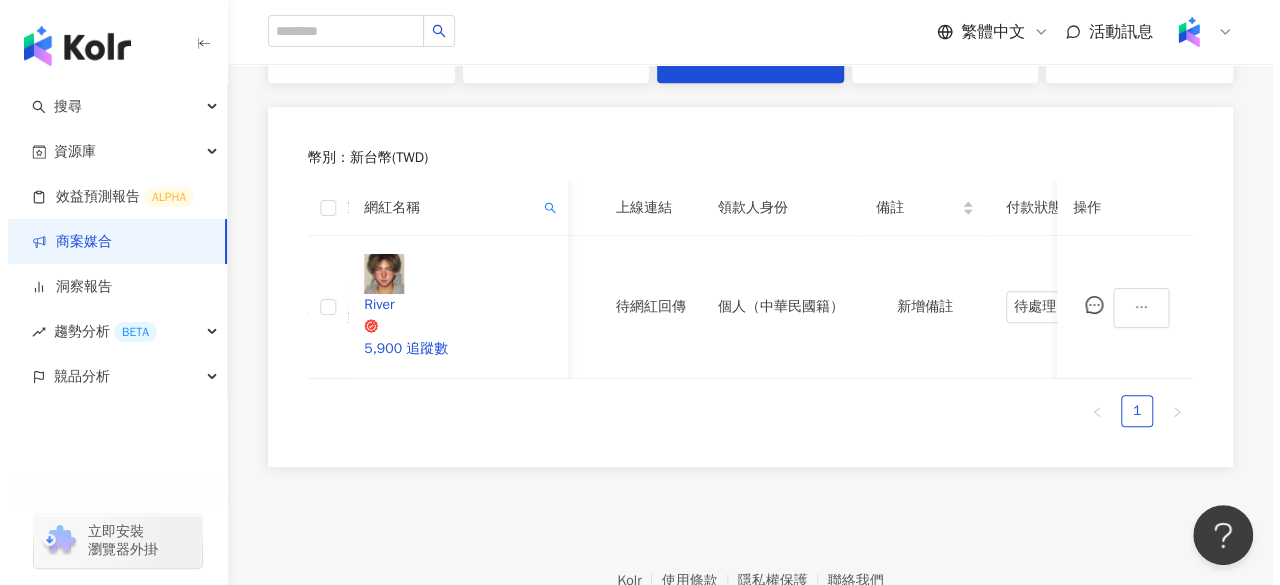 scroll, scrollTop: 0, scrollLeft: 1100, axis: horizontal 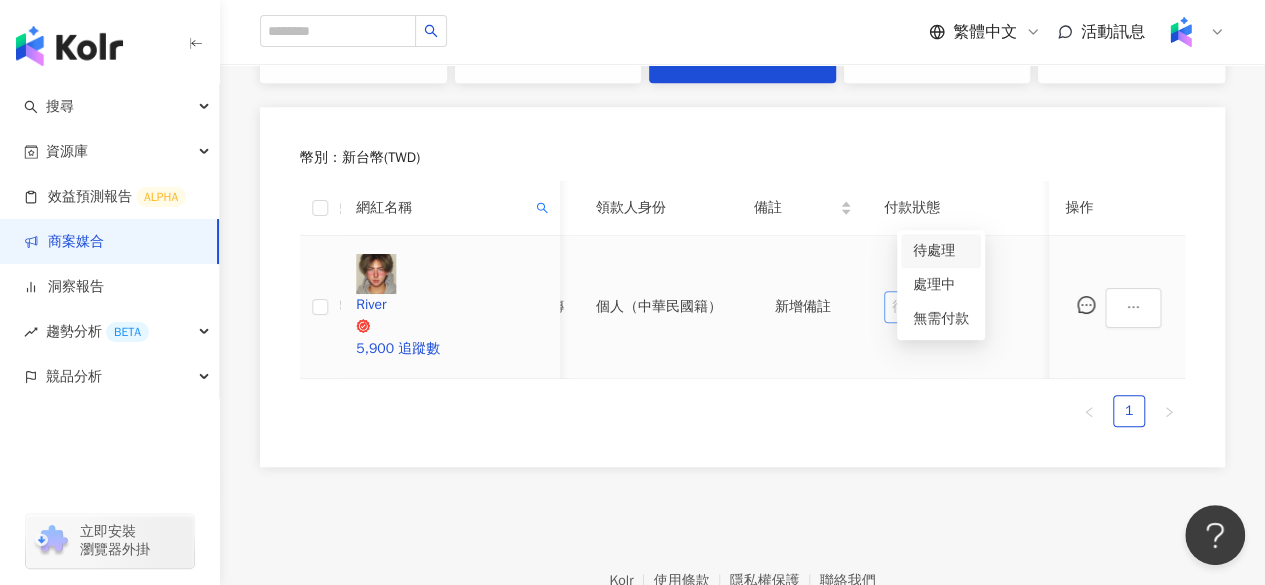click on "待處理" at bounding box center (923, 307) 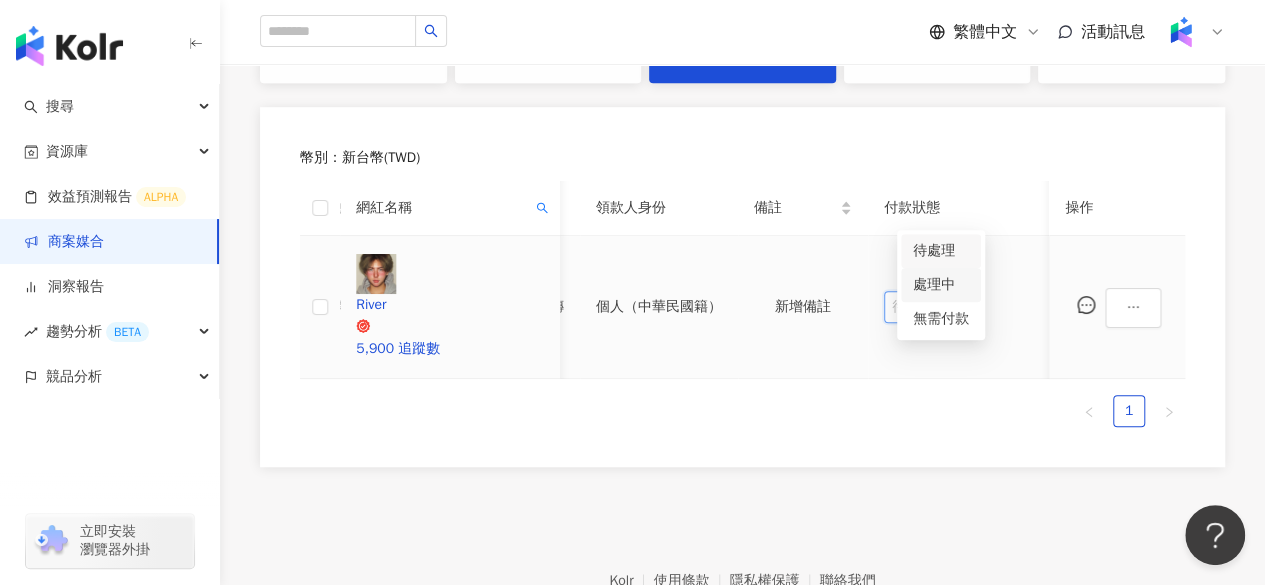 click on "處理中" at bounding box center (941, 285) 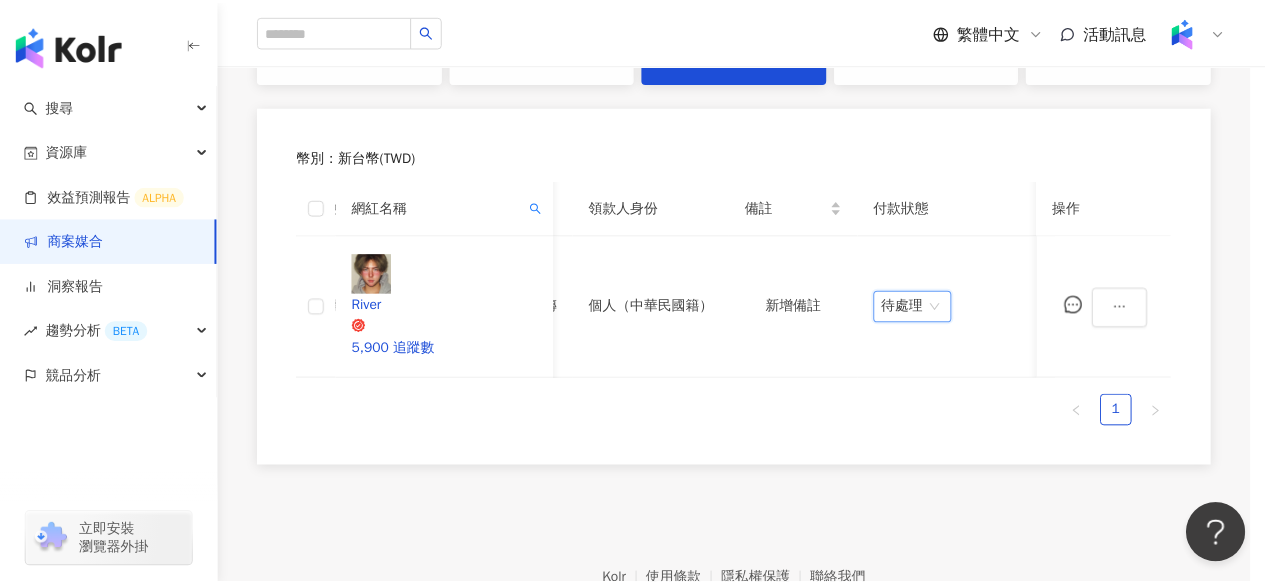 scroll, scrollTop: 0, scrollLeft: 1100, axis: horizontal 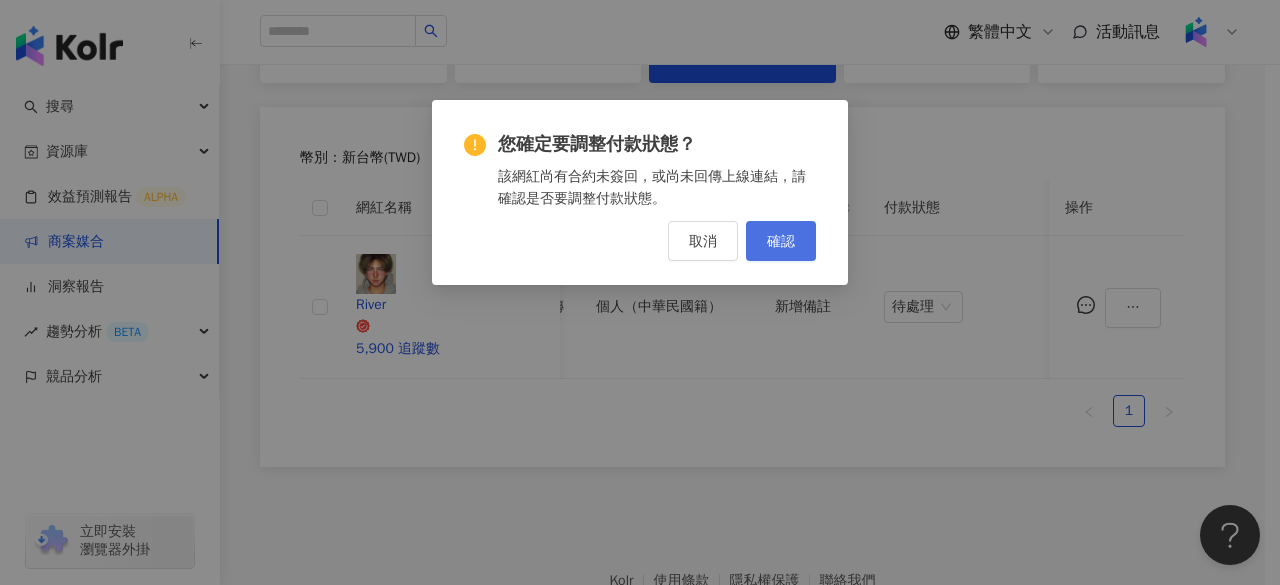click on "確認" at bounding box center [781, 241] 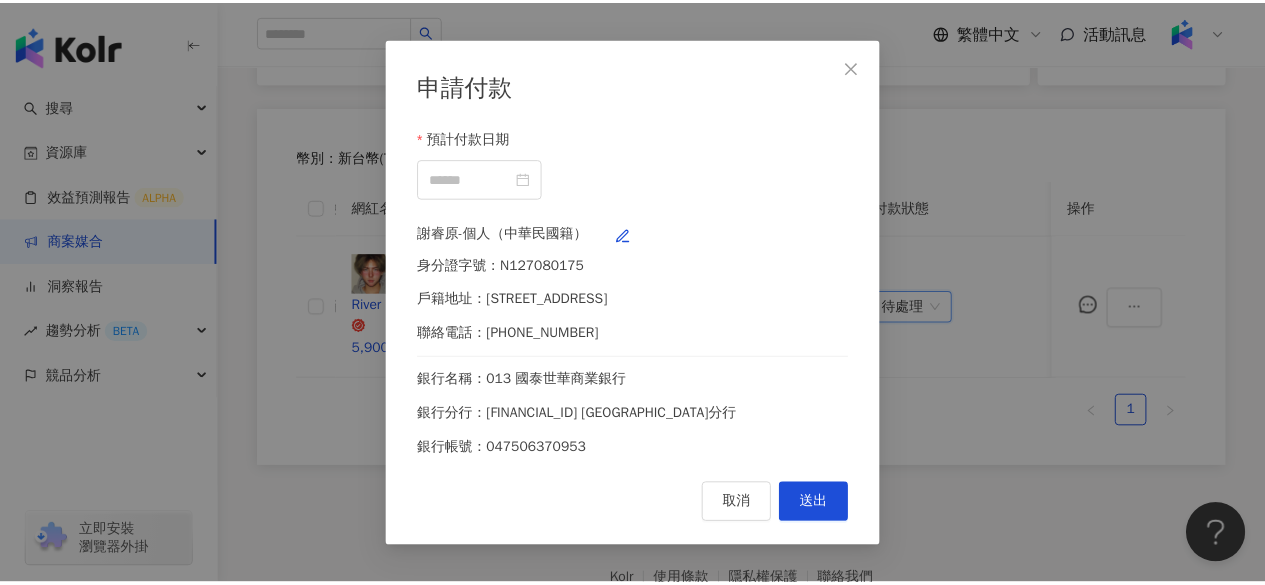 scroll, scrollTop: 0, scrollLeft: 1085, axis: horizontal 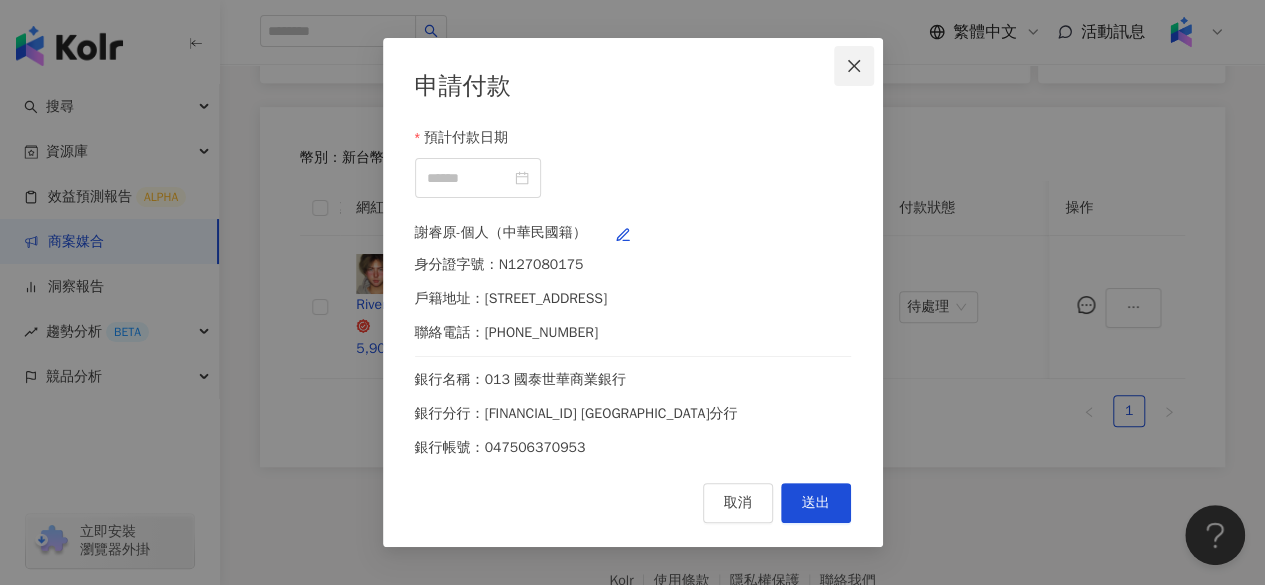 click at bounding box center [854, 66] 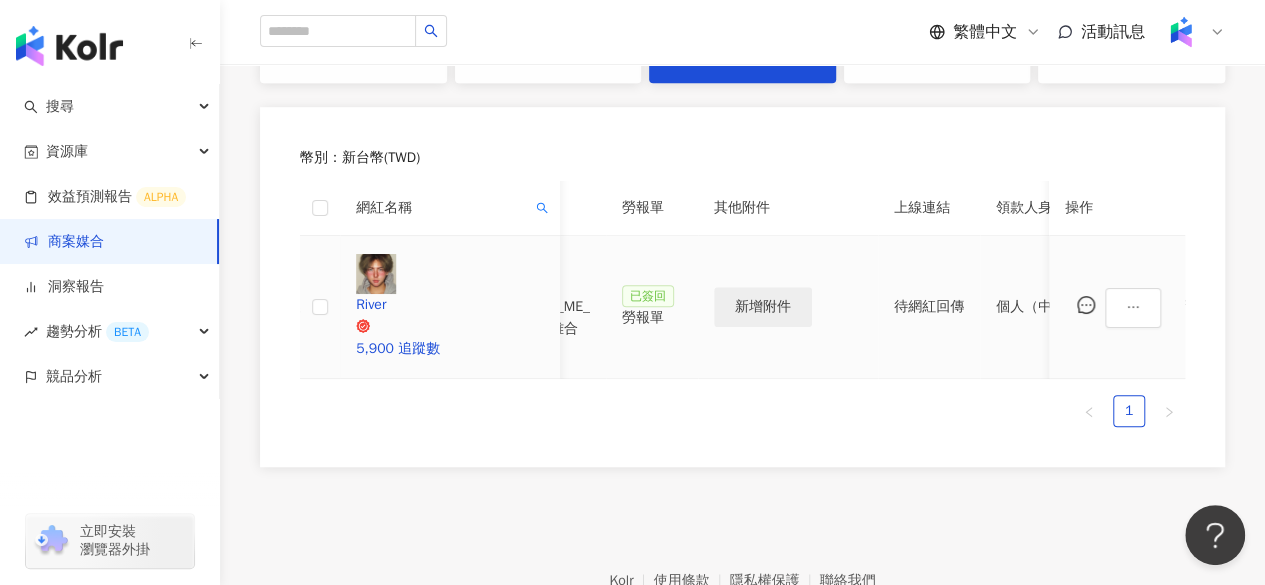 scroll, scrollTop: 0, scrollLeft: 492, axis: horizontal 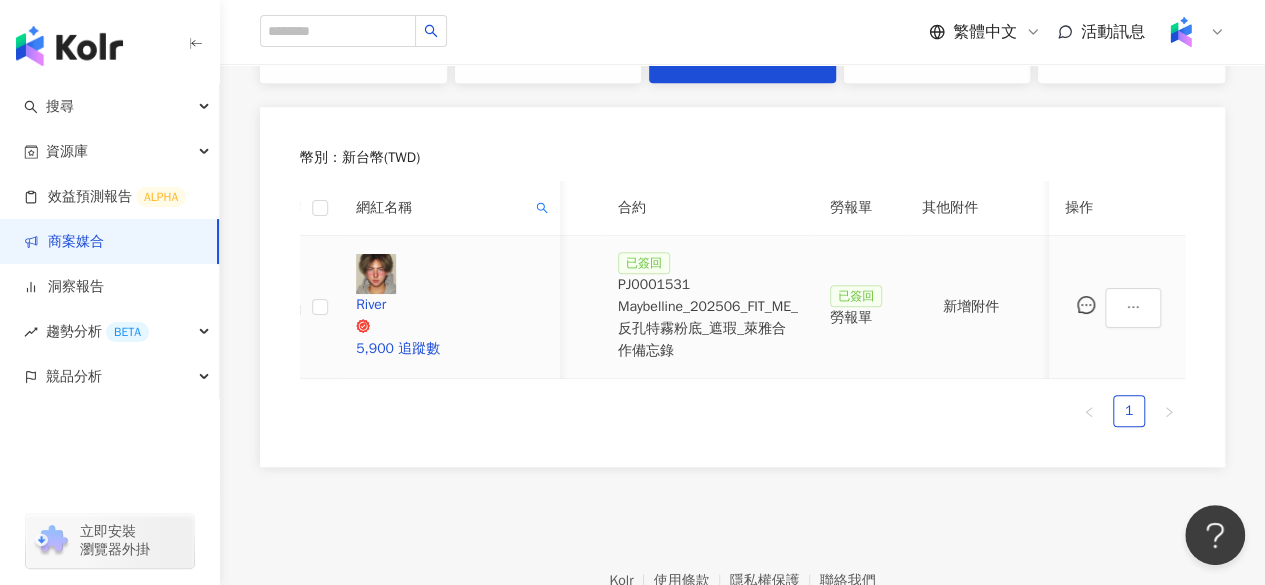 click on "已簽回 PJ0001531 Maybelline_202506_FIT_ME_反孔特霧粉底_遮瑕_萊雅合作備忘錄" at bounding box center [708, 307] 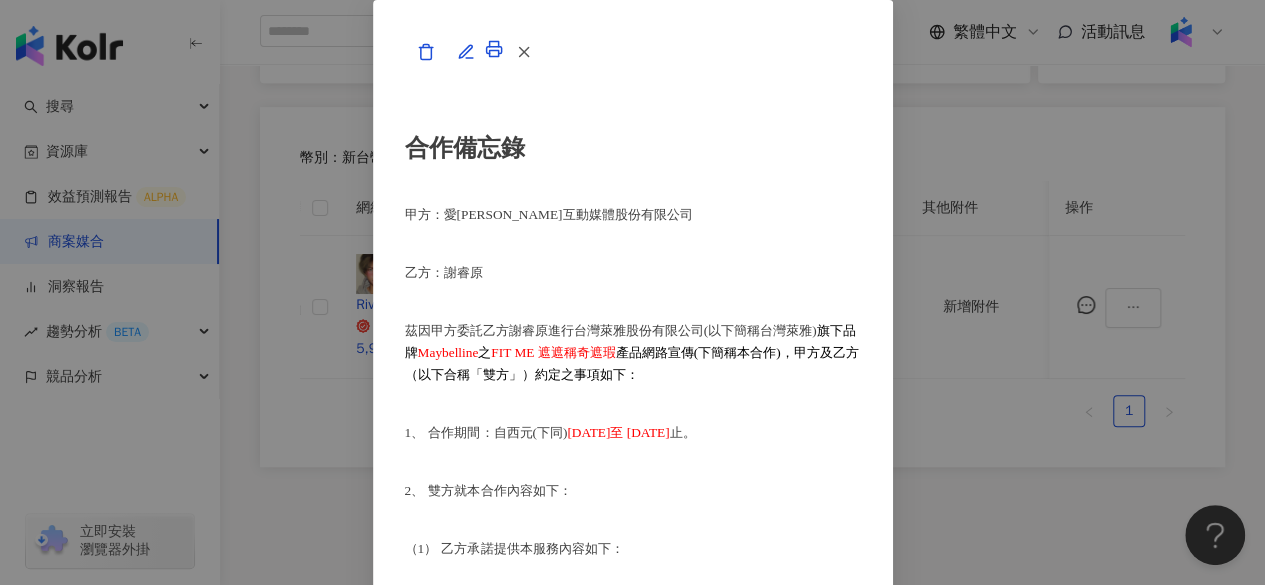 scroll, scrollTop: 5078, scrollLeft: 0, axis: vertical 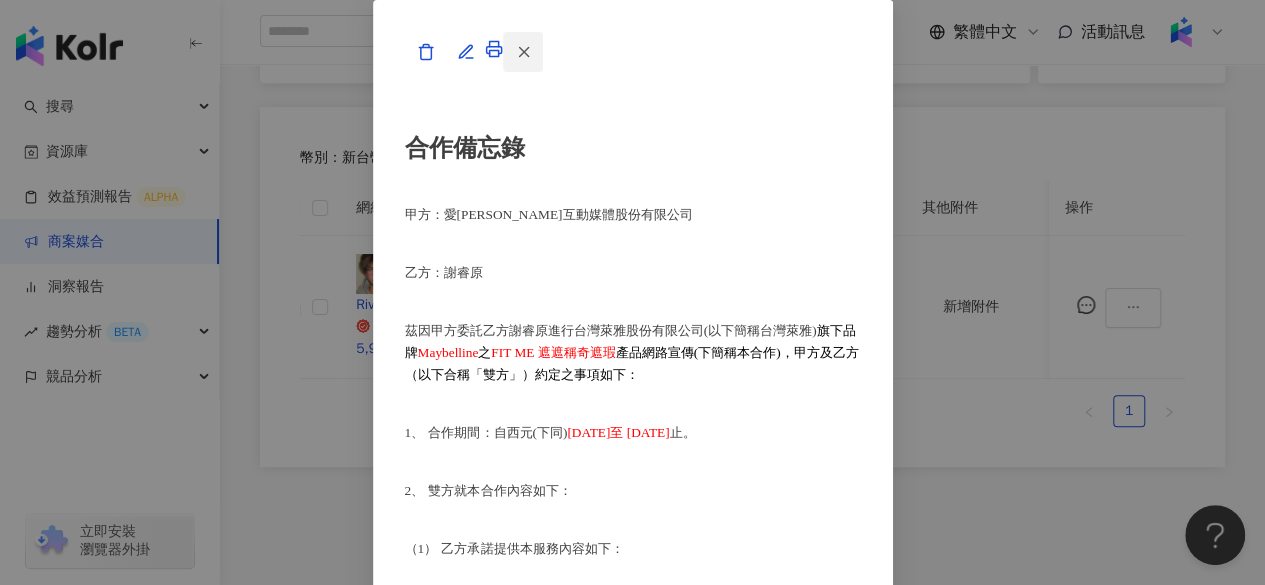 click at bounding box center [524, 52] 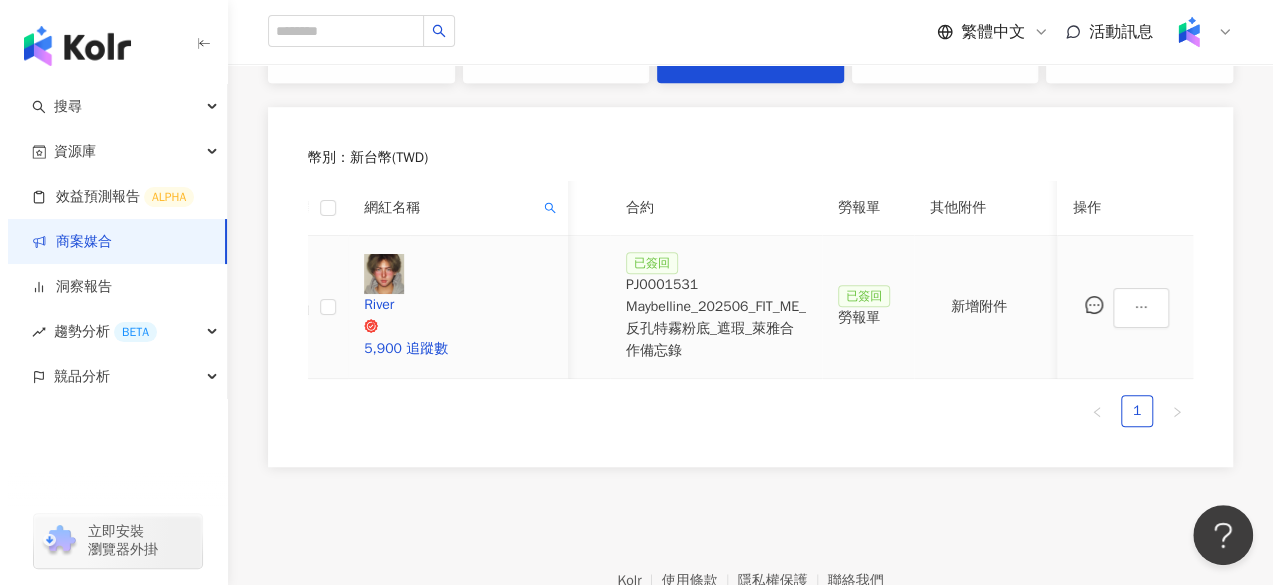 scroll, scrollTop: 0, scrollLeft: 1100, axis: horizontal 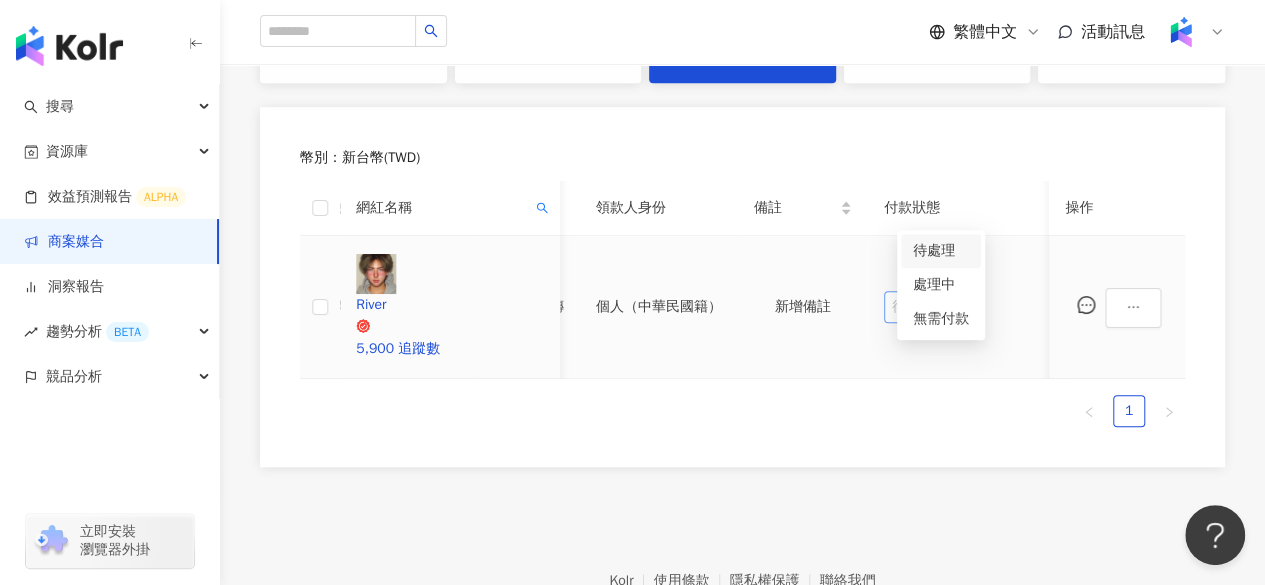 click on "待處理" at bounding box center [923, 307] 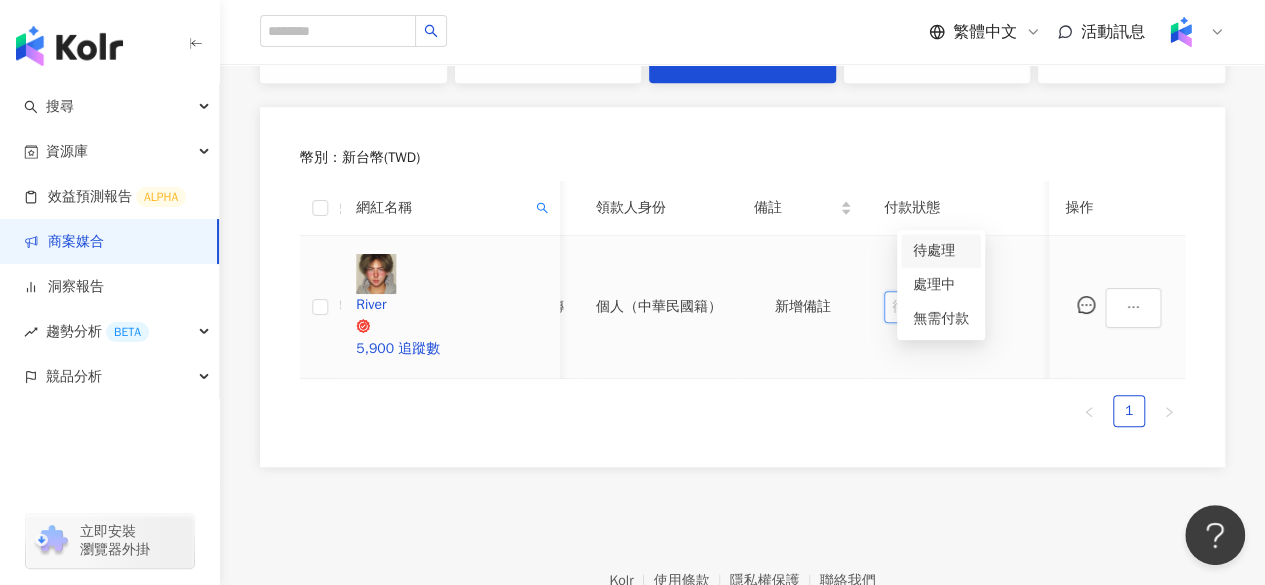 click on "待處理 處理中 無需付款" at bounding box center (941, 285) 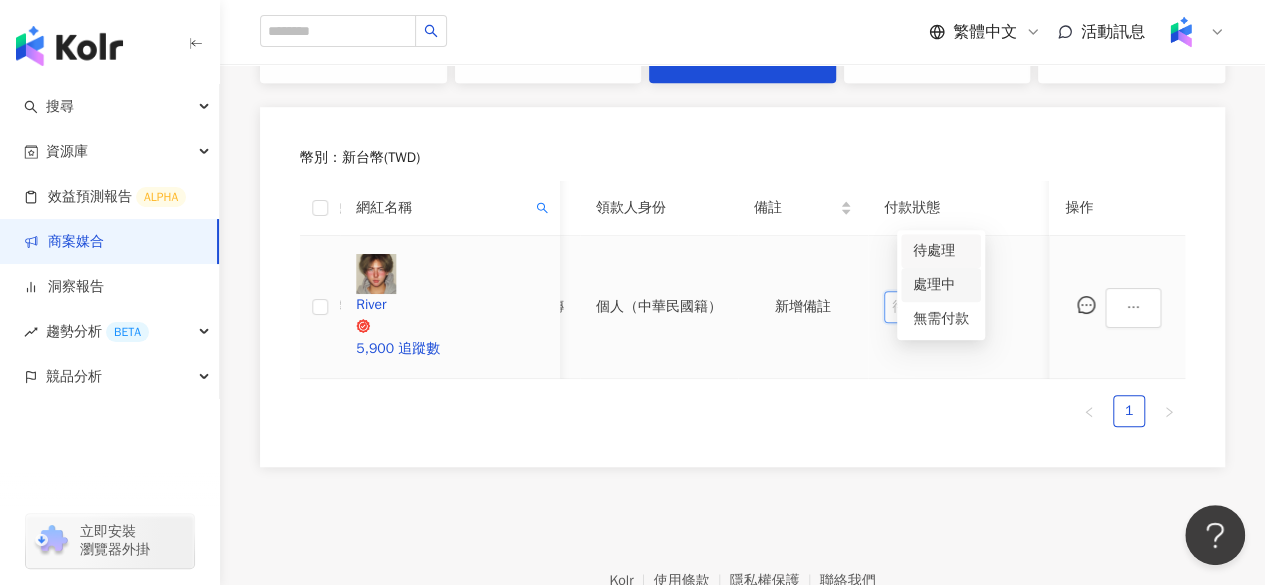 click on "處理中" at bounding box center (941, 285) 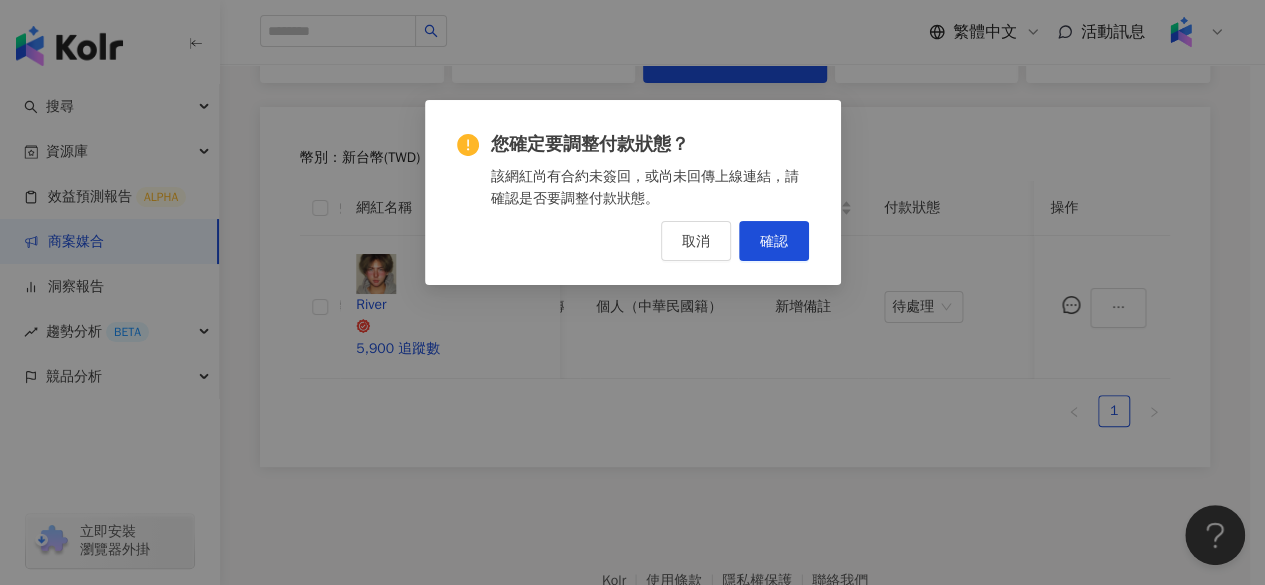 scroll, scrollTop: 0, scrollLeft: 1100, axis: horizontal 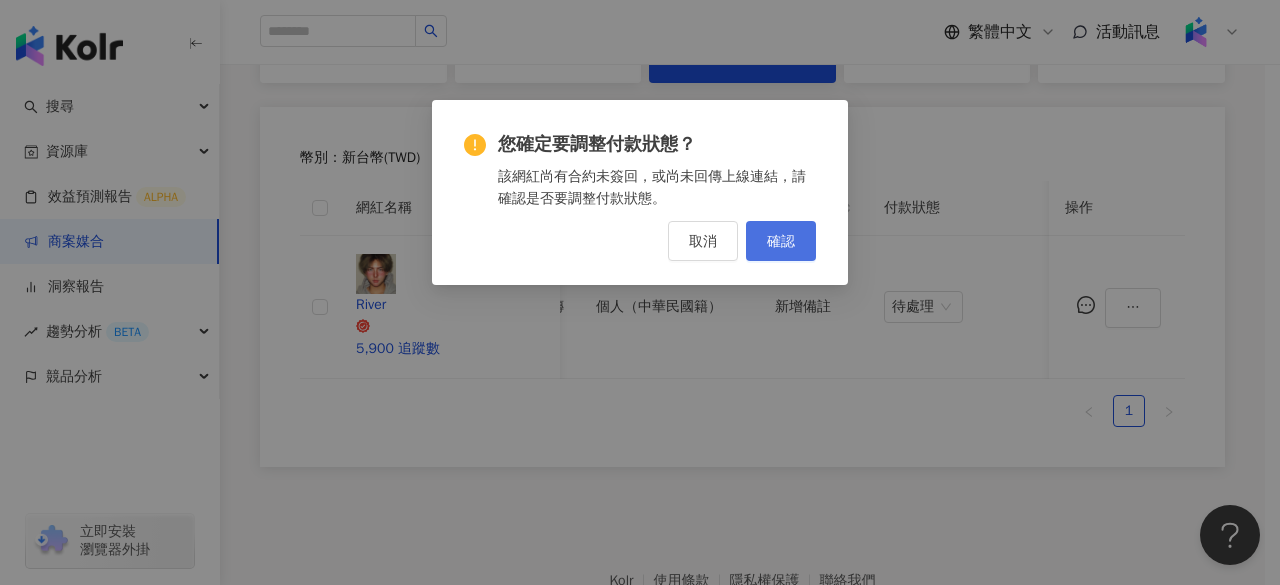 click on "確認" at bounding box center [781, 241] 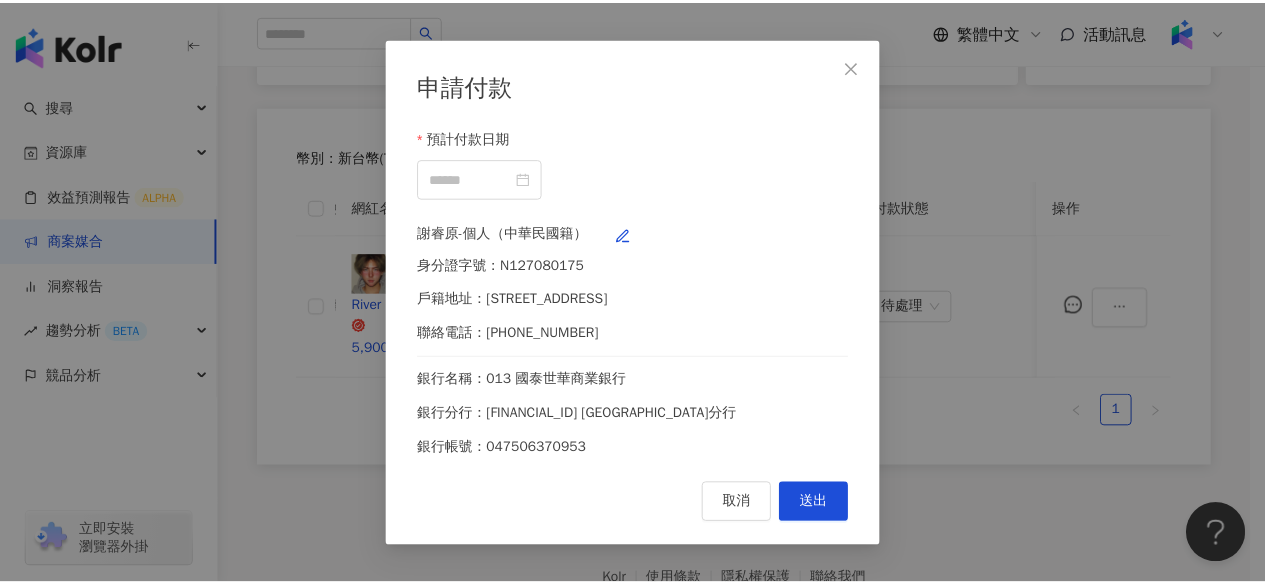 scroll, scrollTop: 0, scrollLeft: 1085, axis: horizontal 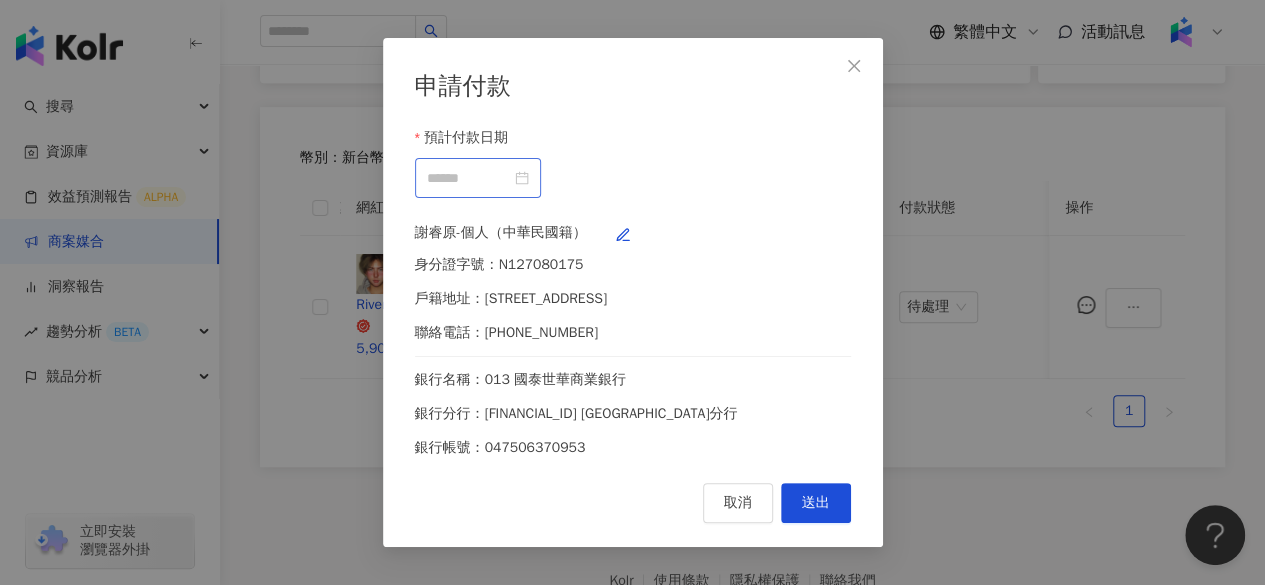 click at bounding box center [478, 178] 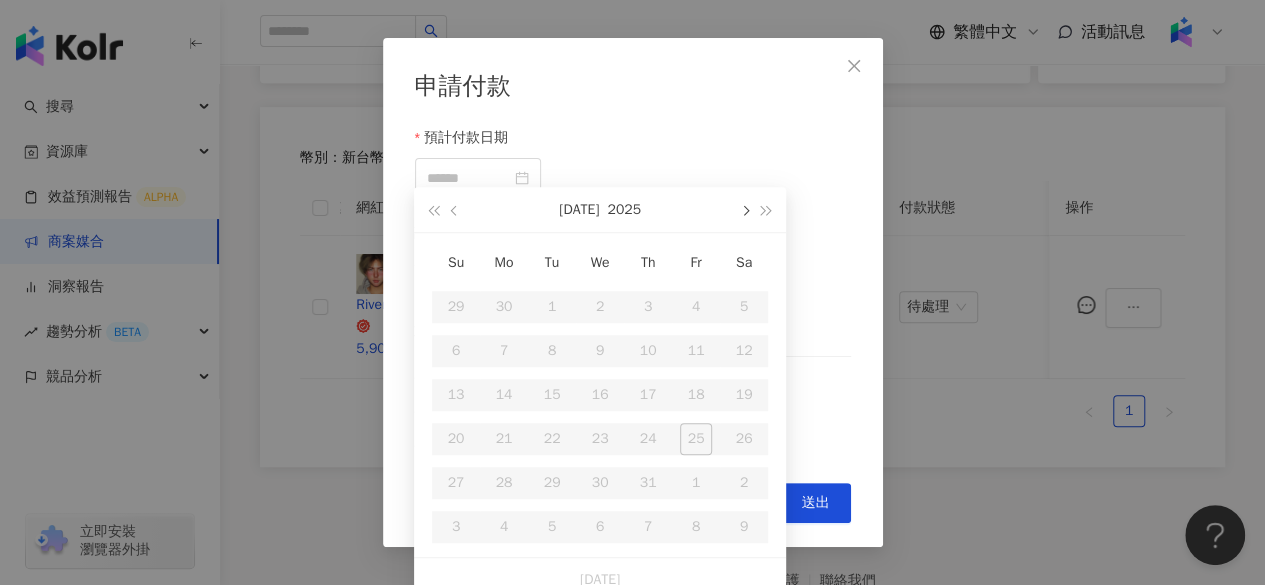click at bounding box center [744, 209] 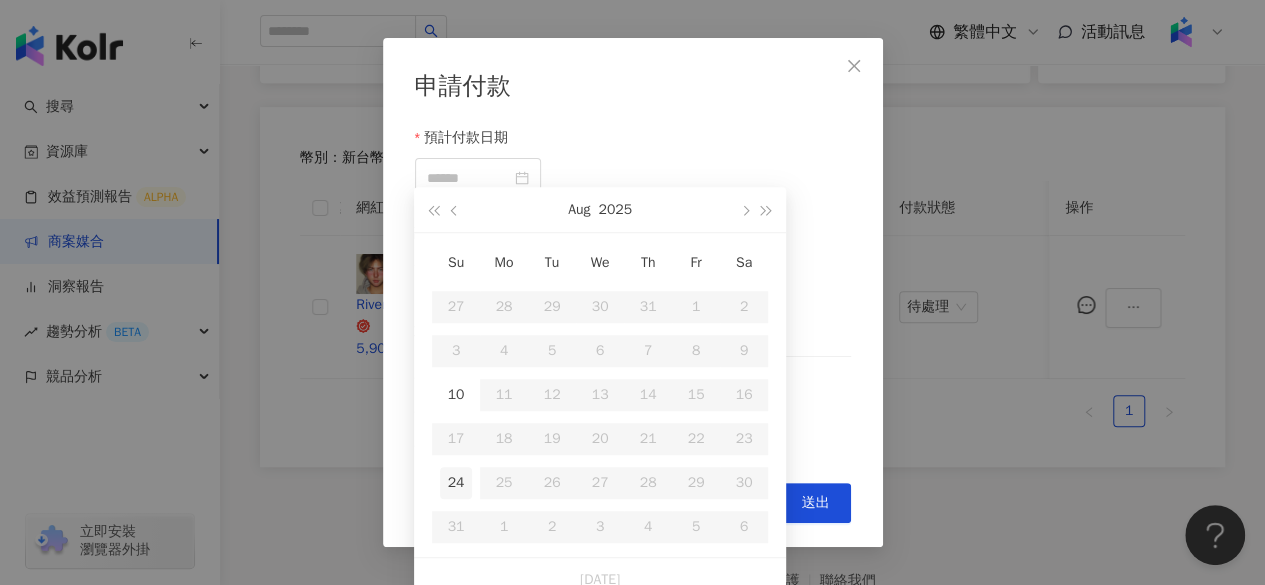 type on "**********" 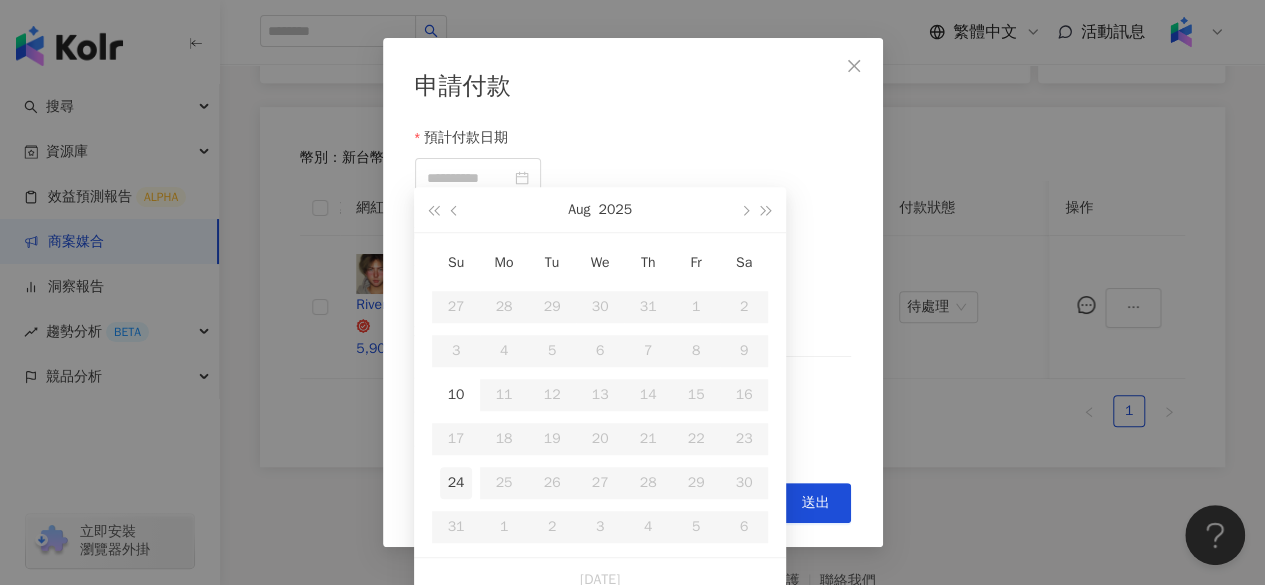 click on "24" at bounding box center (456, 483) 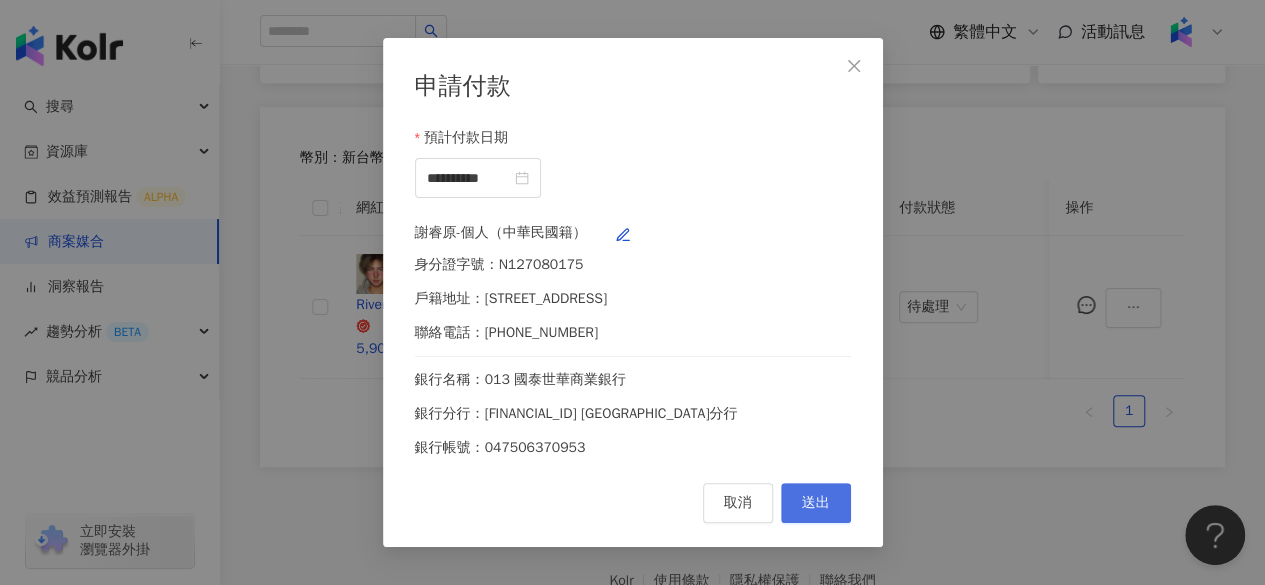 click on "送出" at bounding box center (816, 503) 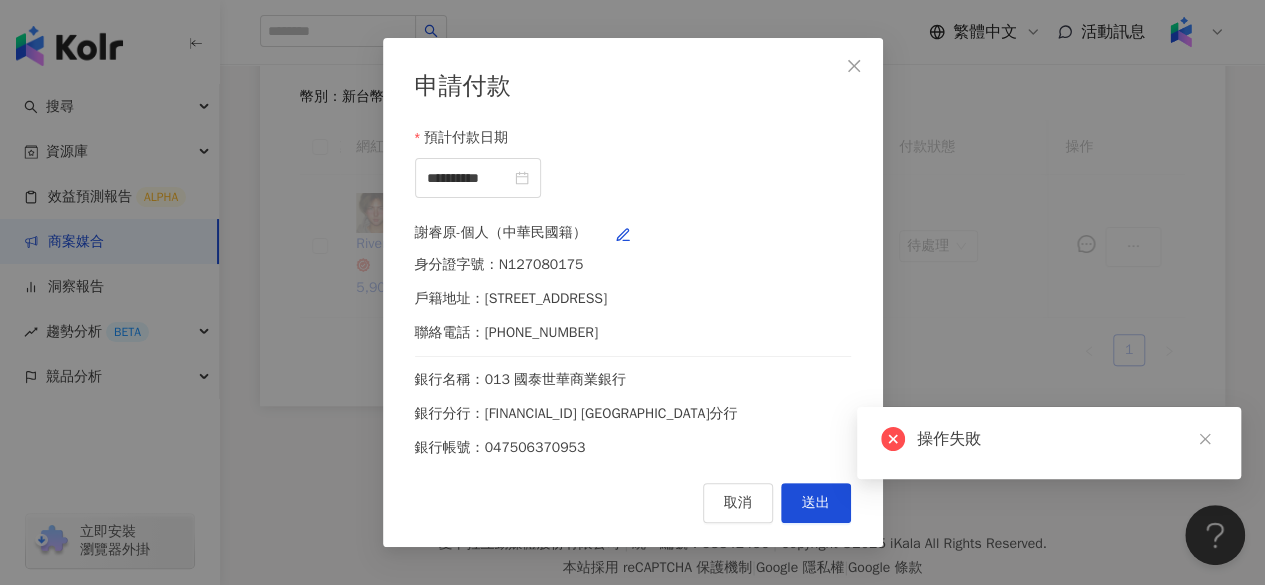 scroll, scrollTop: 569, scrollLeft: 0, axis: vertical 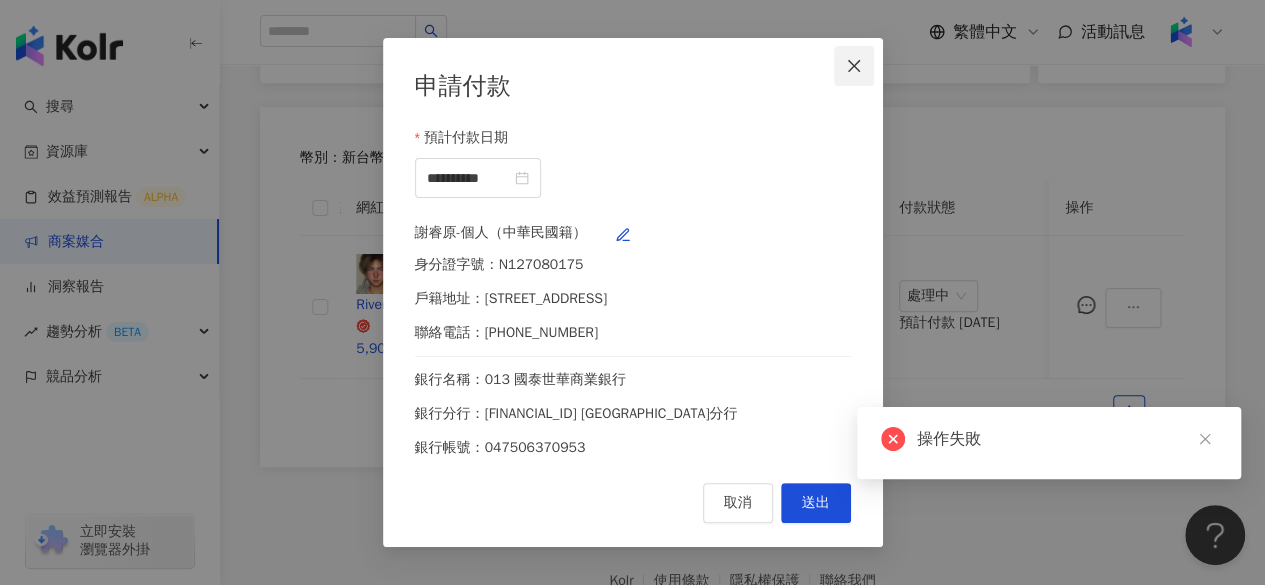 click 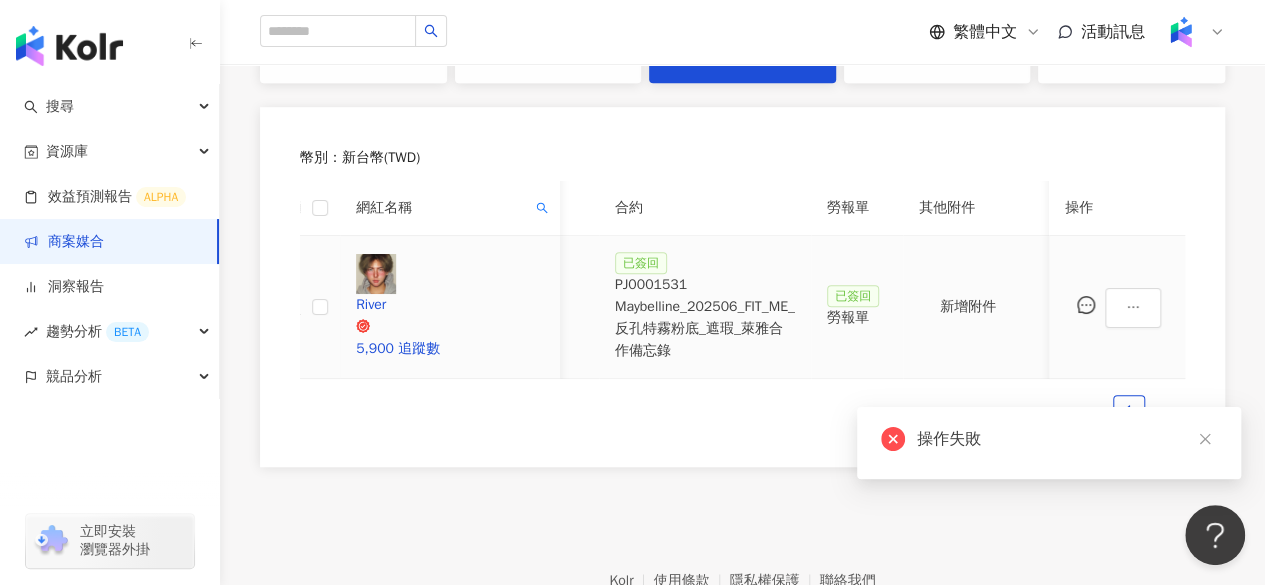 scroll, scrollTop: 0, scrollLeft: 494, axis: horizontal 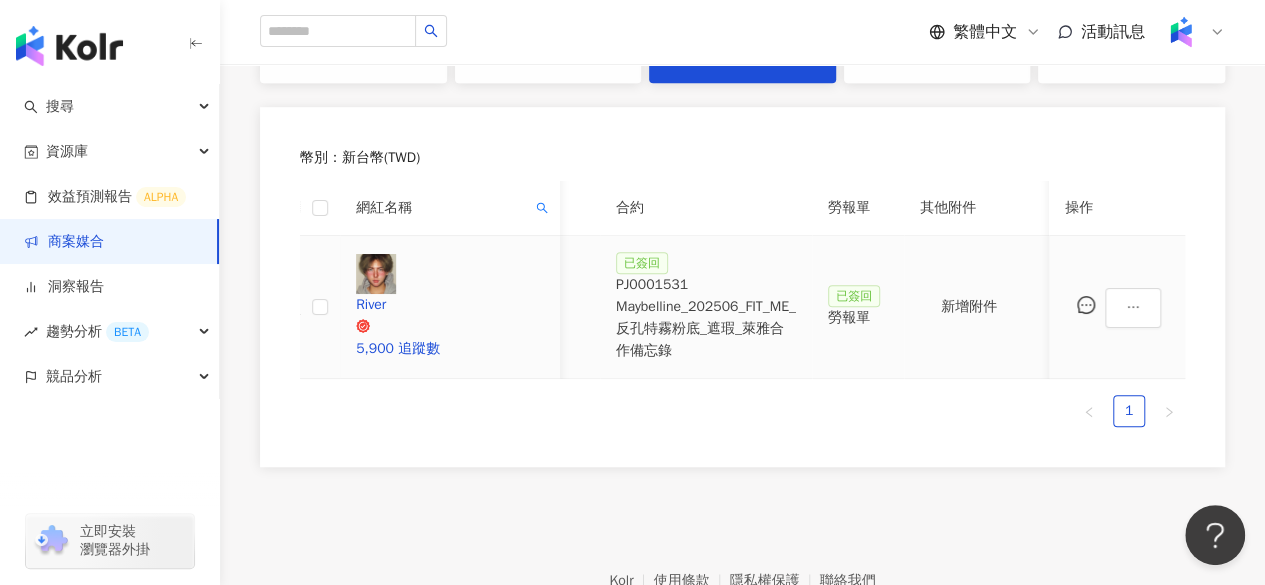 click on "PJ0001531 Maybelline_202506_FIT_ME_反孔特霧粉底_遮瑕_萊雅合作備忘錄" at bounding box center (706, 318) 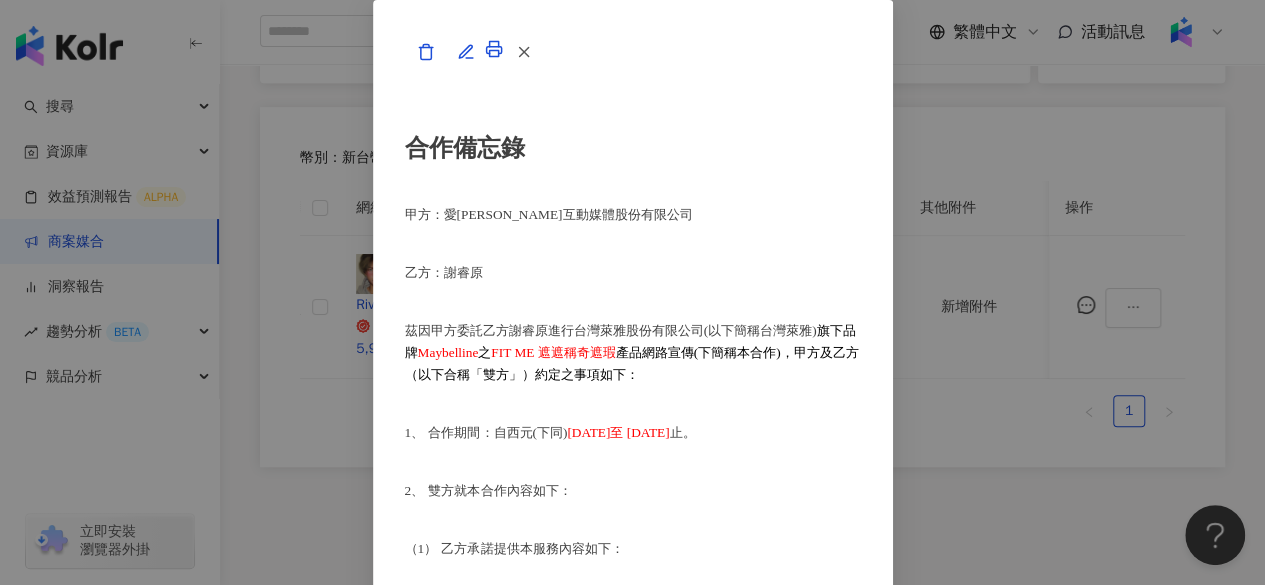 scroll, scrollTop: 1324, scrollLeft: 0, axis: vertical 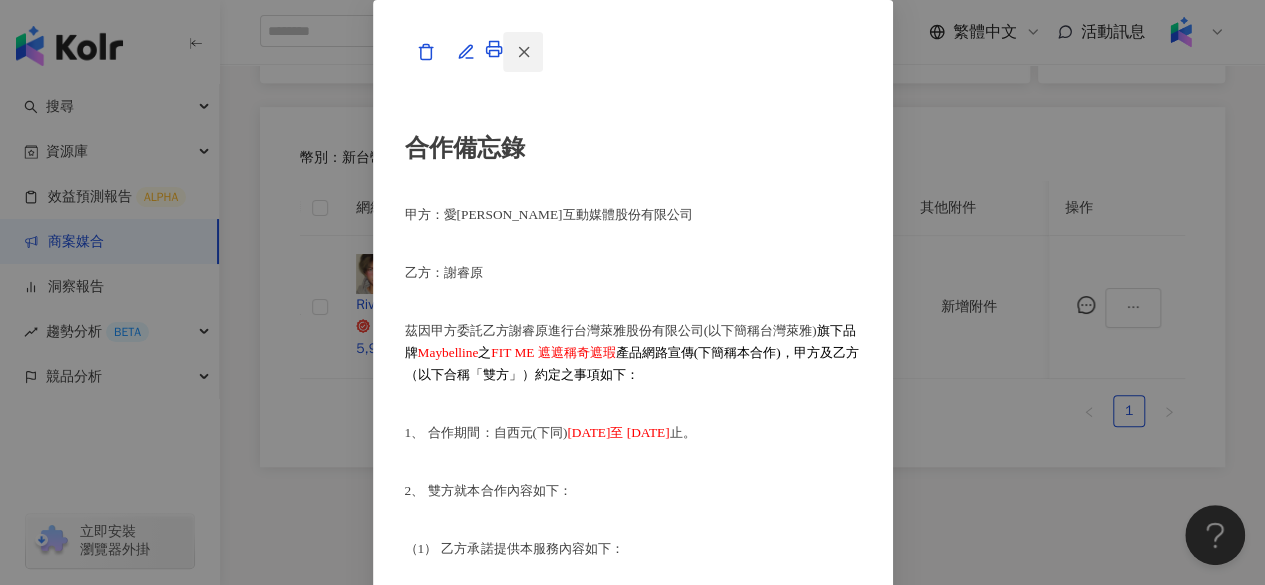 click 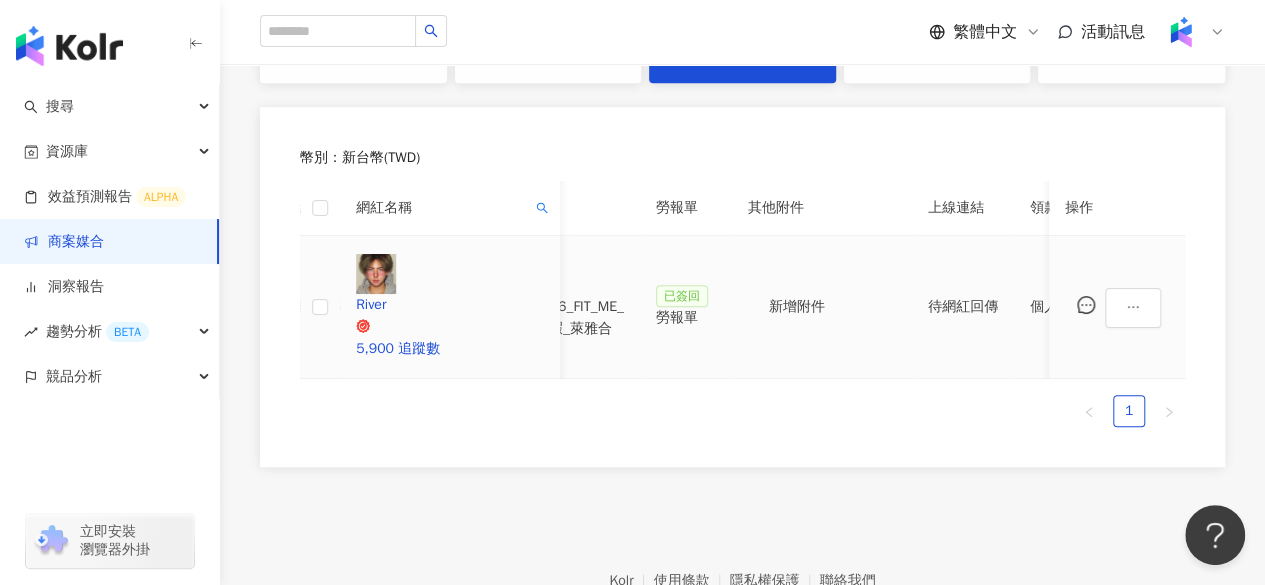 scroll, scrollTop: 0, scrollLeft: 606, axis: horizontal 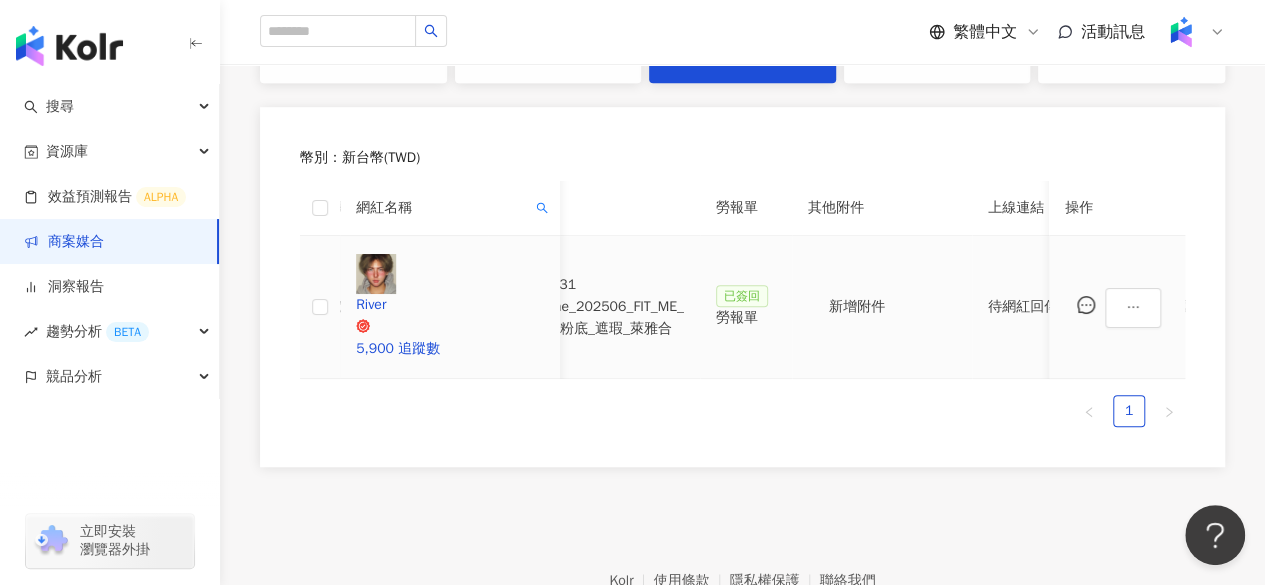 click on "PJ0001531 Maybelline_202506_FIT_ME_反孔特霧粉底_遮瑕_萊雅合作備忘錄" at bounding box center [594, 318] 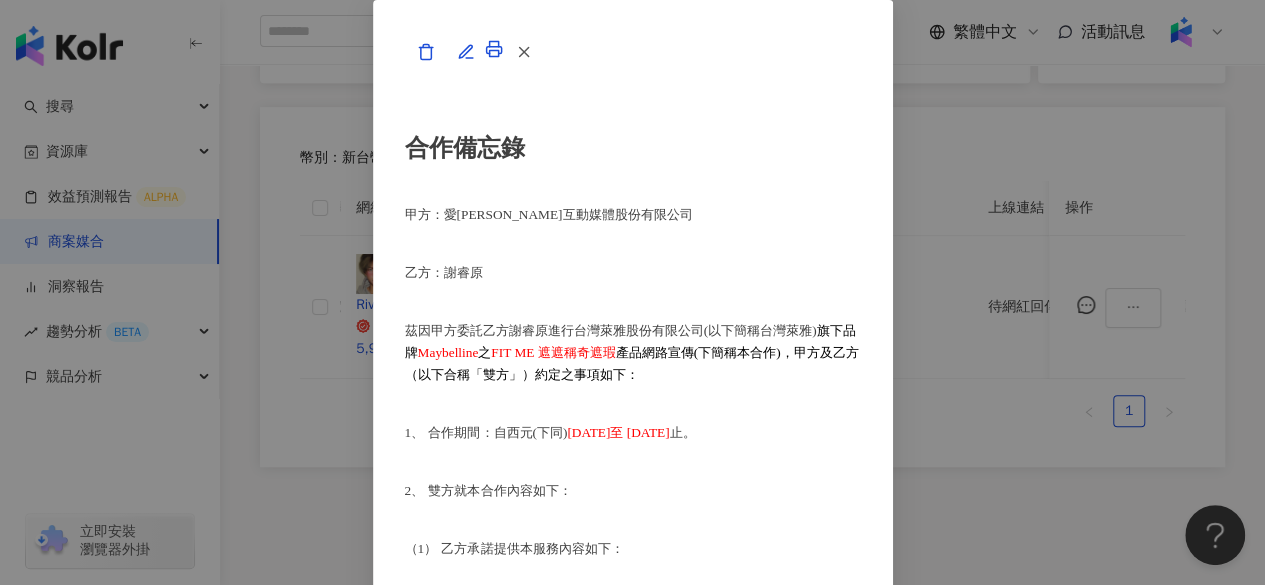 scroll, scrollTop: 460, scrollLeft: 0, axis: vertical 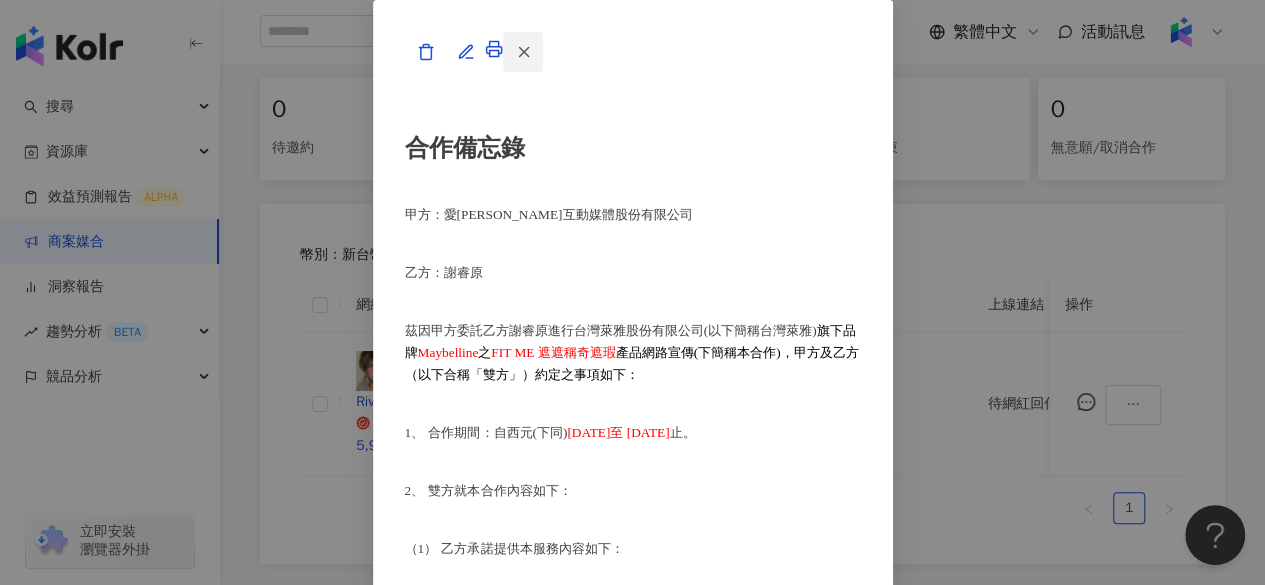 click 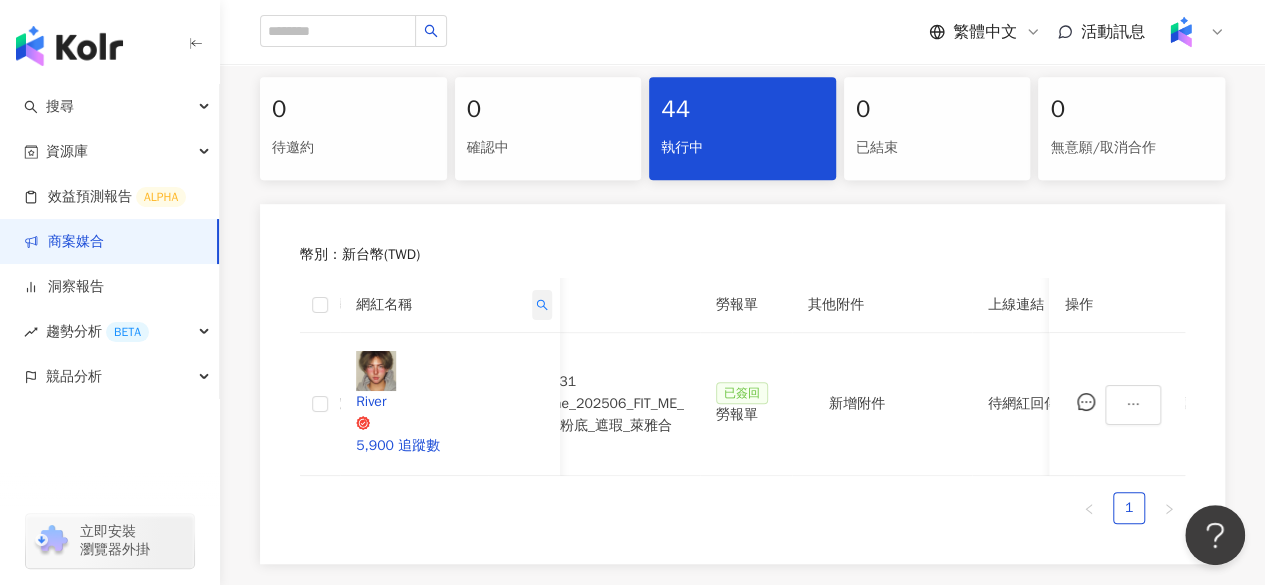 click at bounding box center (542, 305) 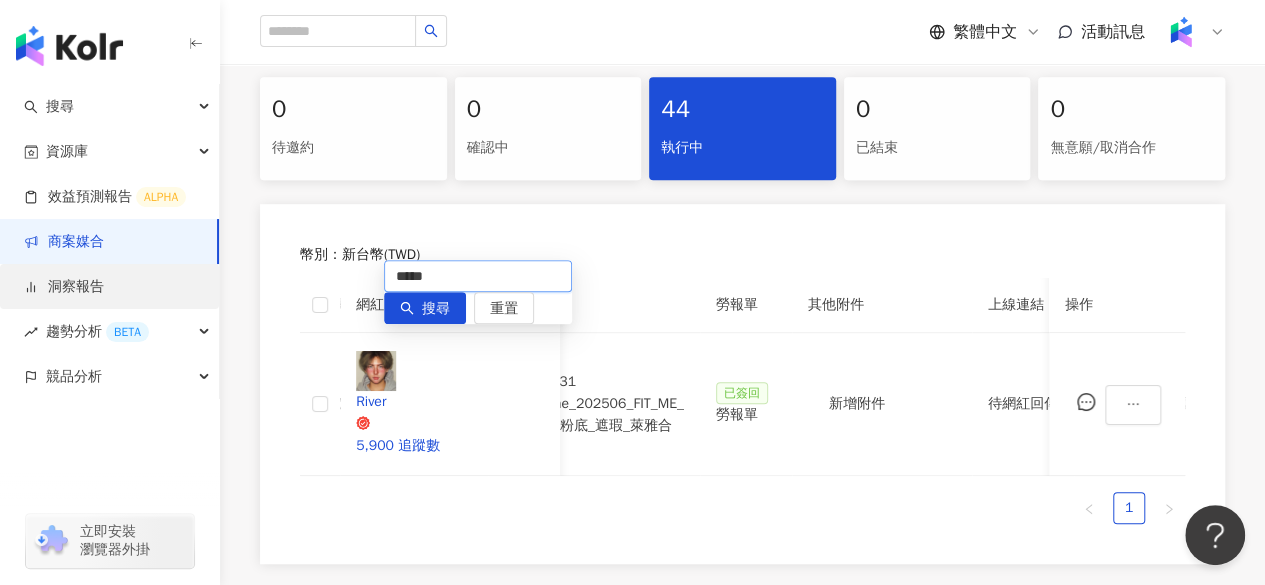 drag, startPoint x: 486, startPoint y: 286, endPoint x: 107, endPoint y: 287, distance: 379.0013 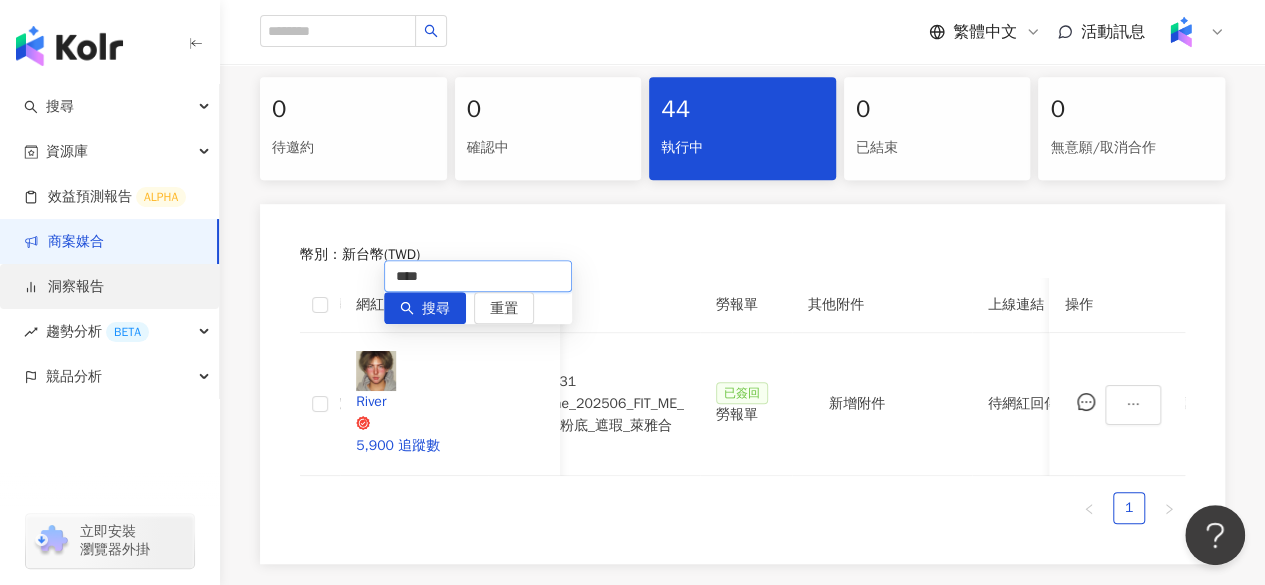 type on "****" 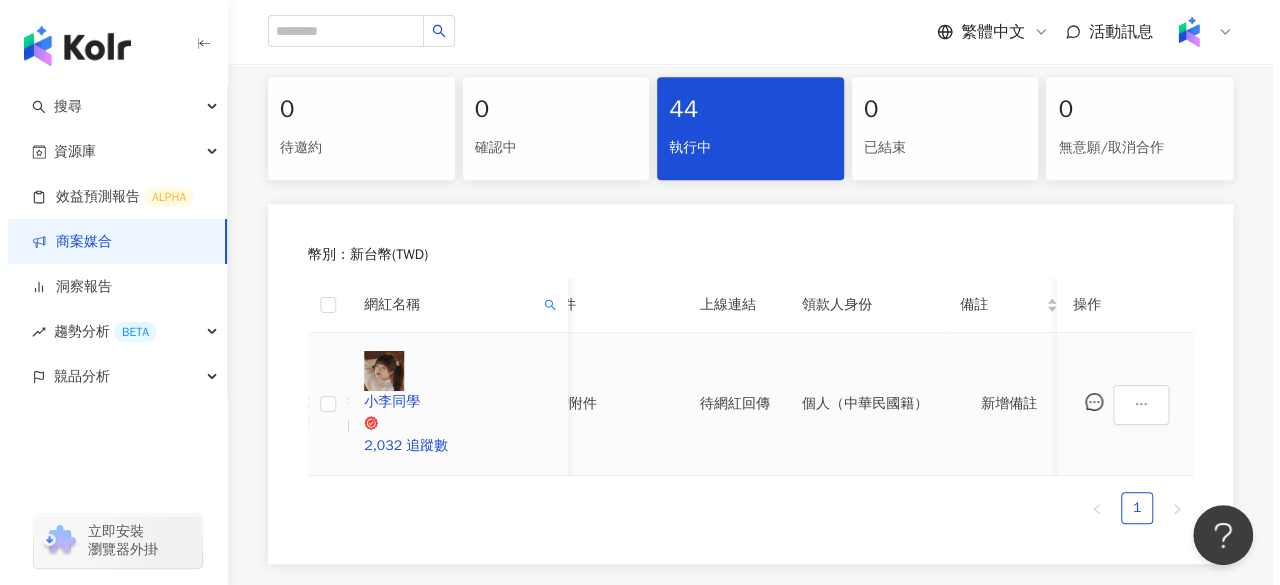 scroll, scrollTop: 0, scrollLeft: 1100, axis: horizontal 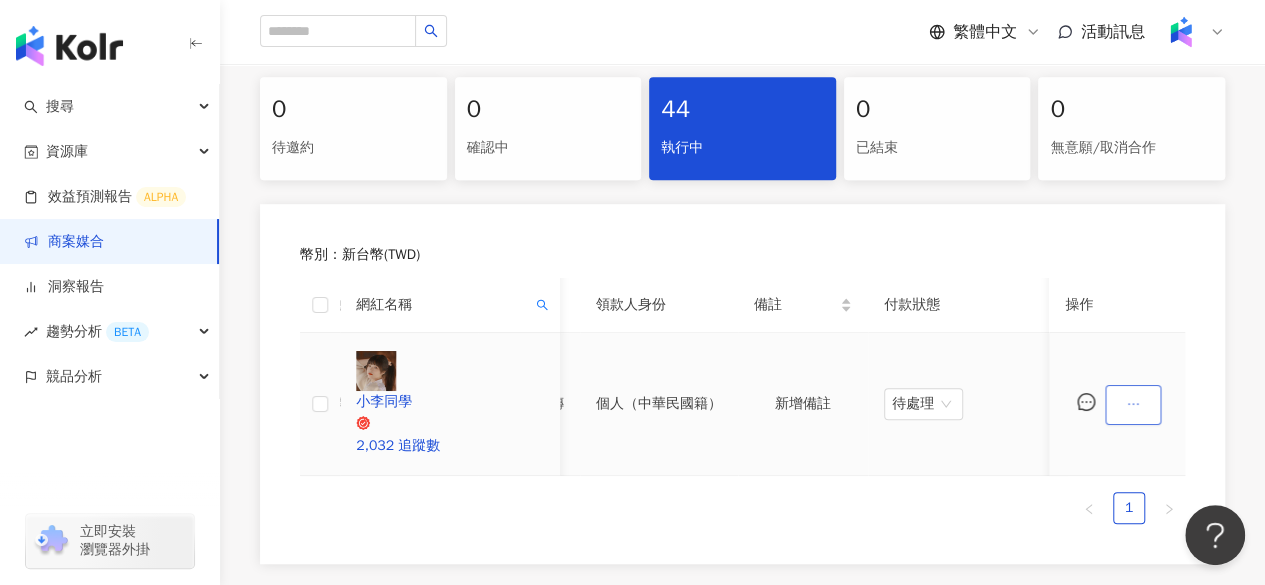 click at bounding box center (1133, 405) 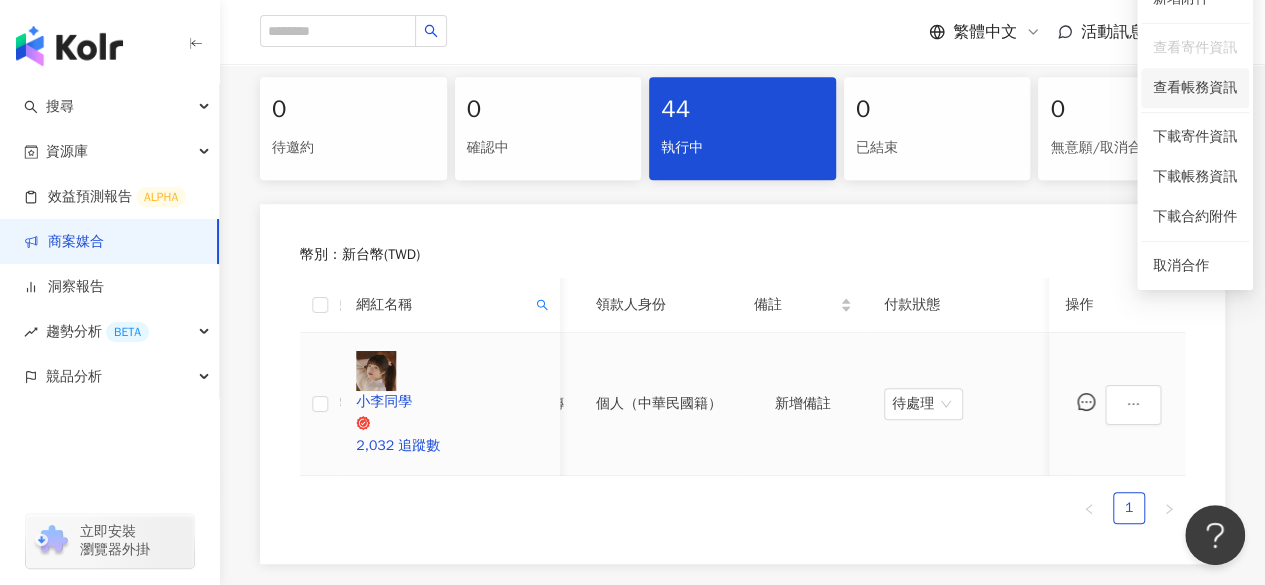 click on "查看帳務資訊" at bounding box center [1195, 88] 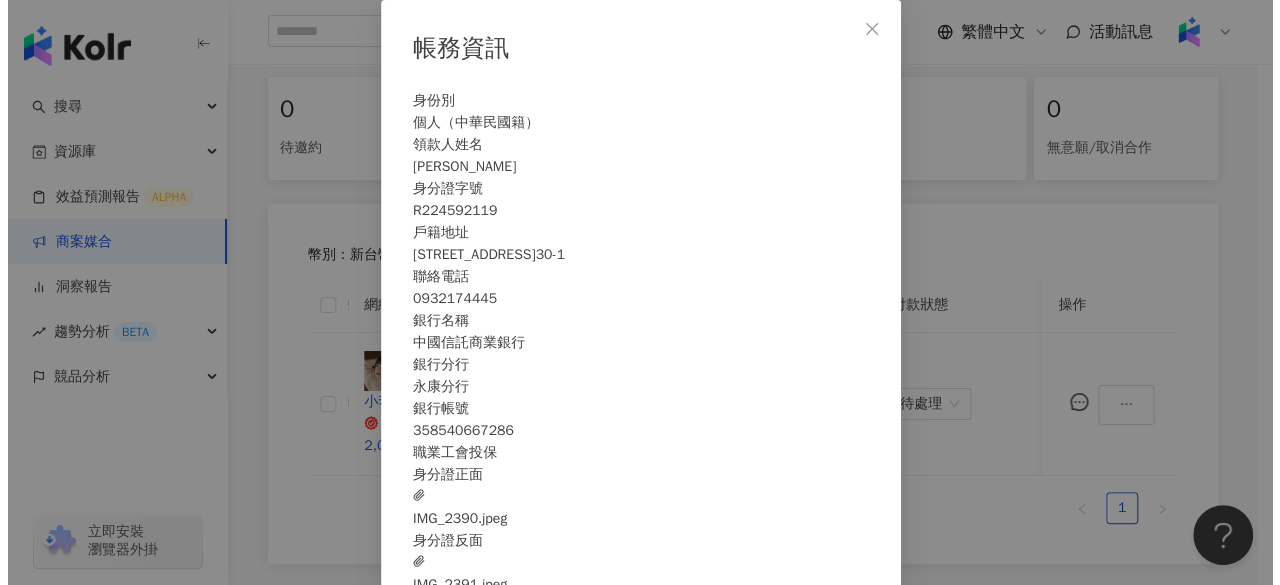 scroll, scrollTop: 0, scrollLeft: 1100, axis: horizontal 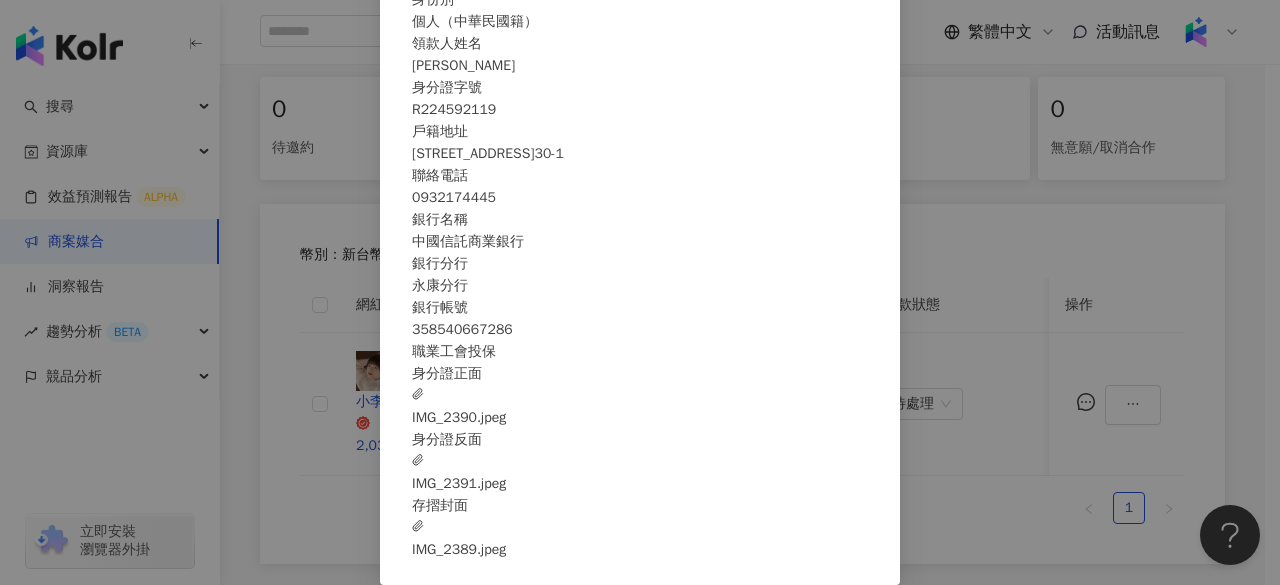 click on "IMG_2390.jpeg" at bounding box center (459, 407) 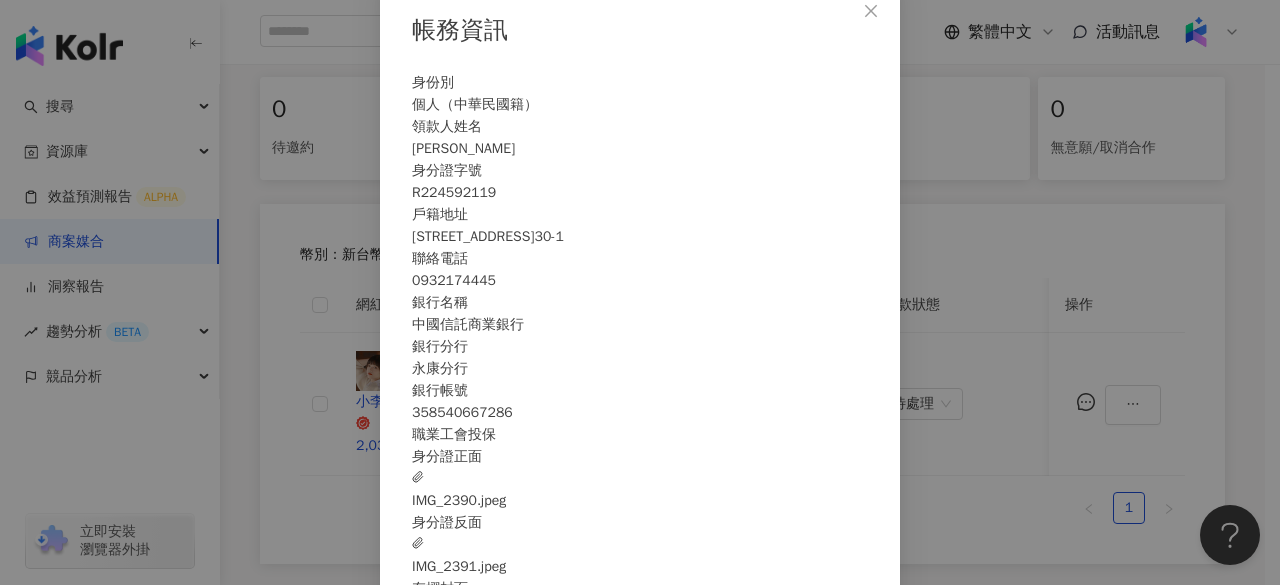 scroll, scrollTop: 18, scrollLeft: 0, axis: vertical 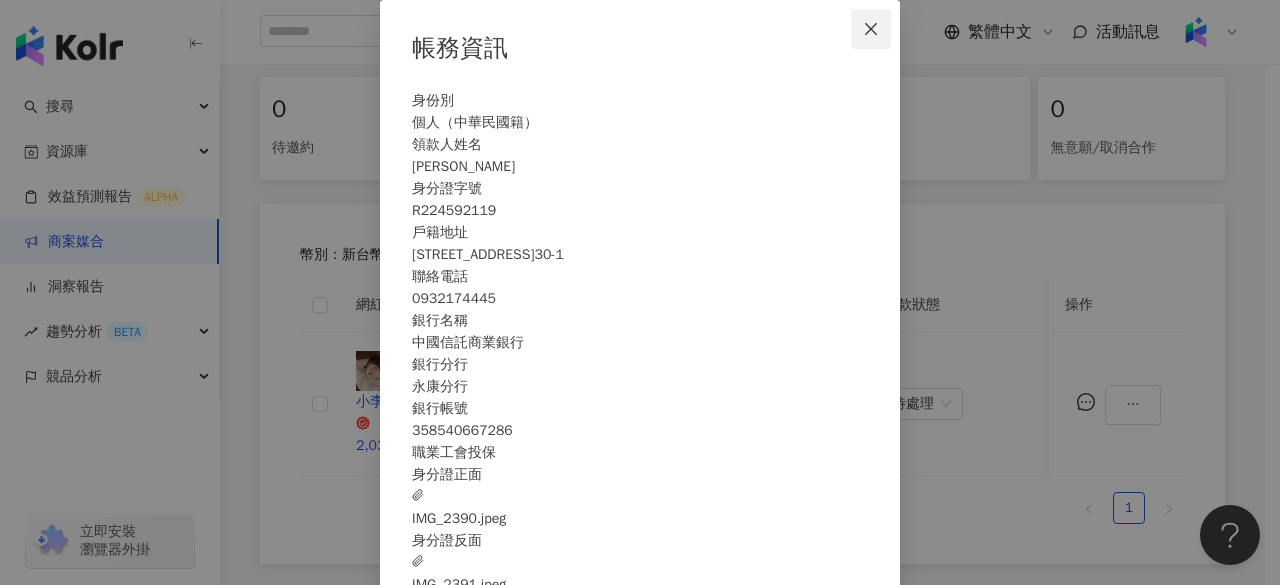 click 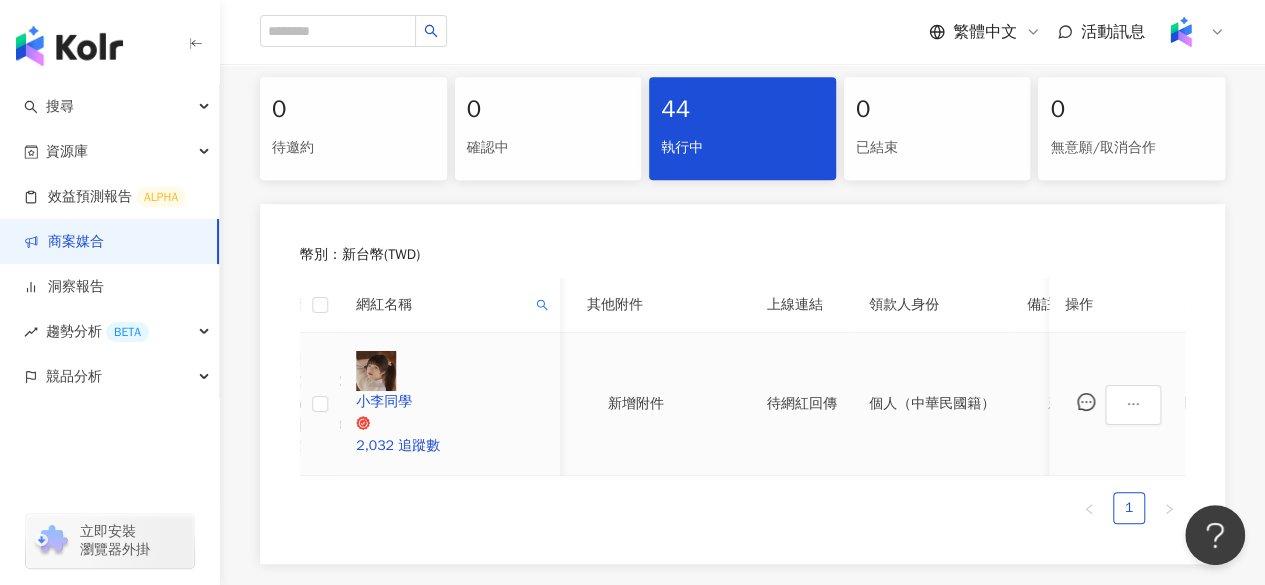 scroll, scrollTop: 0, scrollLeft: 617, axis: horizontal 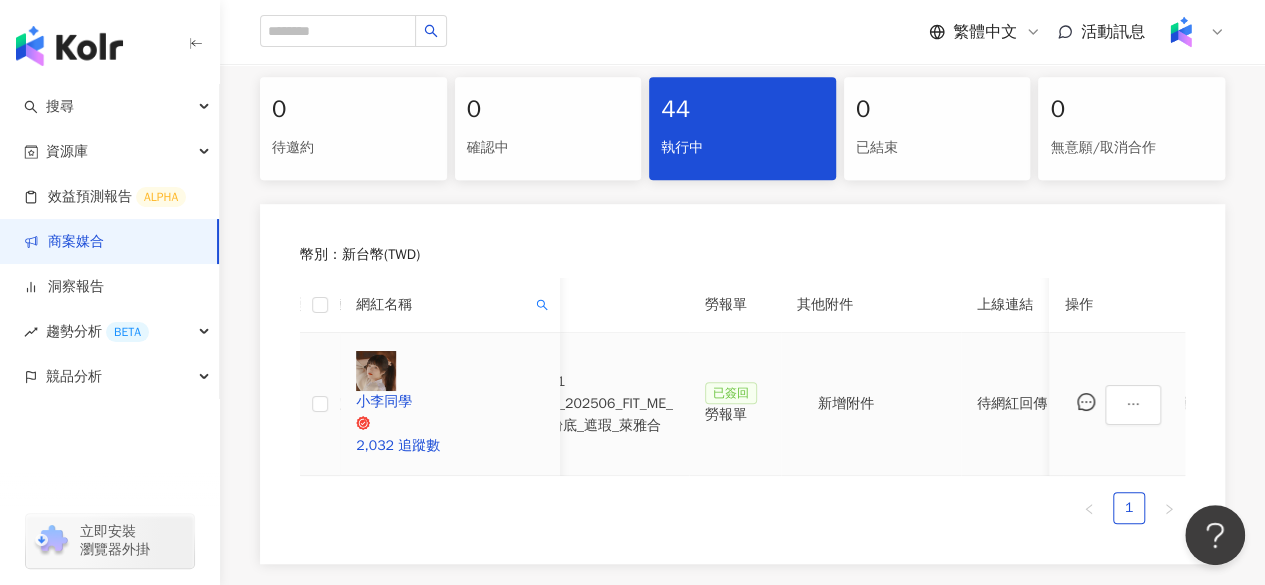 click on "勞報單" at bounding box center [735, 415] 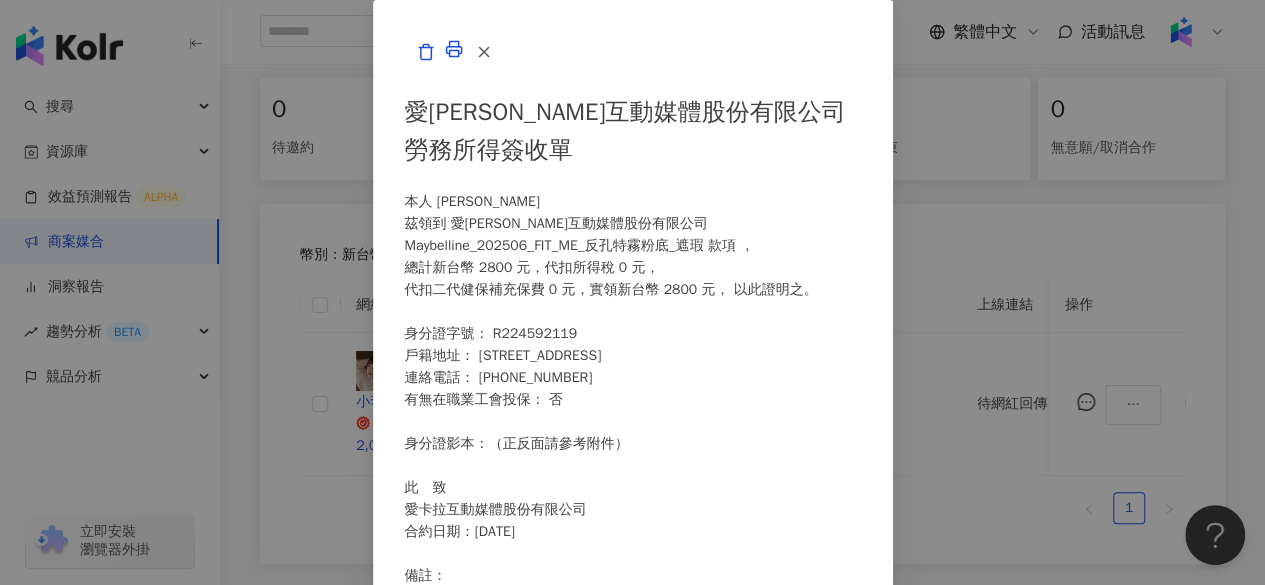 scroll, scrollTop: 588, scrollLeft: 0, axis: vertical 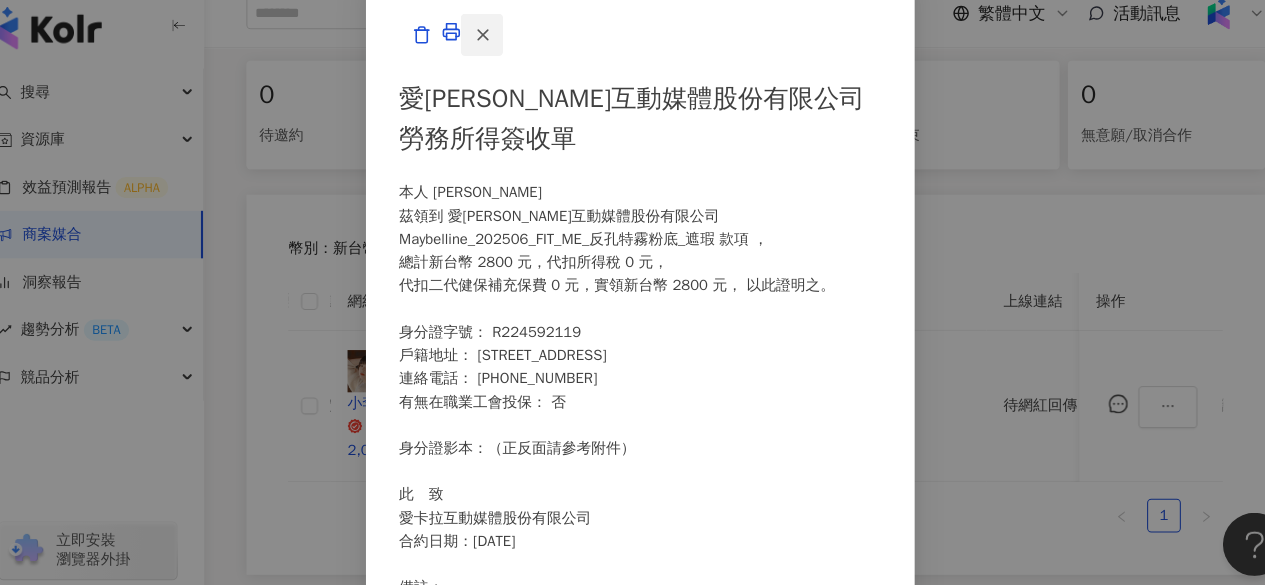 click 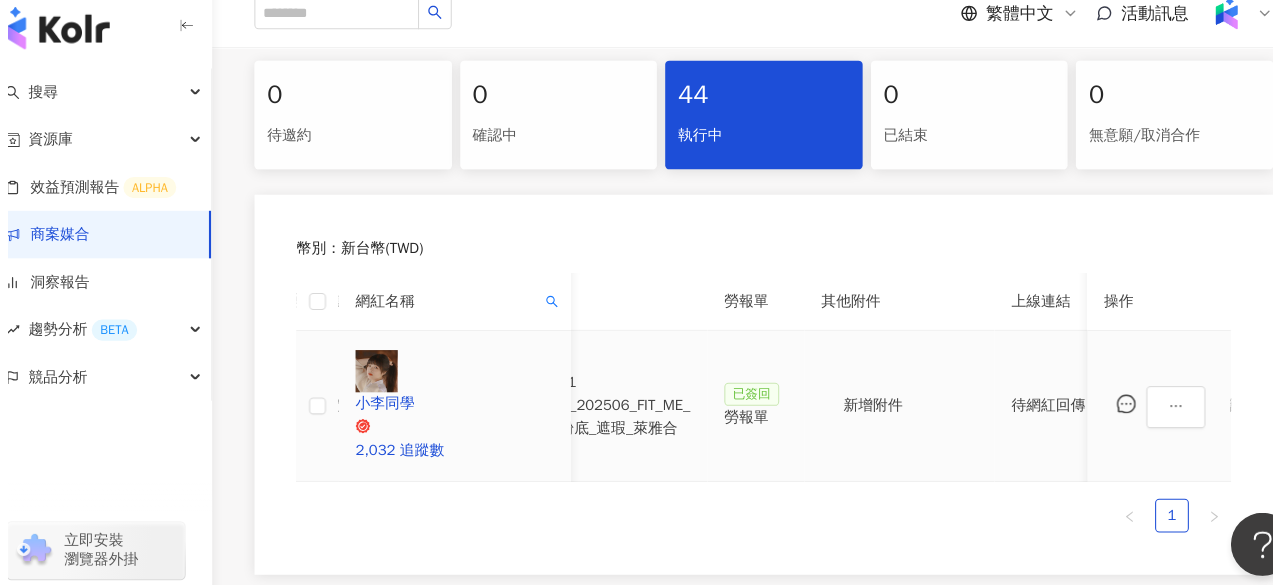 scroll, scrollTop: 0, scrollLeft: 1100, axis: horizontal 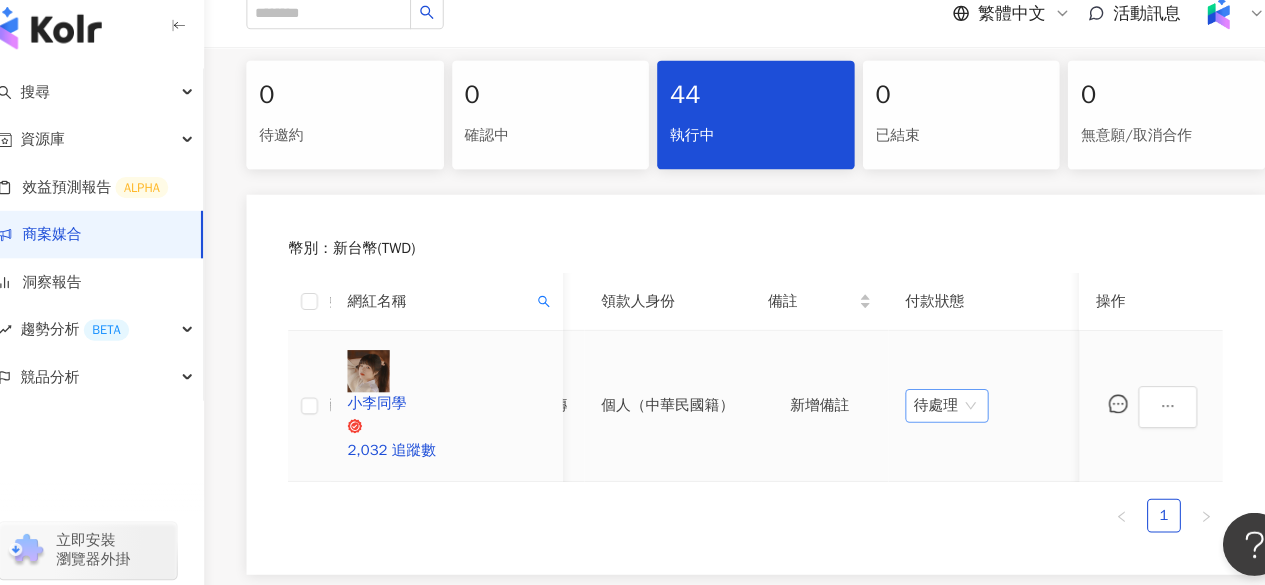 click on "待處理" at bounding box center (923, 404) 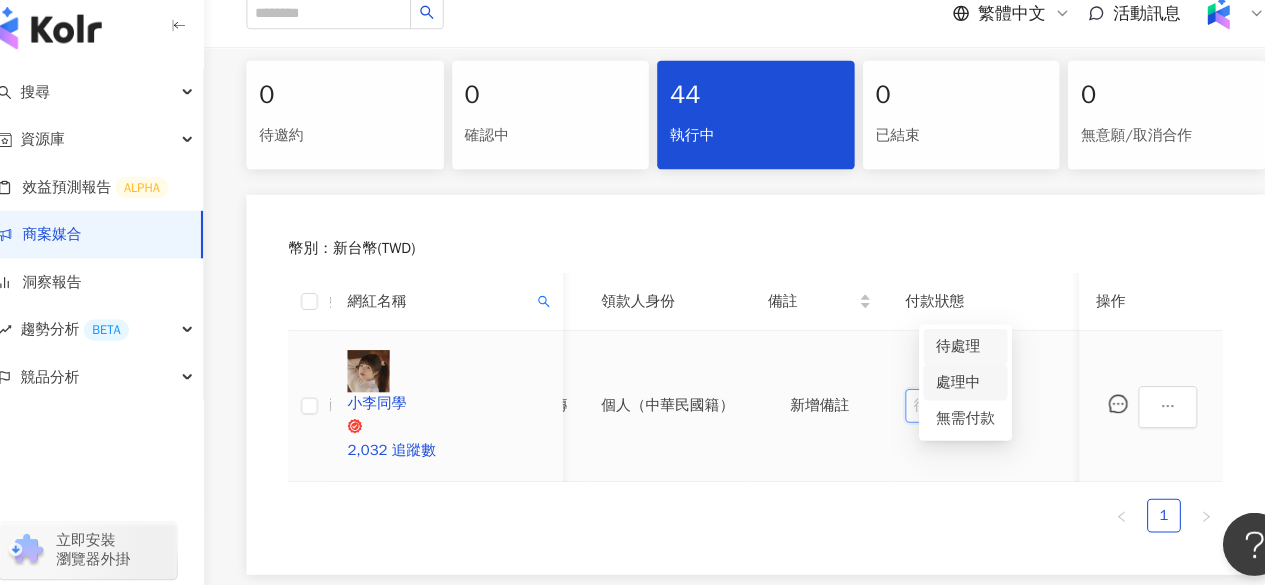 click on "處理中" at bounding box center (941, 382) 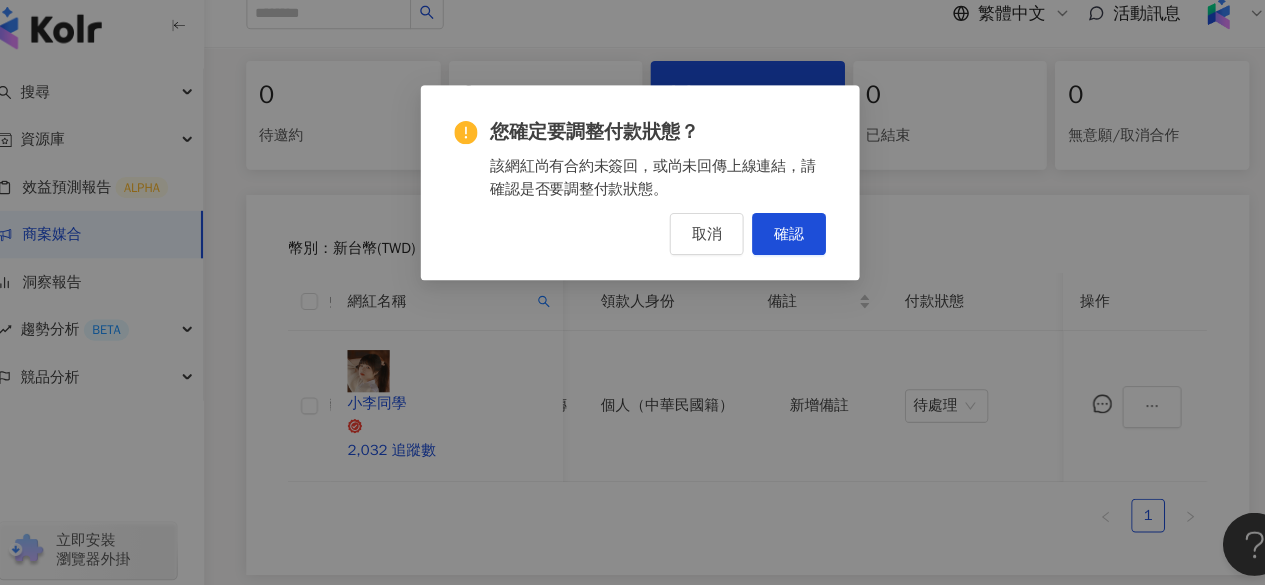 scroll, scrollTop: 0, scrollLeft: 1100, axis: horizontal 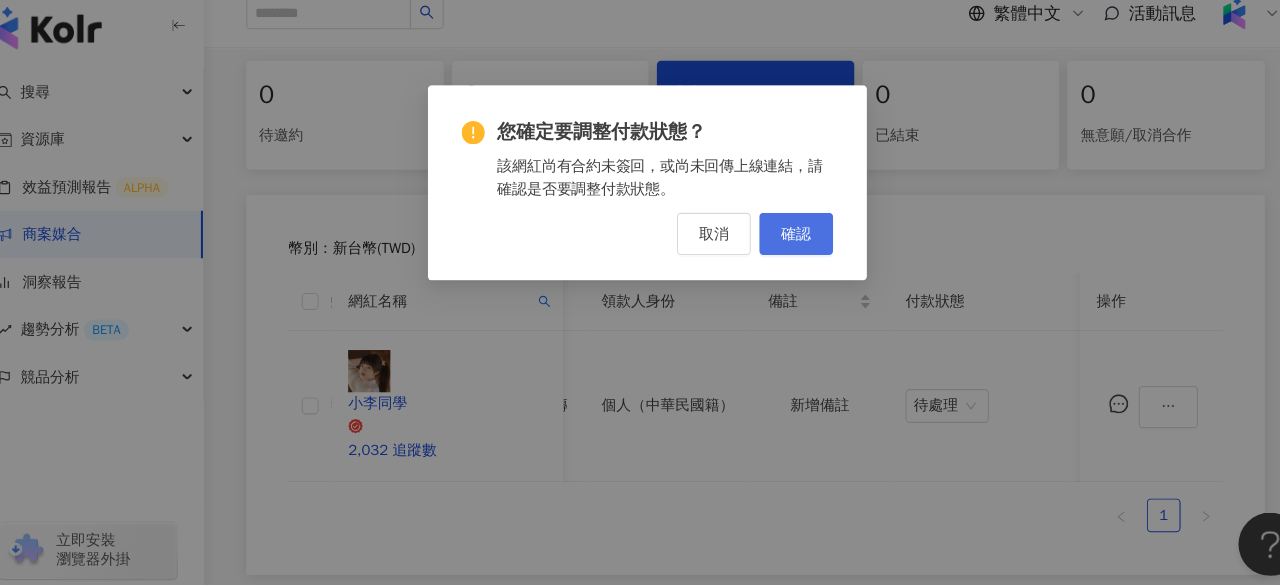 click on "確認" at bounding box center (781, 241) 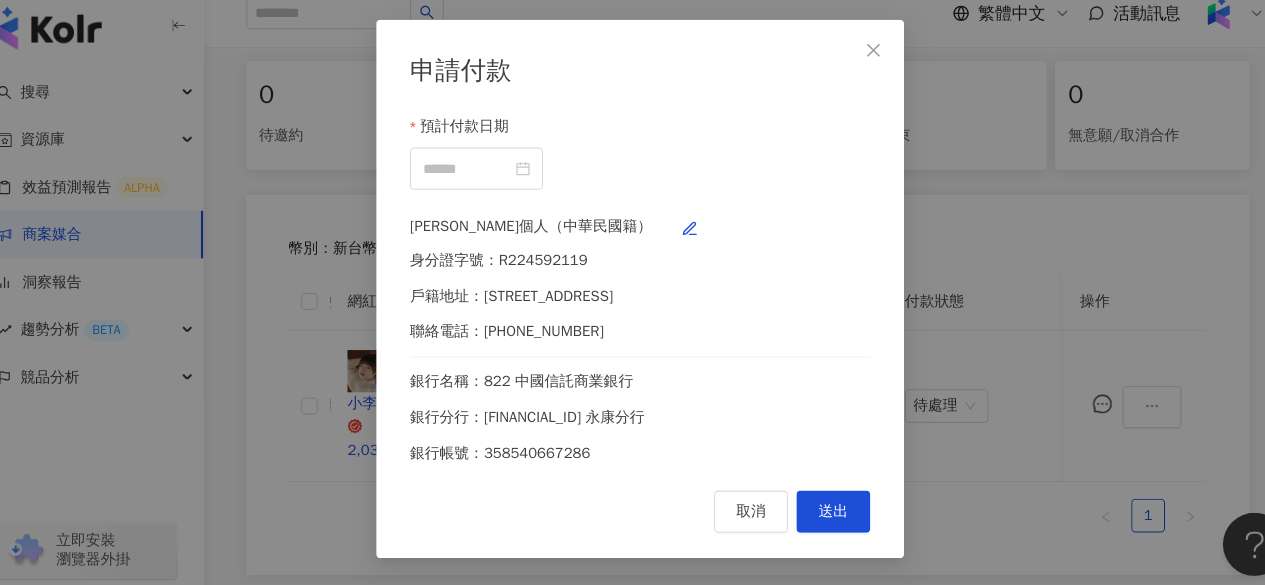 scroll, scrollTop: 0, scrollLeft: 1085, axis: horizontal 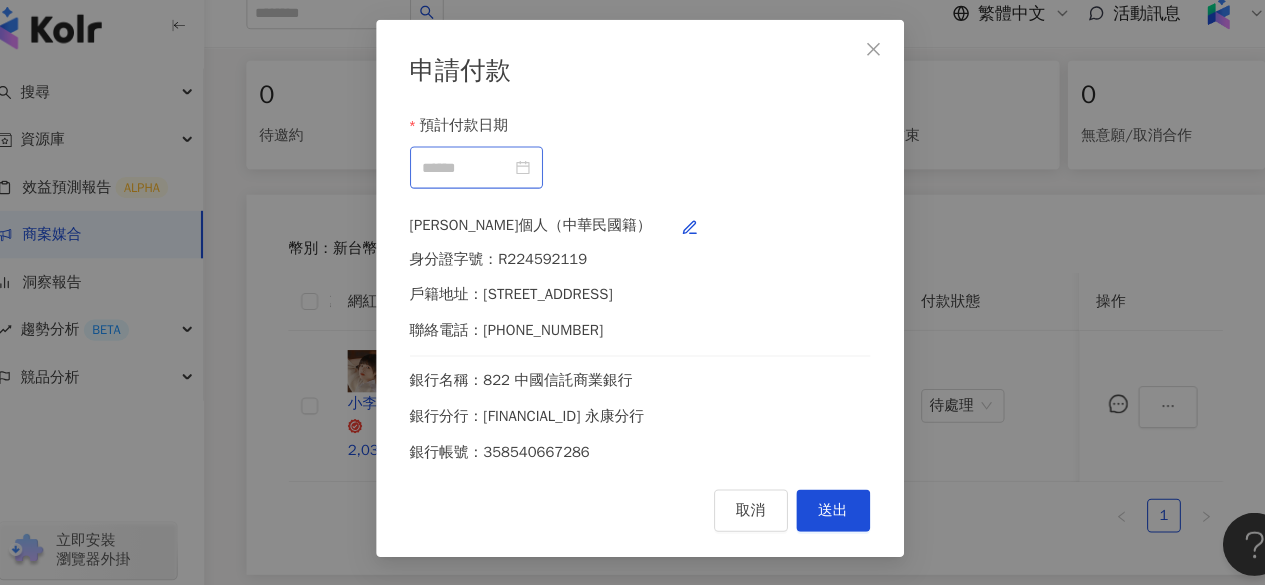 click at bounding box center [478, 178] 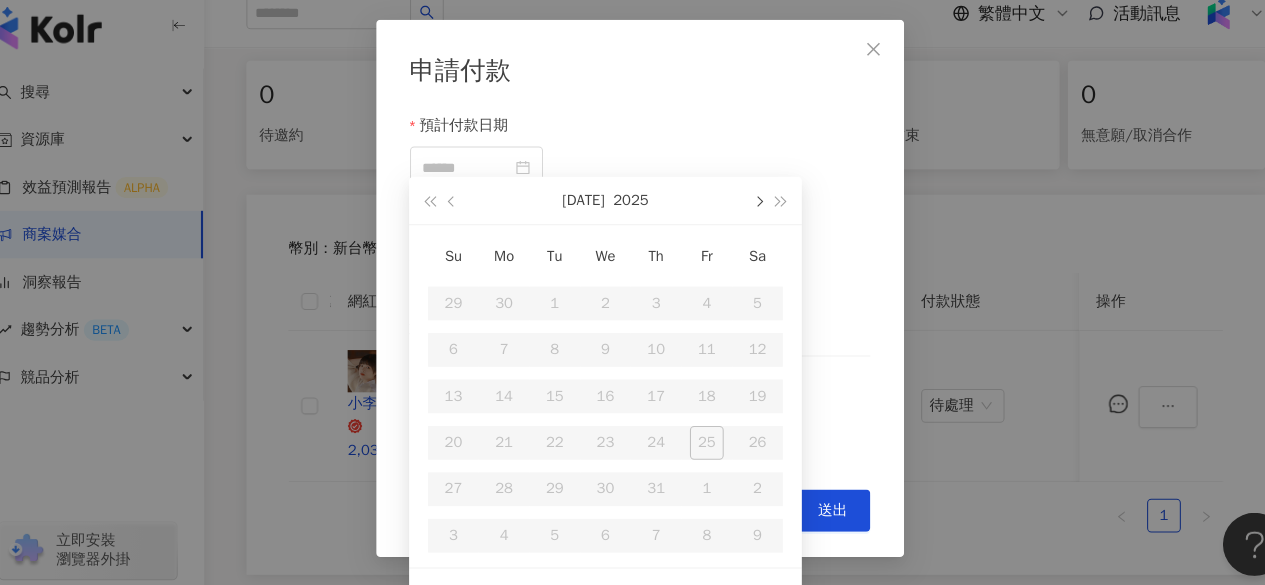 click at bounding box center (744, 211) 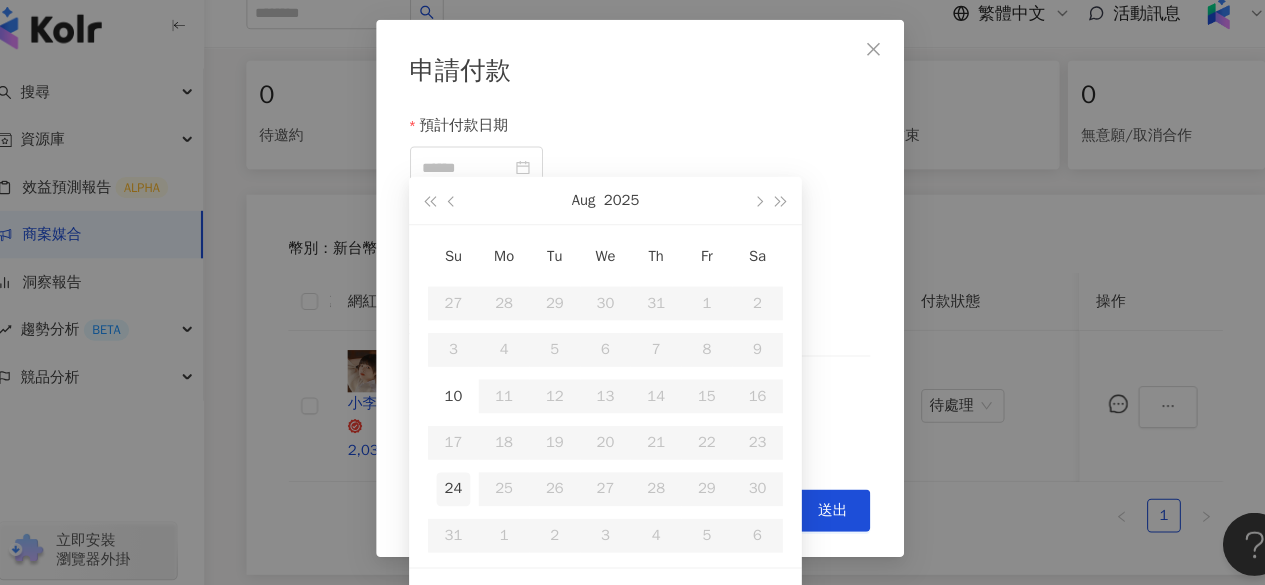 type on "**********" 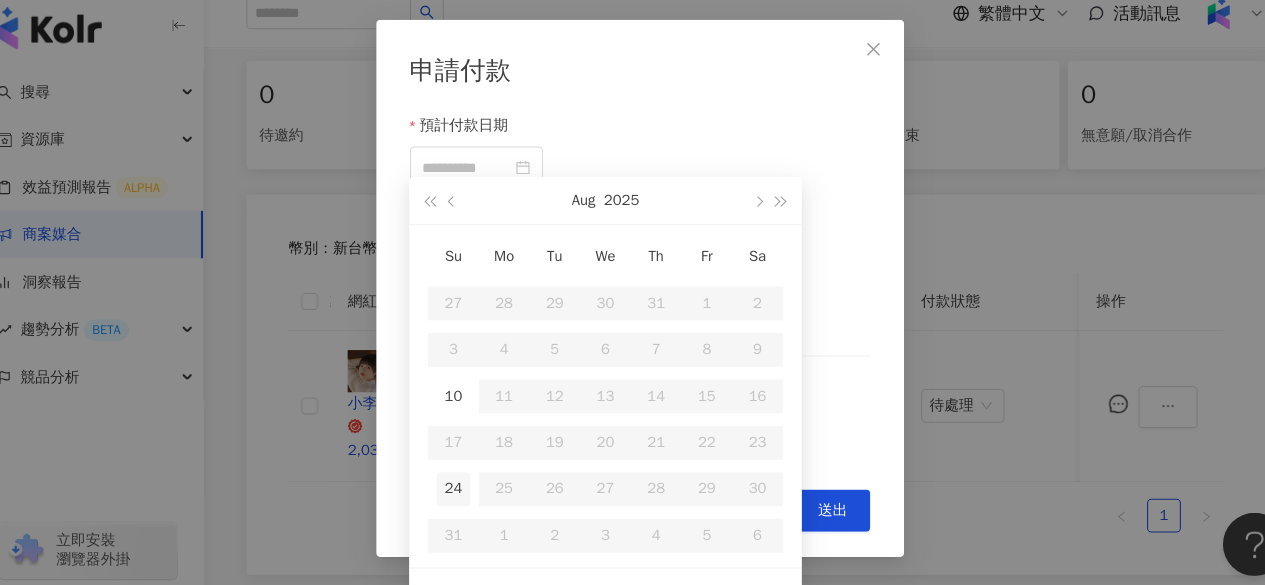 click on "24" at bounding box center [456, 483] 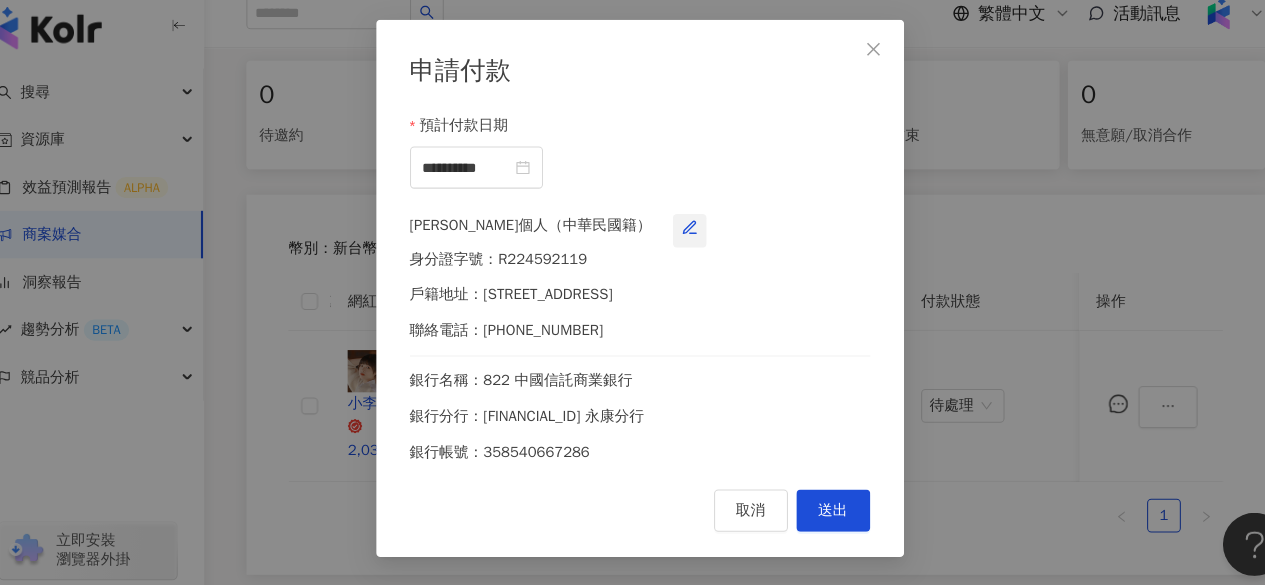 click 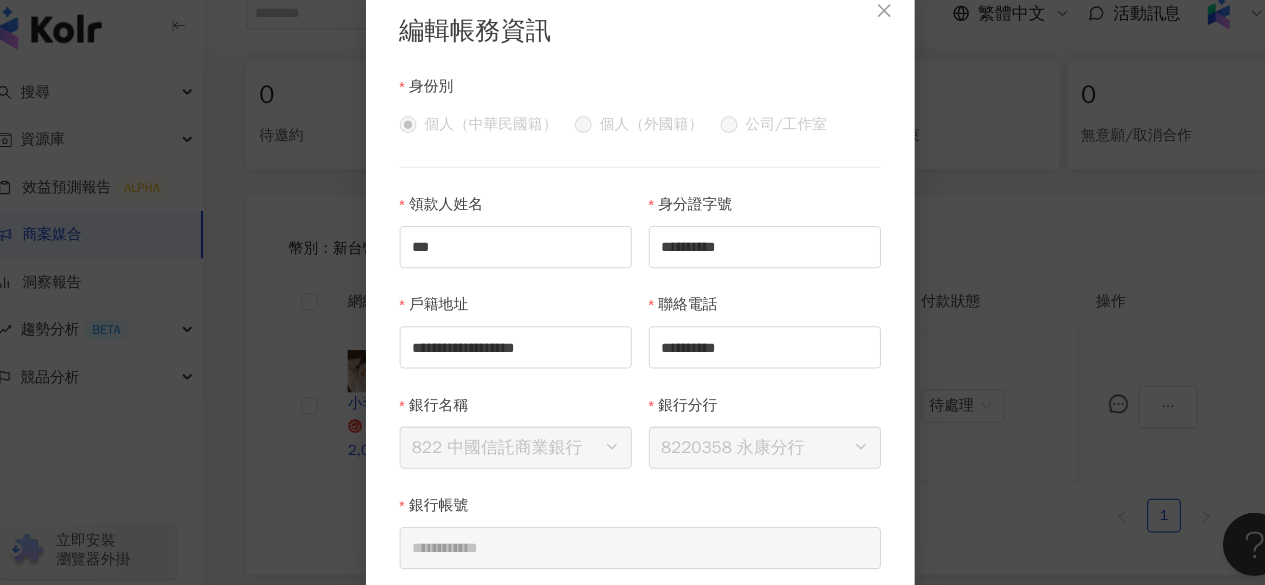 scroll, scrollTop: 80, scrollLeft: 0, axis: vertical 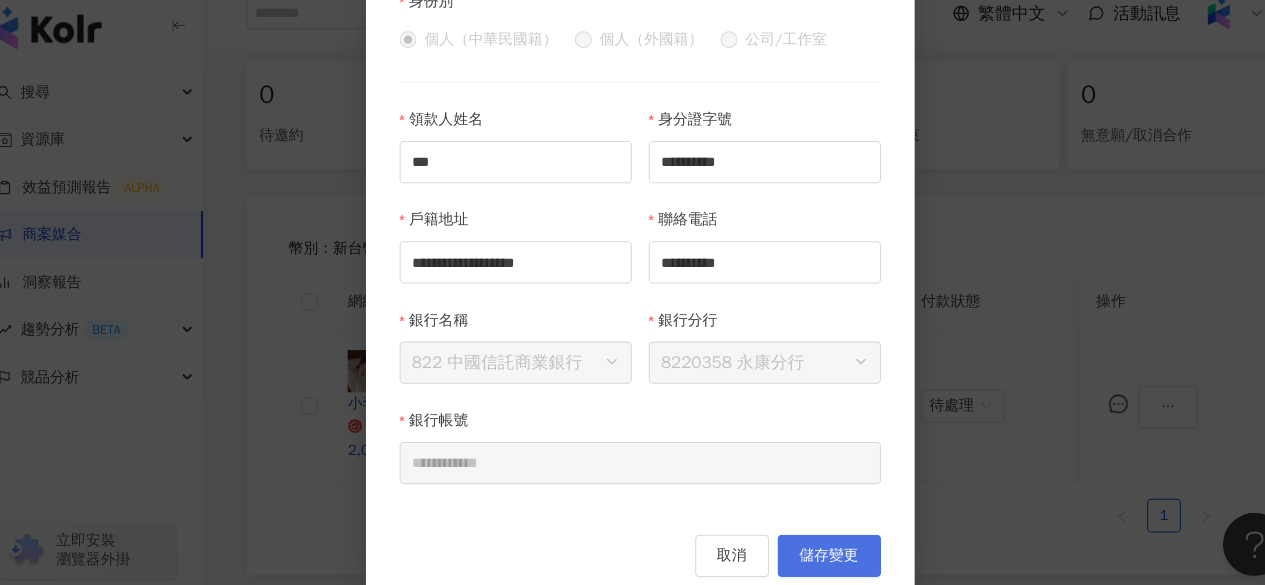 click on "儲存變更" at bounding box center (812, 546) 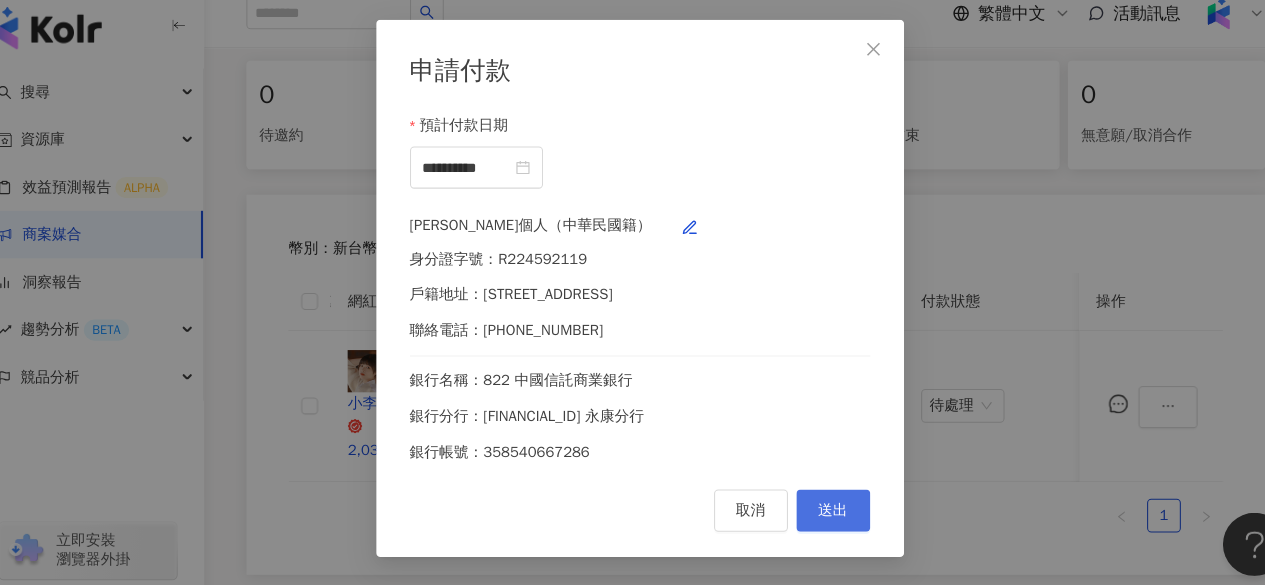 click on "送出" at bounding box center [816, 503] 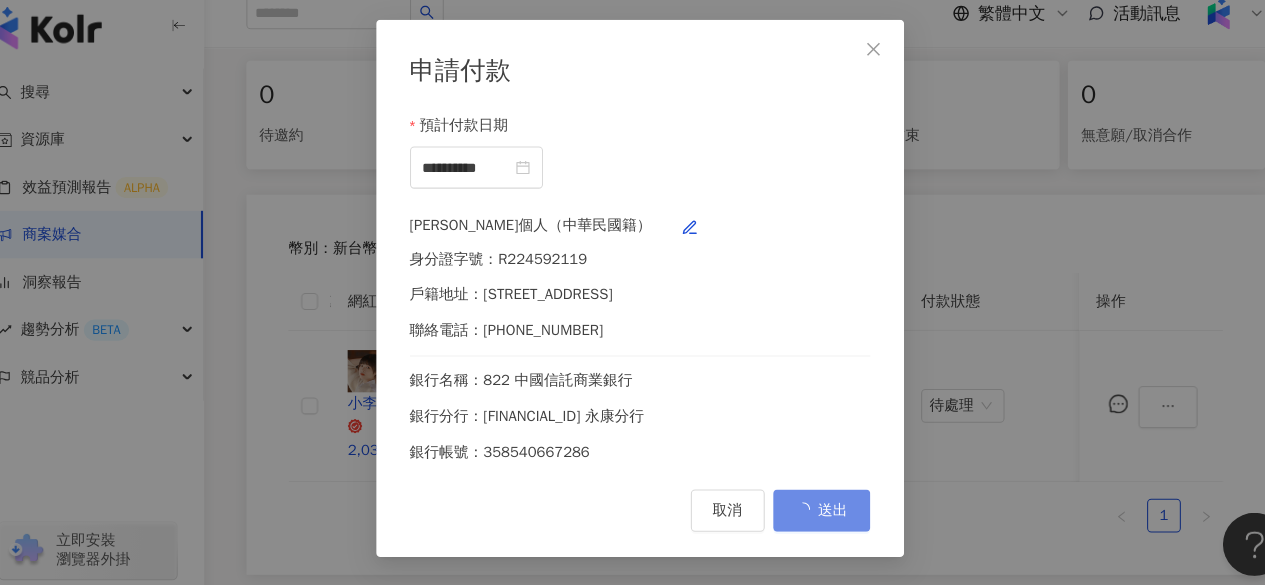 scroll, scrollTop: 544, scrollLeft: 0, axis: vertical 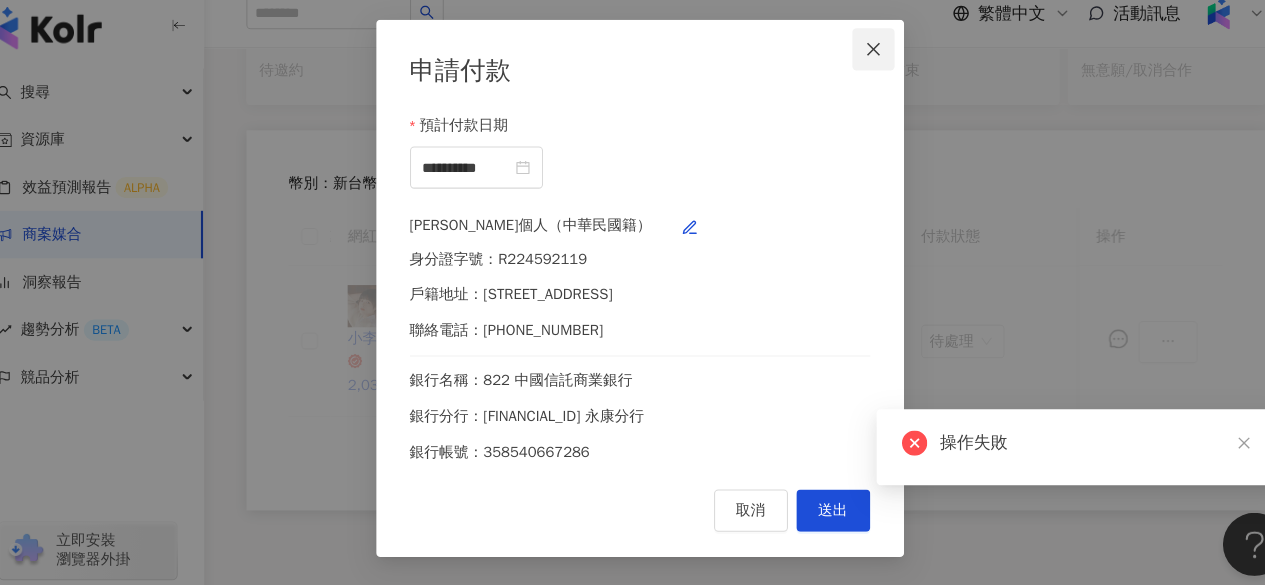 click 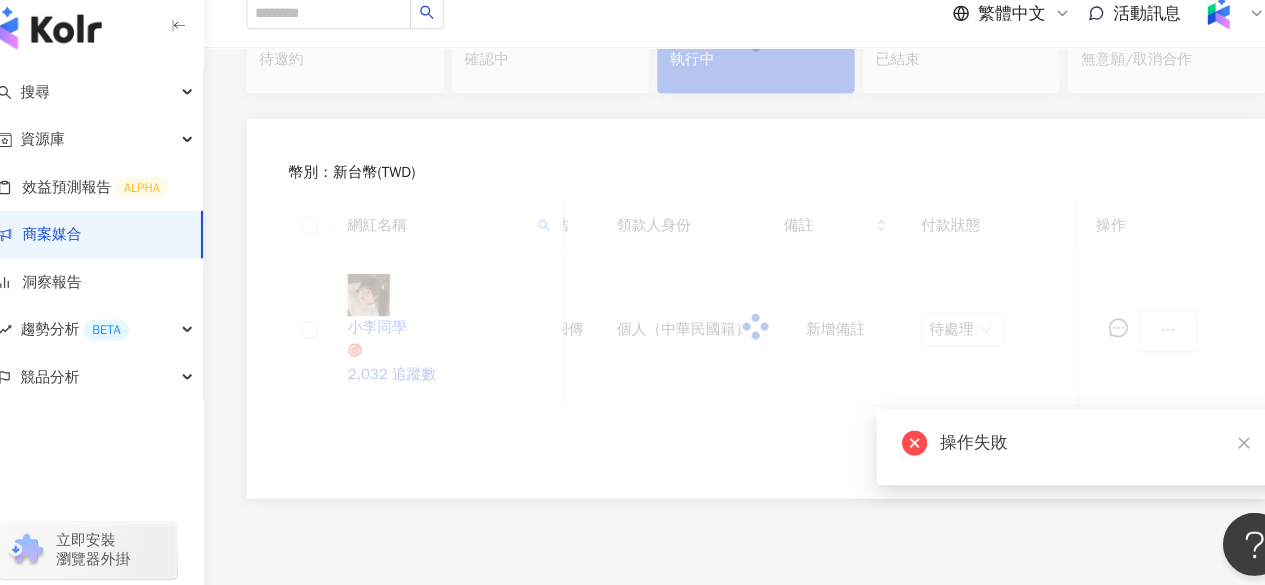 scroll, scrollTop: 472, scrollLeft: 0, axis: vertical 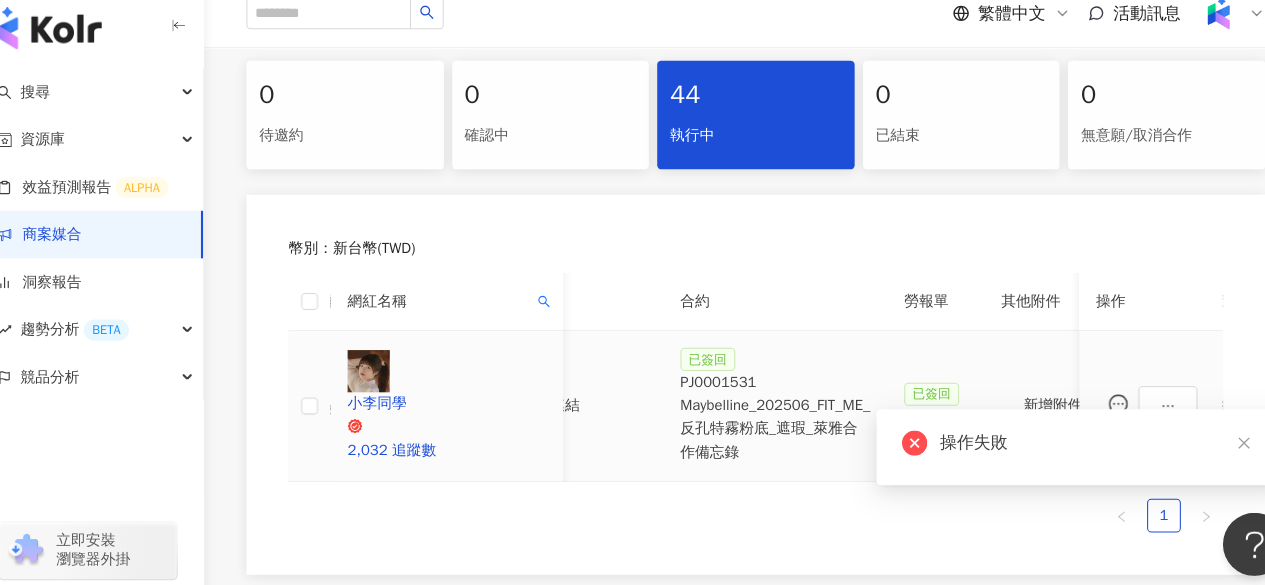 click on "PJ0001531 Maybelline_202506_FIT_ME_反孔特霧粉底_遮瑕_萊雅合作備忘錄" at bounding box center (761, 415) 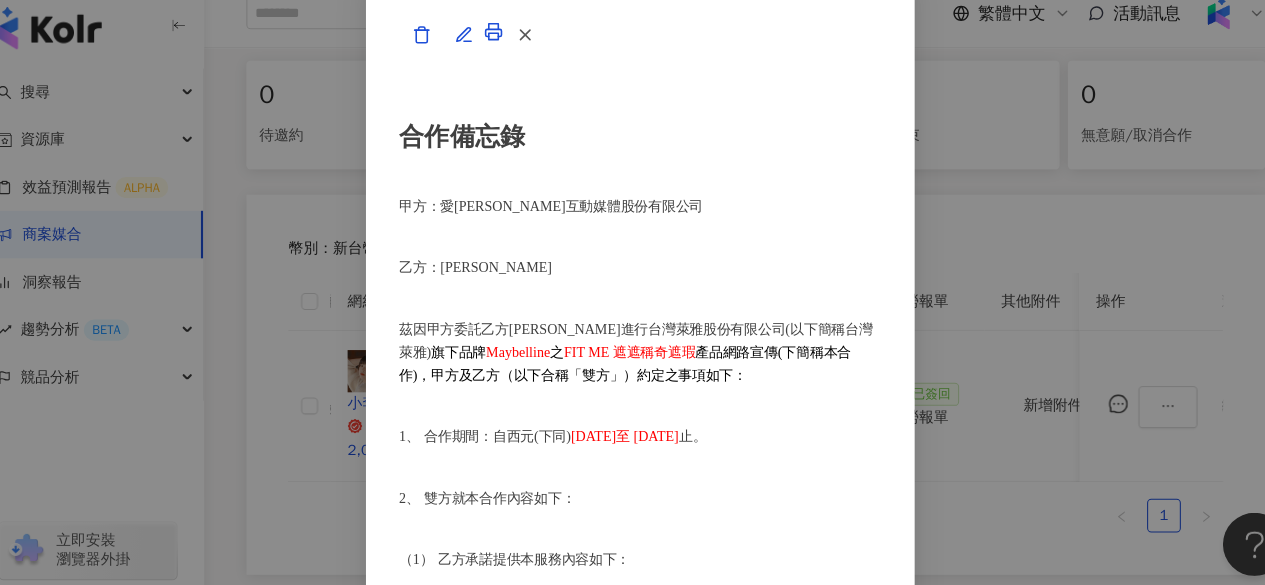 scroll, scrollTop: 198, scrollLeft: 0, axis: vertical 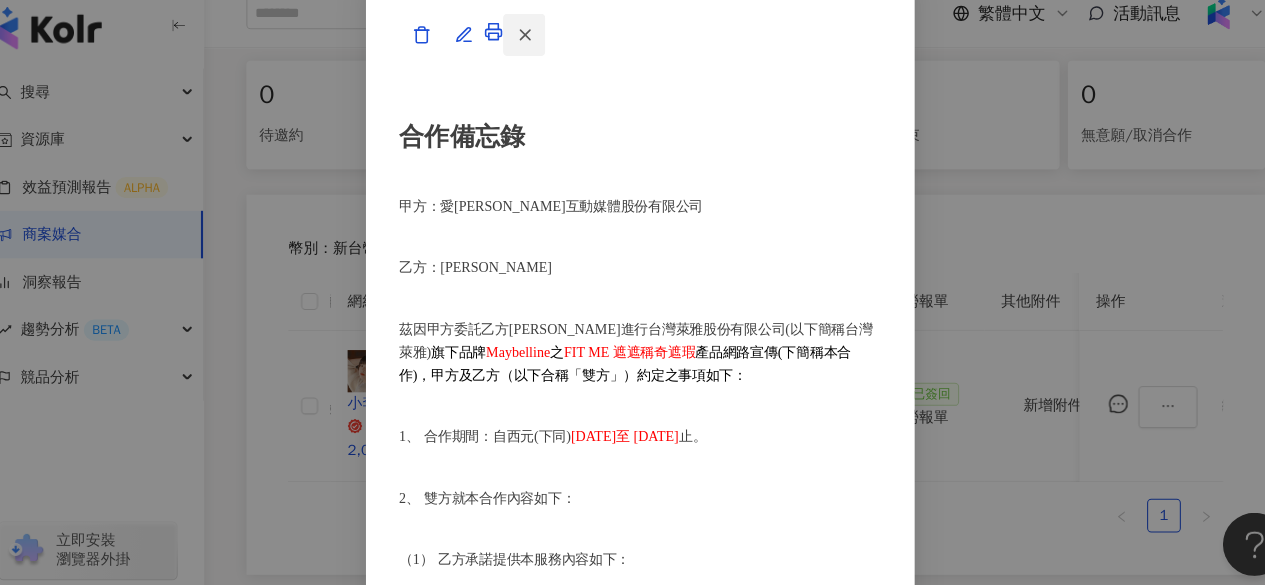 click 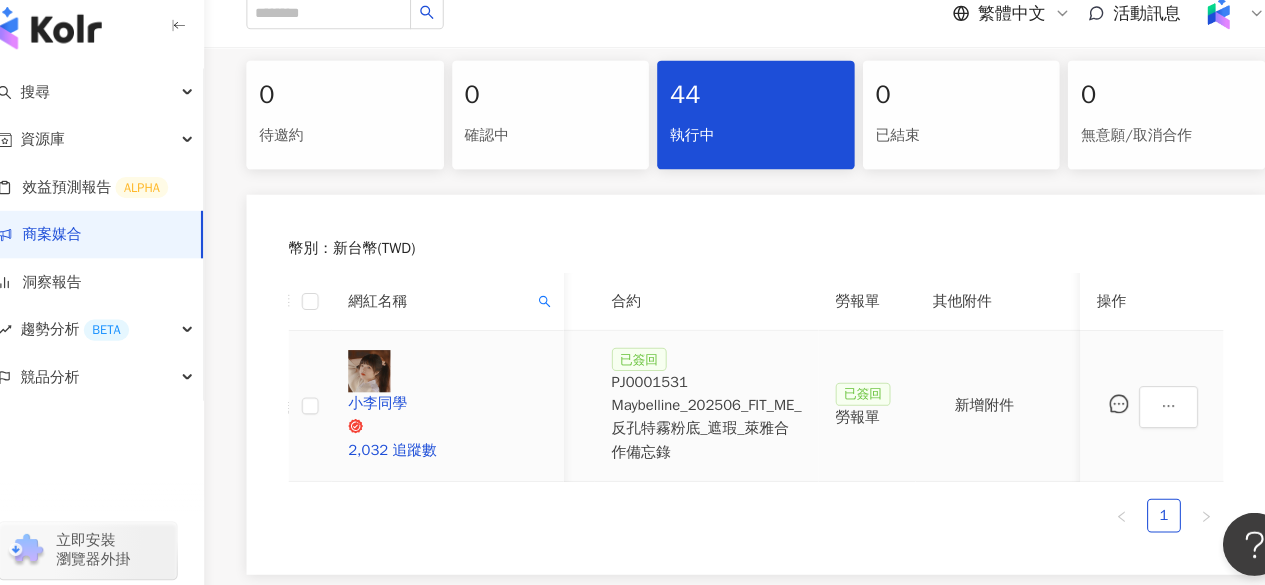 scroll, scrollTop: 0, scrollLeft: 457, axis: horizontal 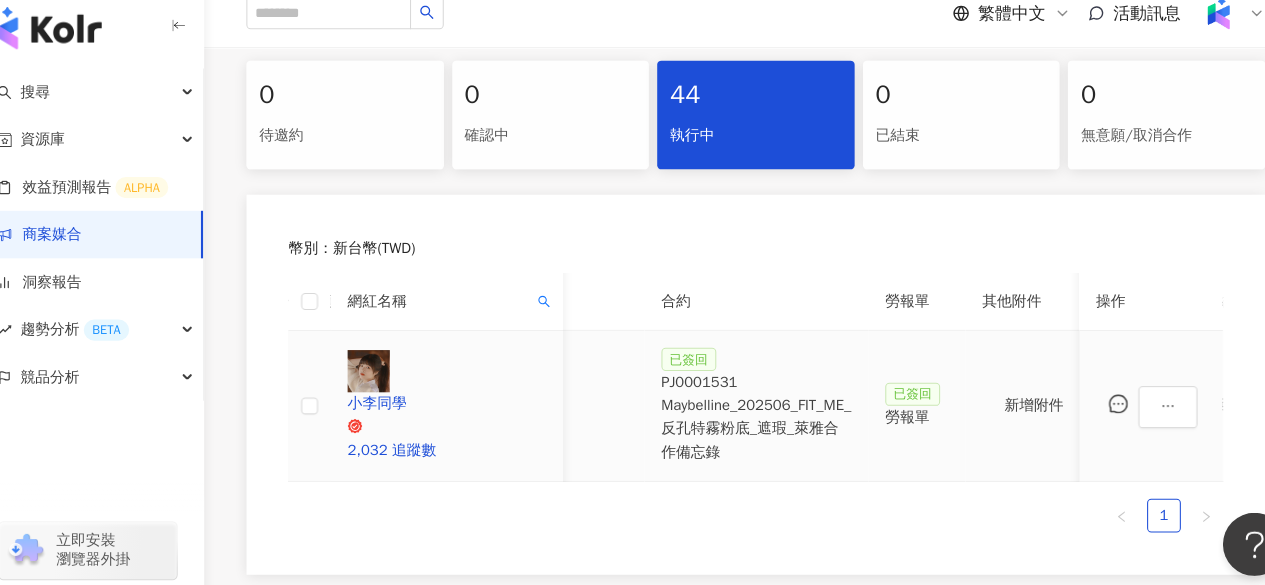 click on "已簽回 PJ0001531 Maybelline_202506_FIT_ME_反孔特霧粉底_遮瑕_萊雅合作備忘錄" at bounding box center [743, 404] 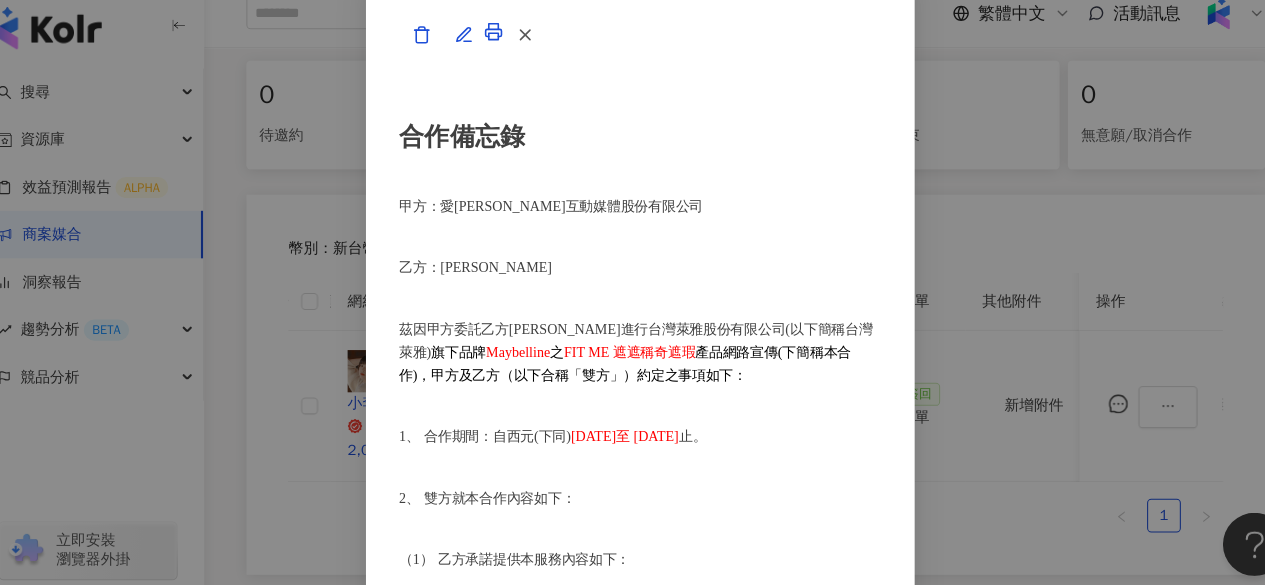 scroll, scrollTop: 504, scrollLeft: 0, axis: vertical 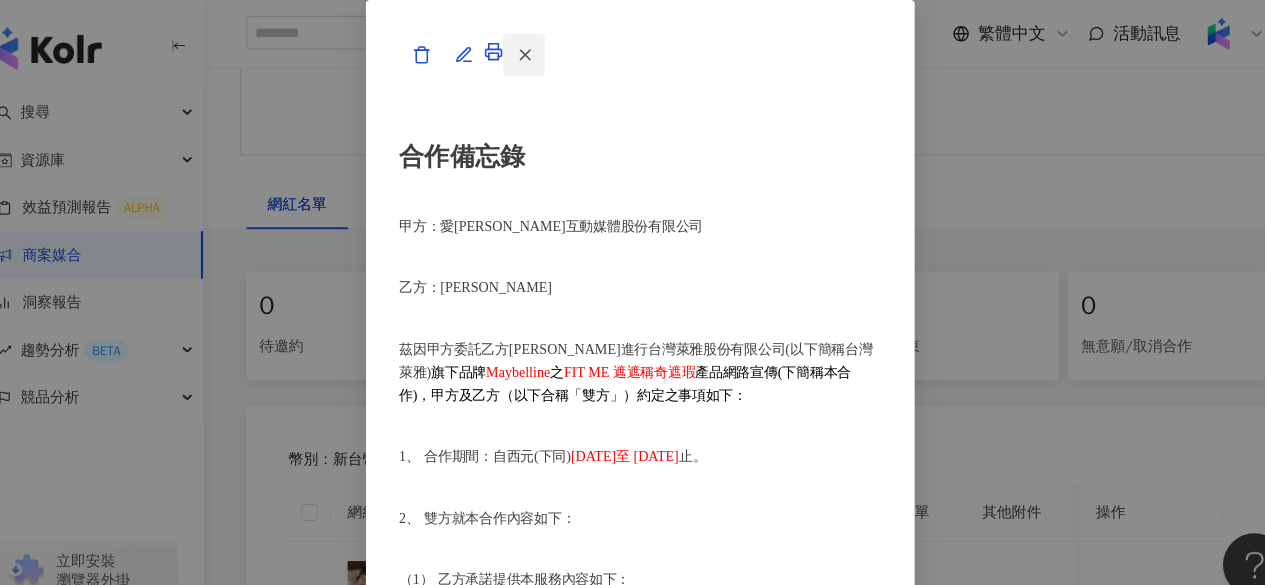 click 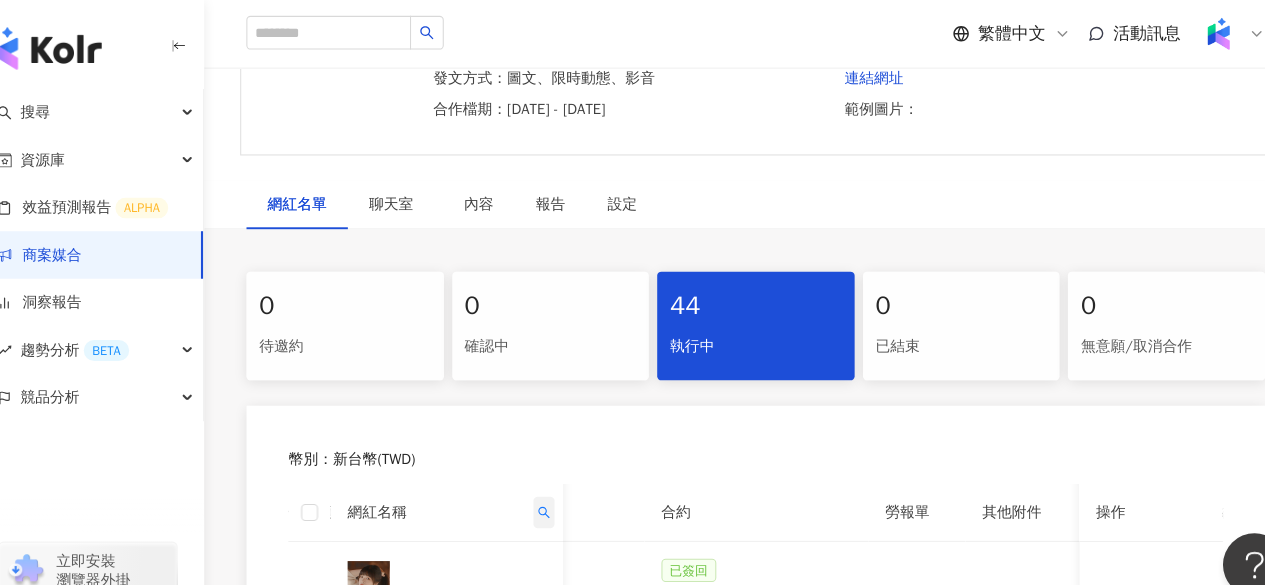 click on "網紅名稱" at bounding box center [450, 485] 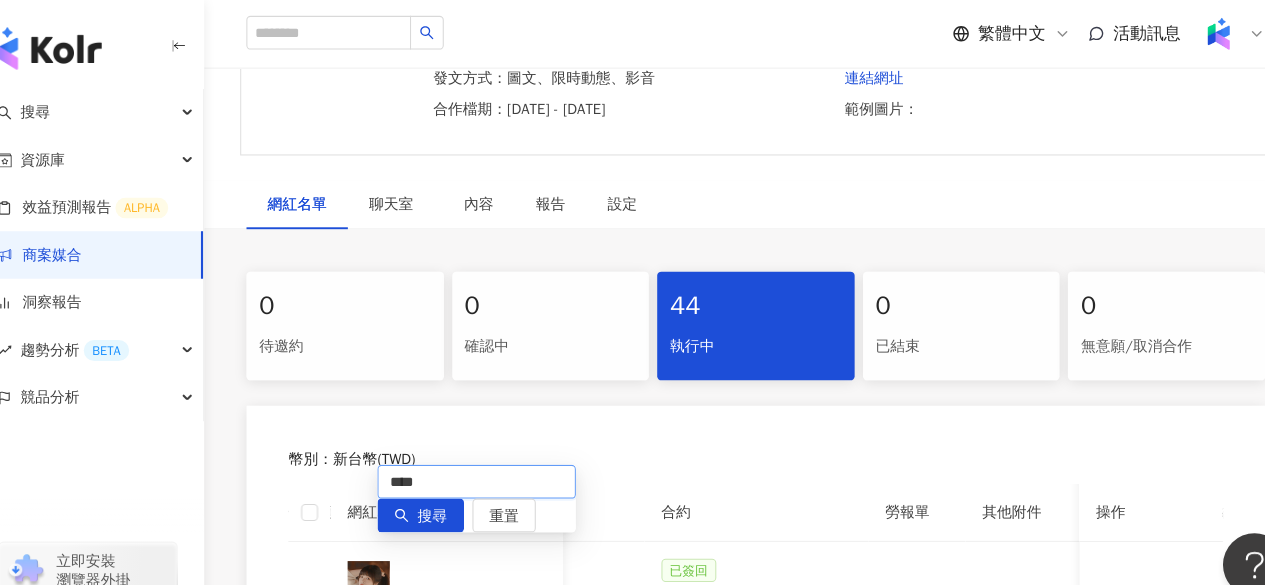 click on "****" at bounding box center (478, 456) 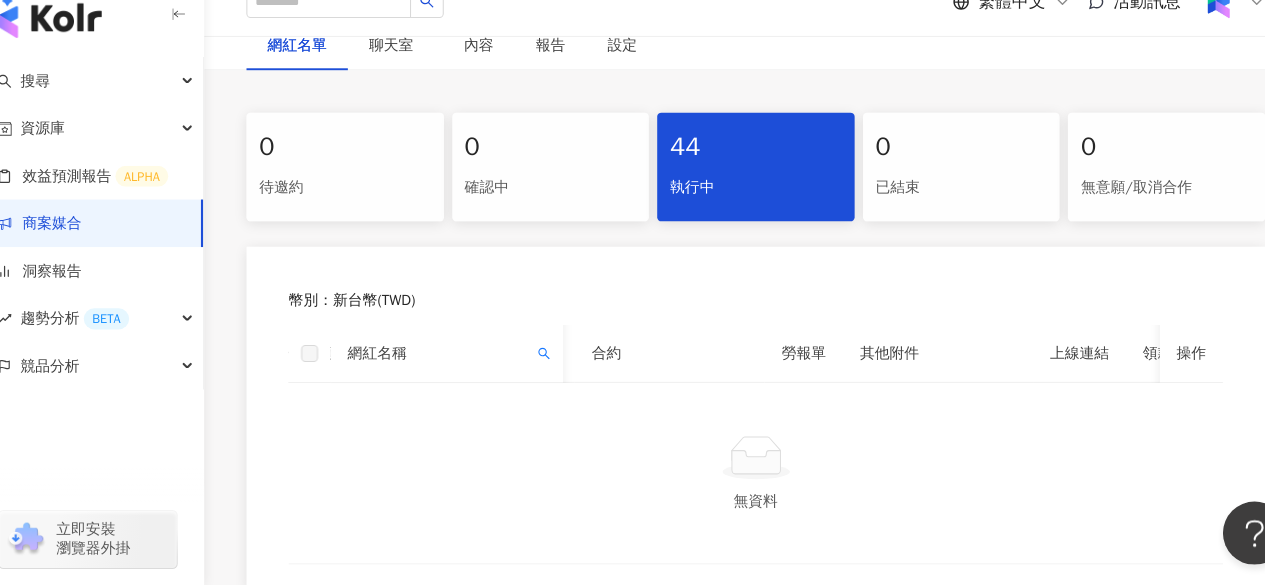 scroll, scrollTop: 422, scrollLeft: 0, axis: vertical 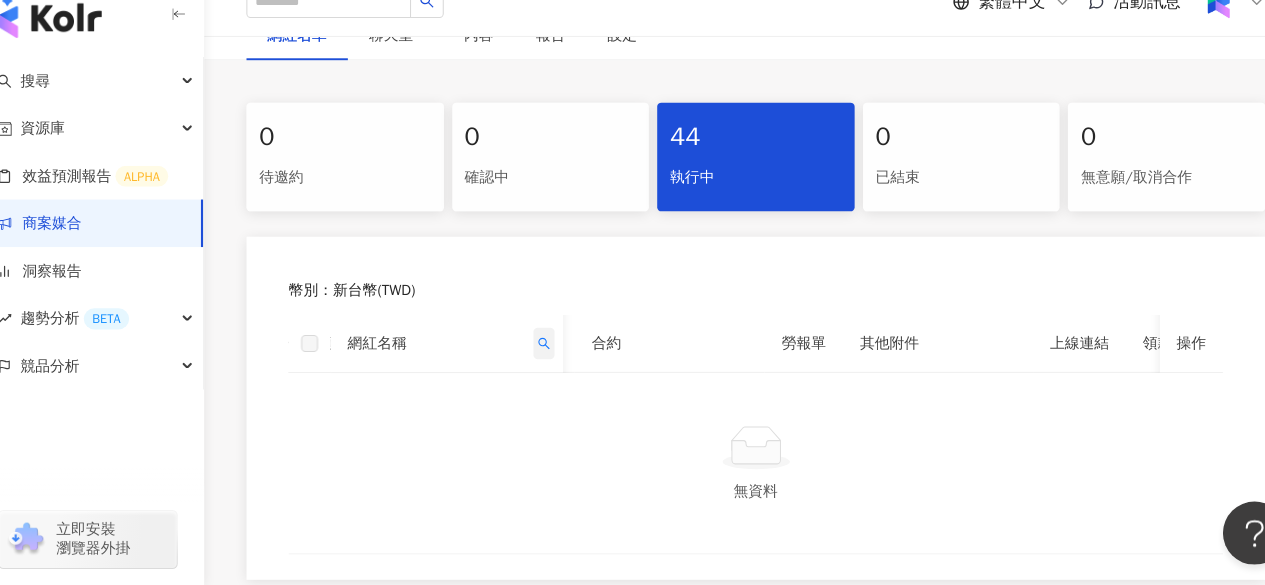 click at bounding box center [542, 355] 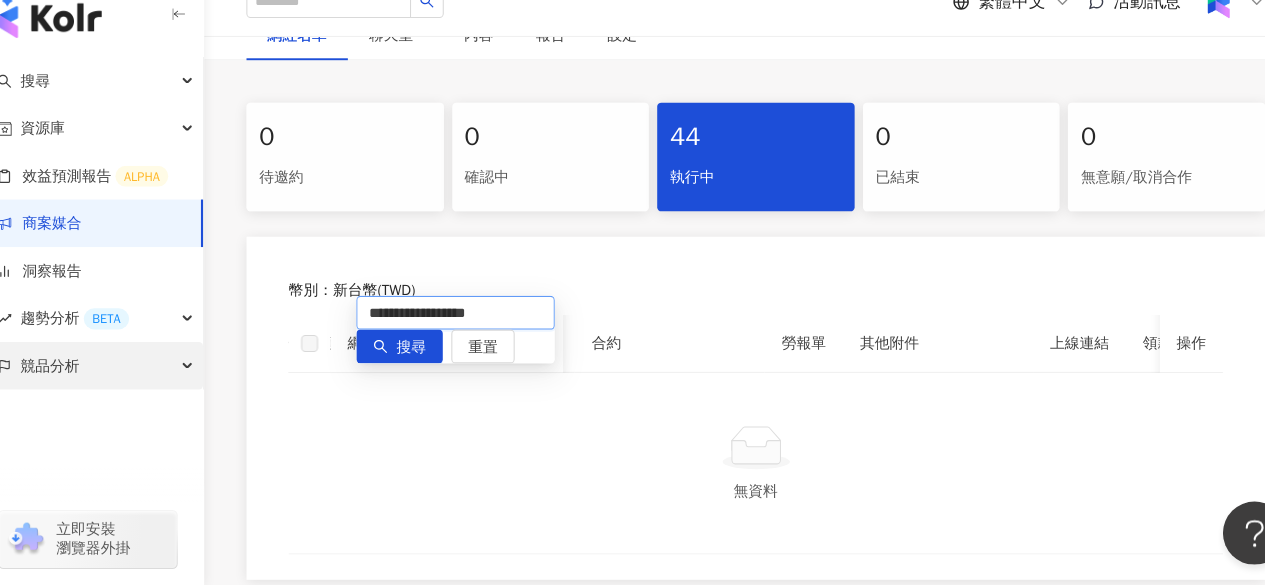 drag, startPoint x: 256, startPoint y: 355, endPoint x: 182, endPoint y: 363, distance: 74.431175 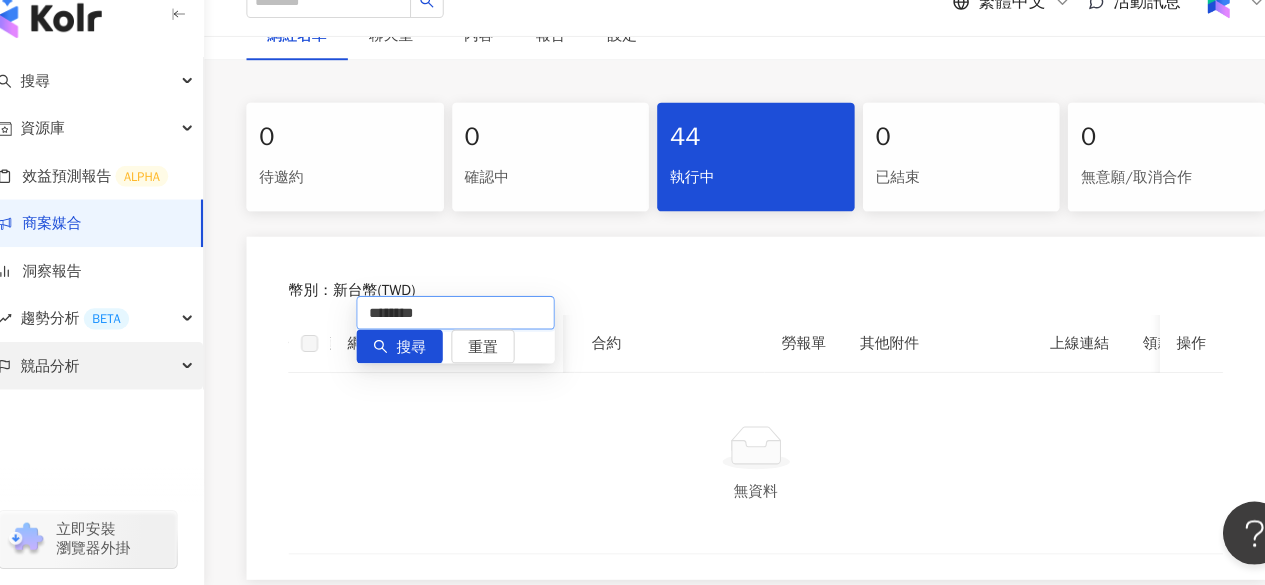 type on "********" 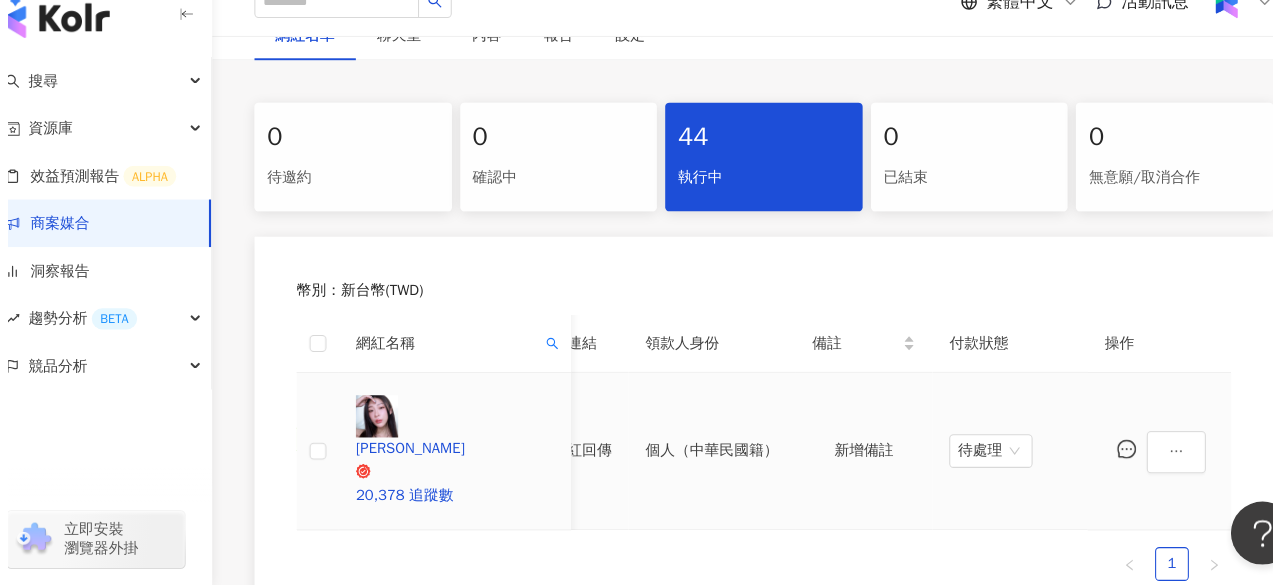 scroll, scrollTop: 0, scrollLeft: 1106, axis: horizontal 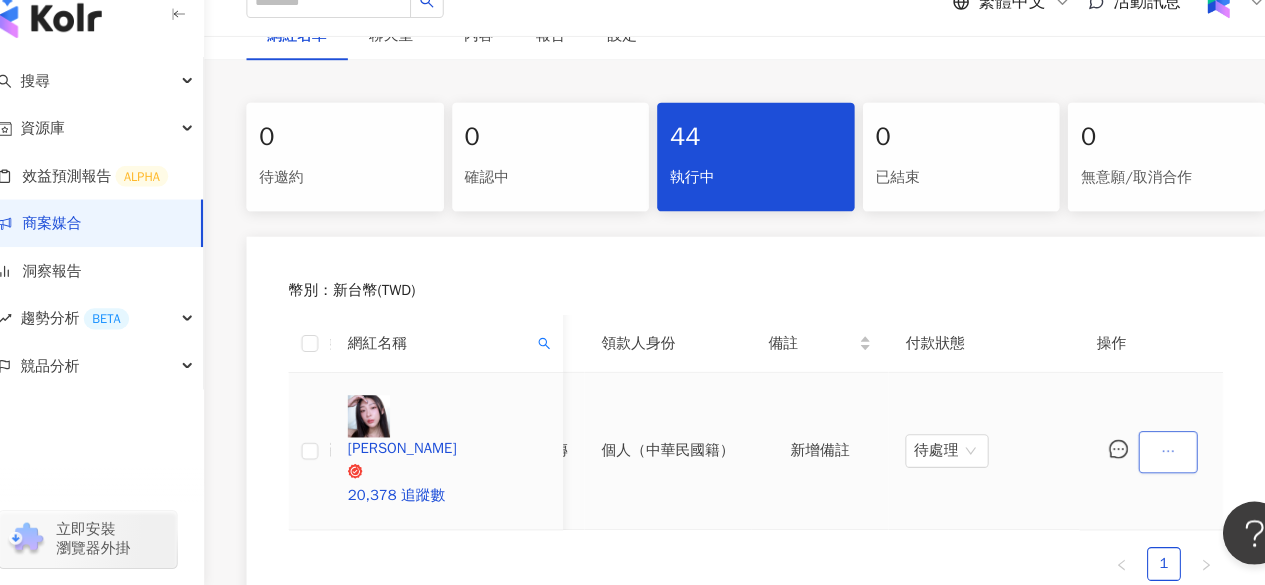 click 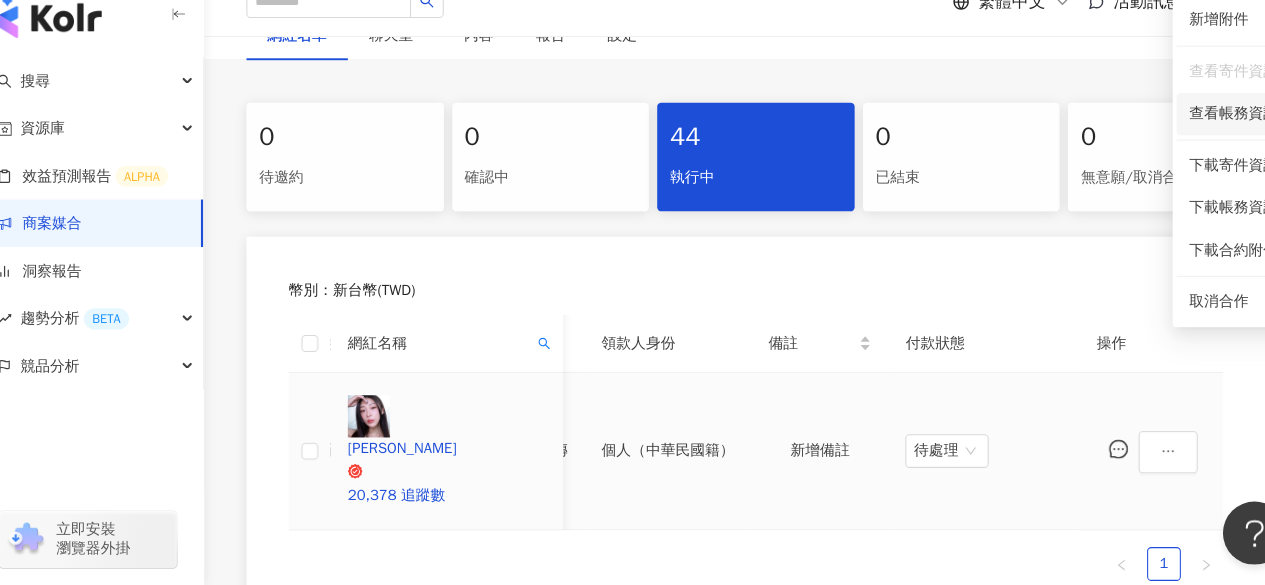 click on "查看帳務資訊" at bounding box center [1195, 138] 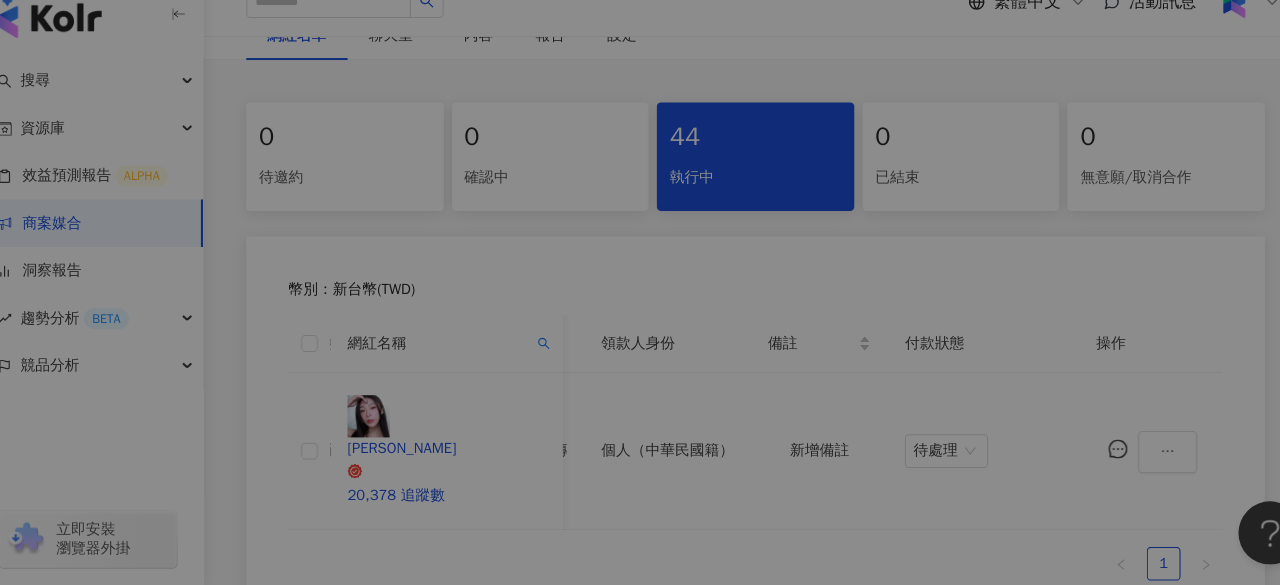 scroll, scrollTop: 0, scrollLeft: 1106, axis: horizontal 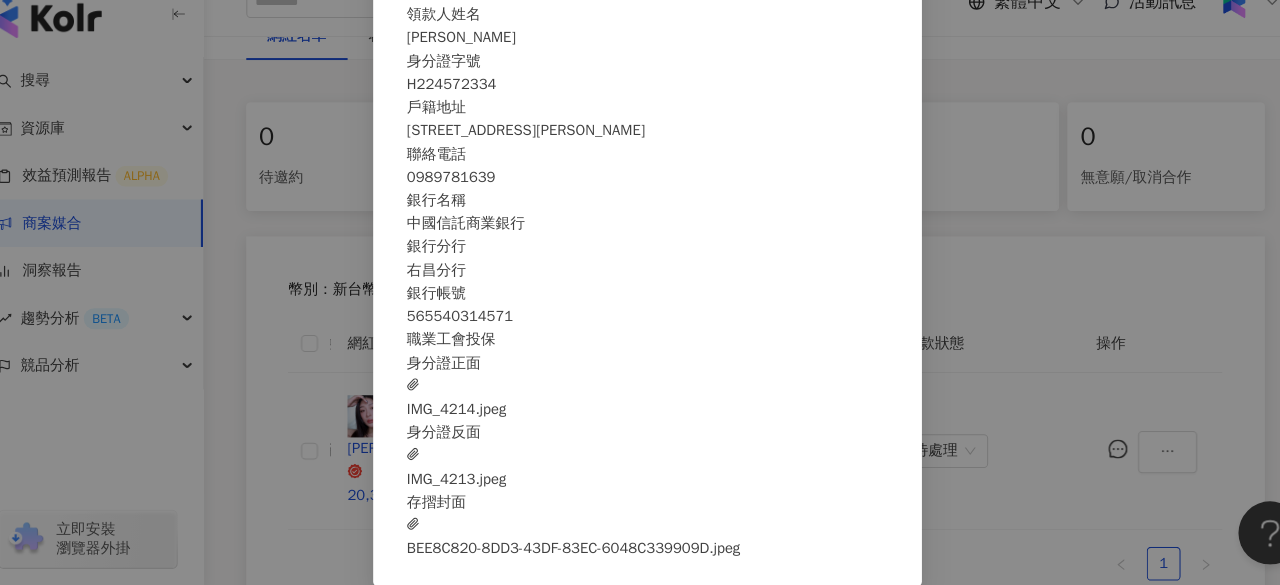 click on "IMG_4214.jpeg" at bounding box center [459, 407] 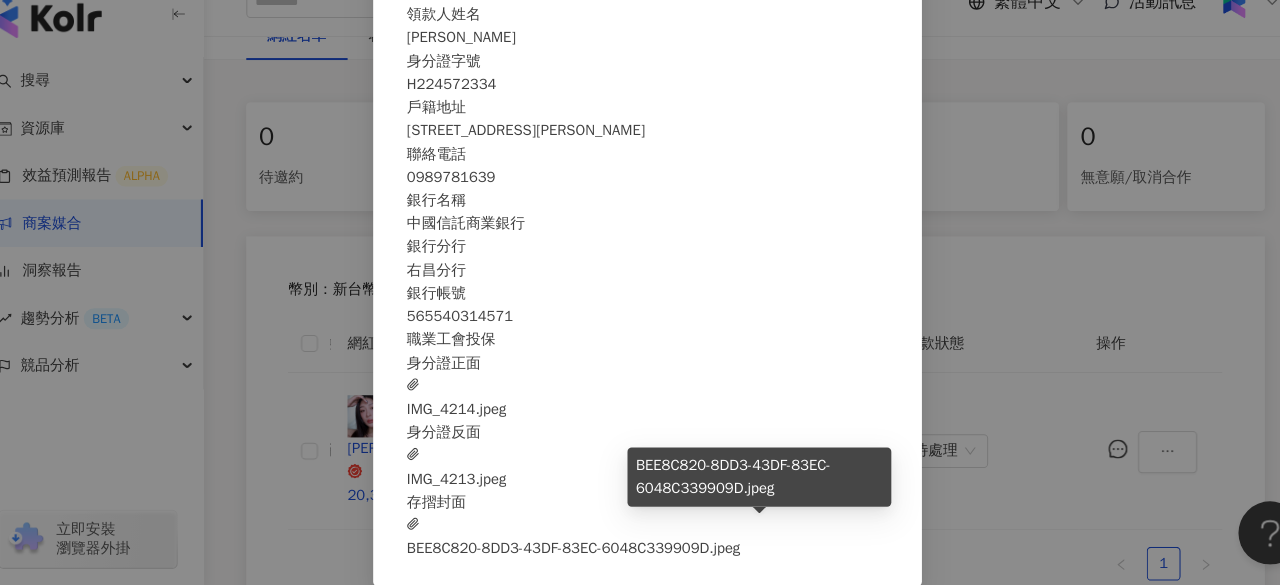 click on "BEE8C820-8DD3-43DF-83EC-6048C339909D.jpeg" at bounding box center [570, 539] 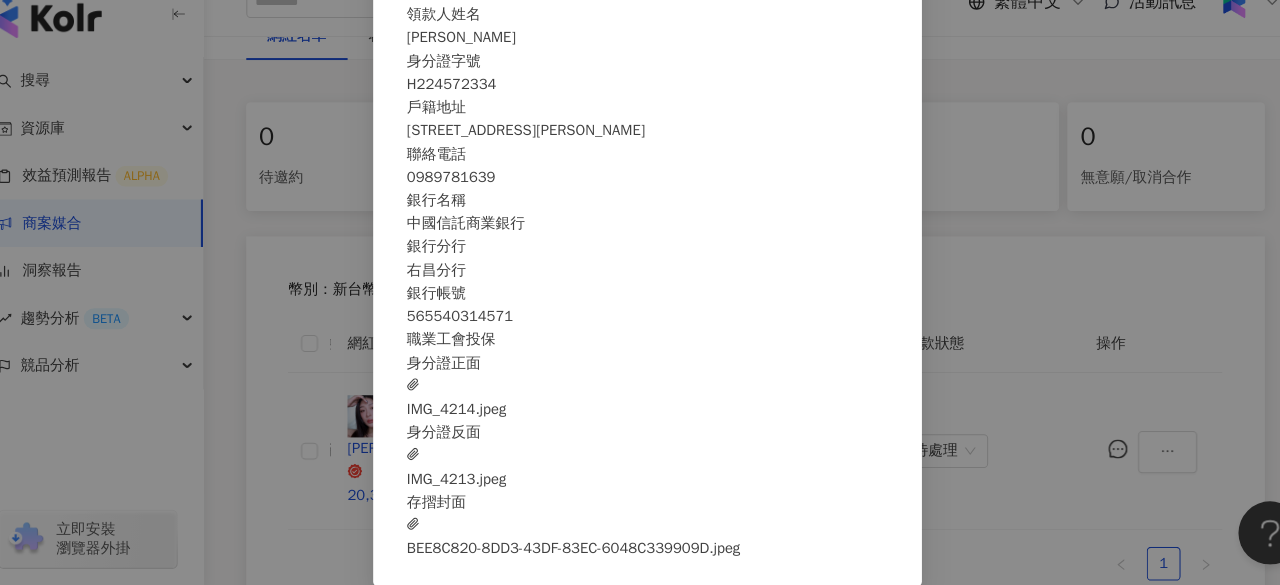 scroll, scrollTop: 88, scrollLeft: 0, axis: vertical 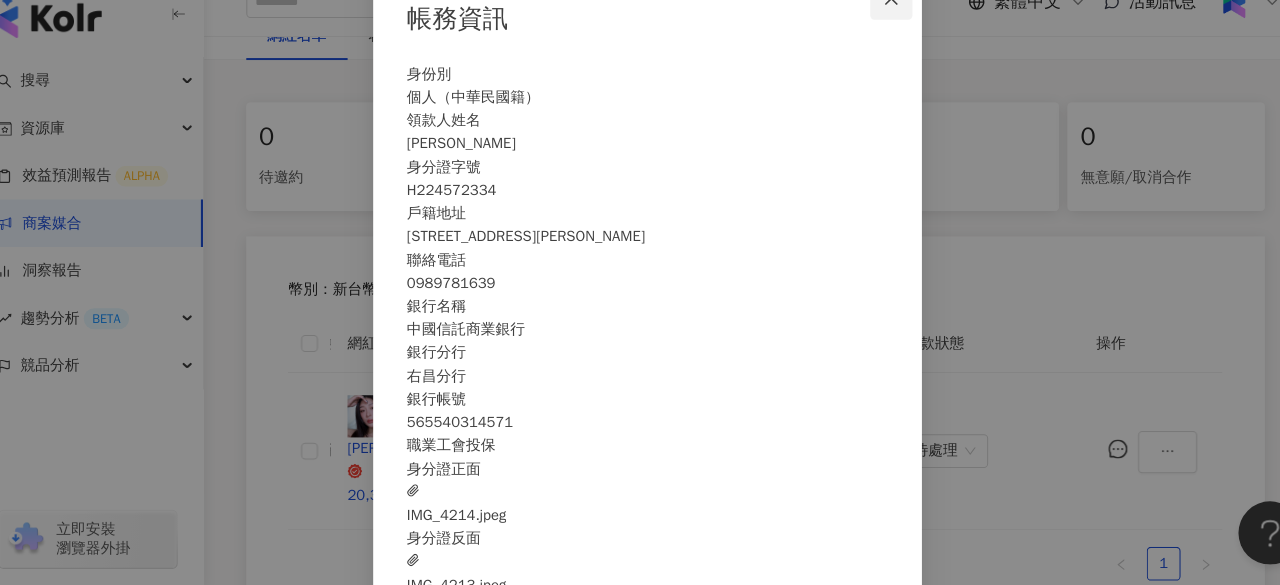 click 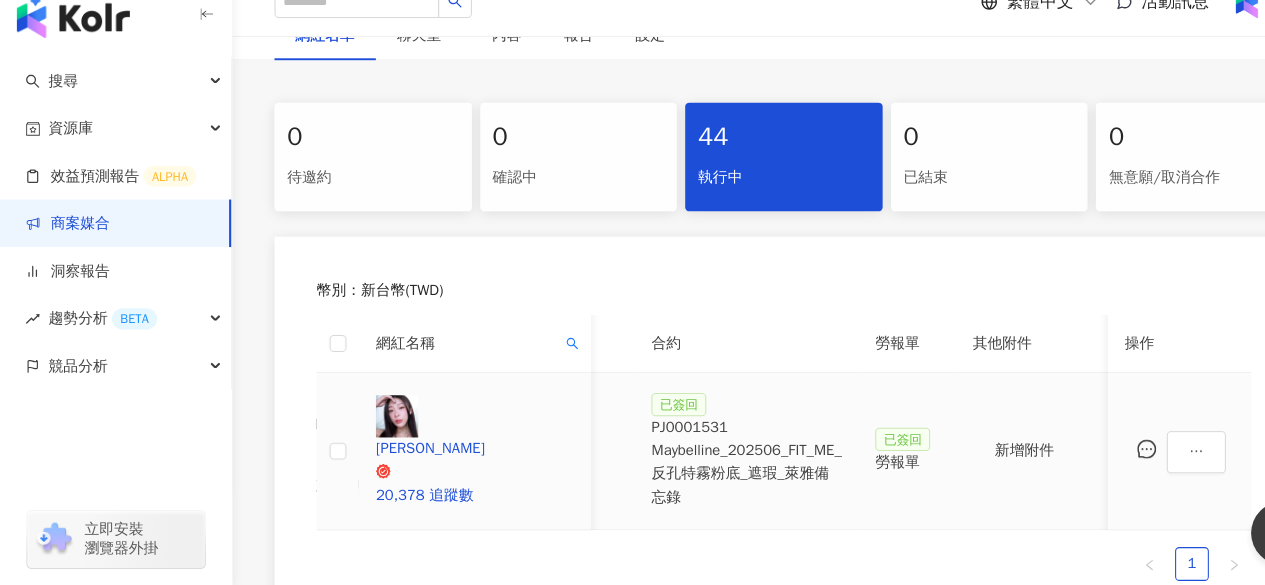 scroll, scrollTop: 0, scrollLeft: 500, axis: horizontal 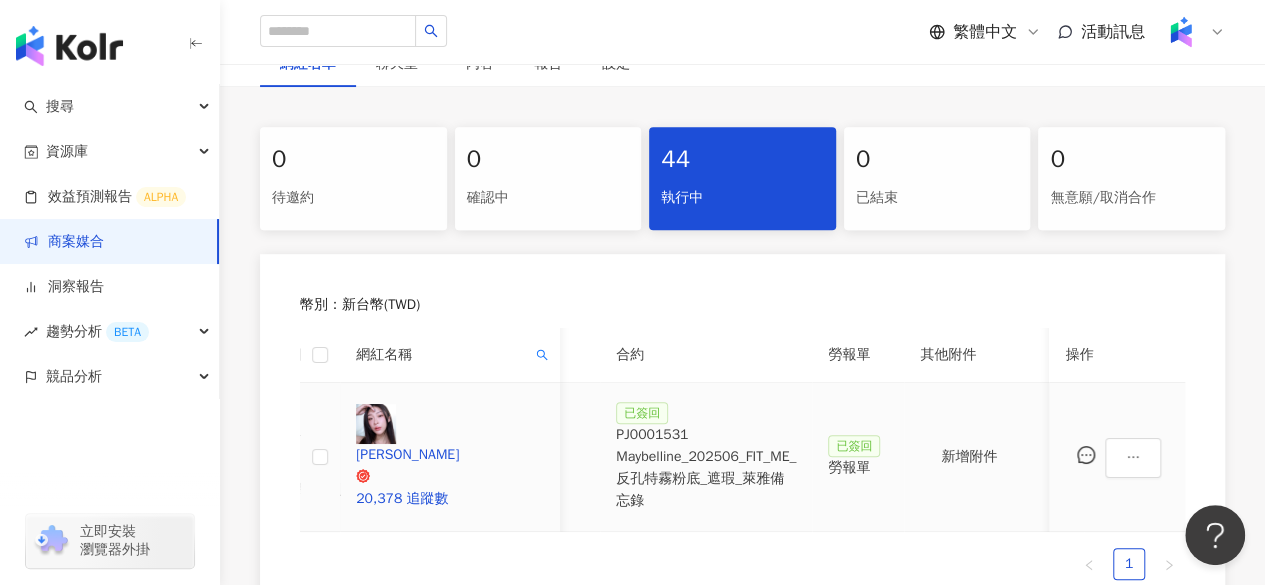 click on "勞報單" at bounding box center [858, 468] 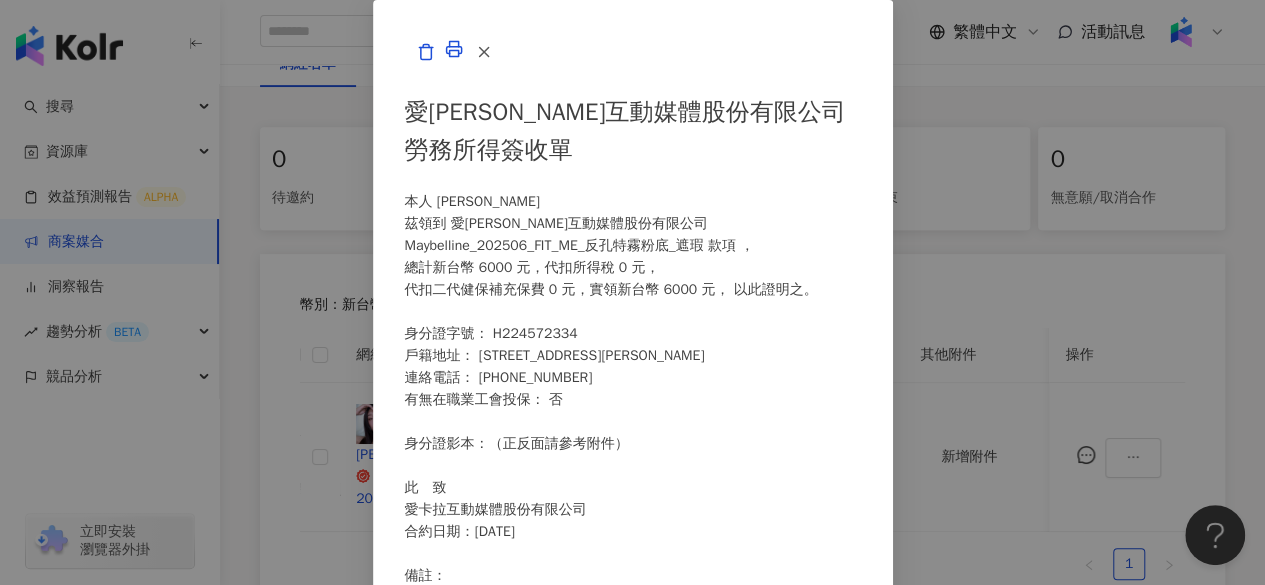 scroll, scrollTop: 0, scrollLeft: 0, axis: both 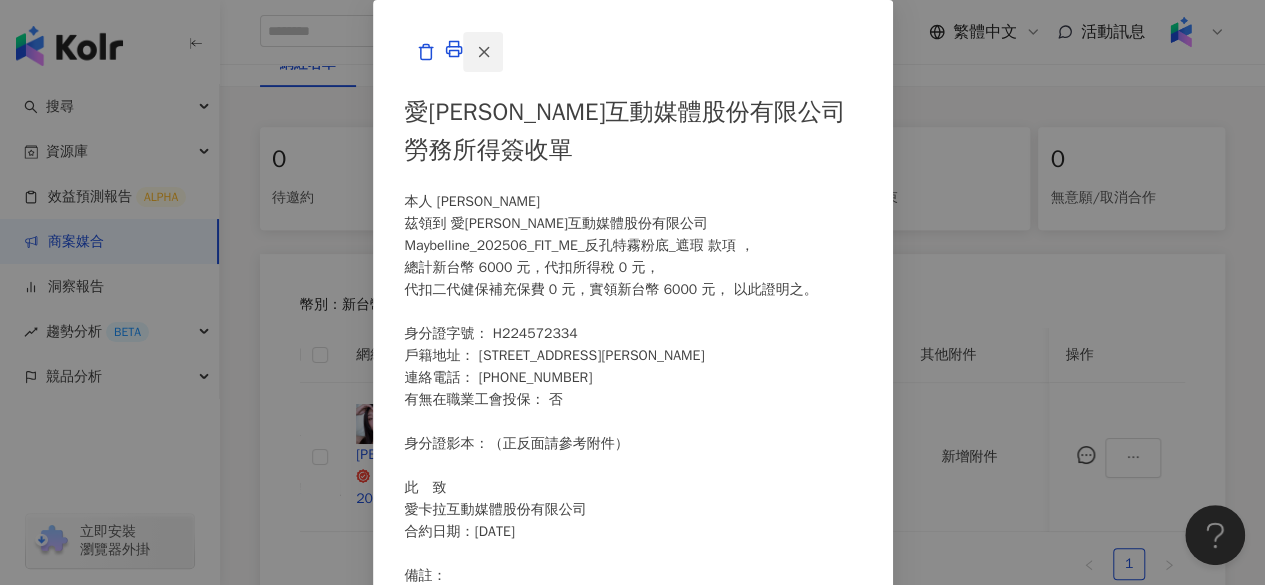 click at bounding box center [483, 52] 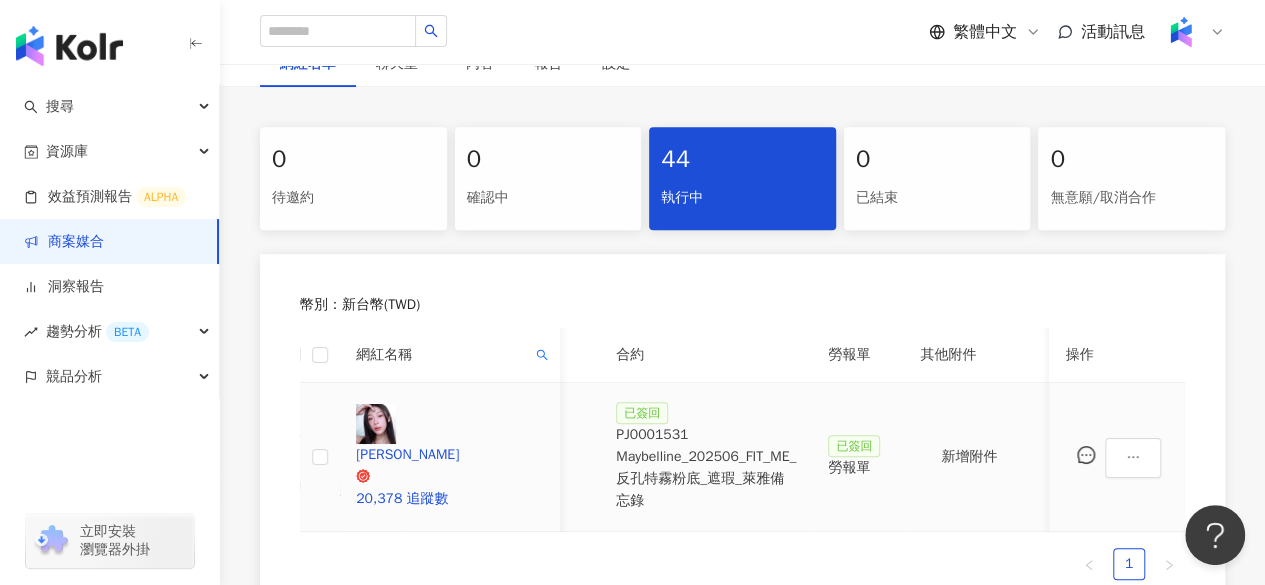 click on "勞報單" at bounding box center [858, 468] 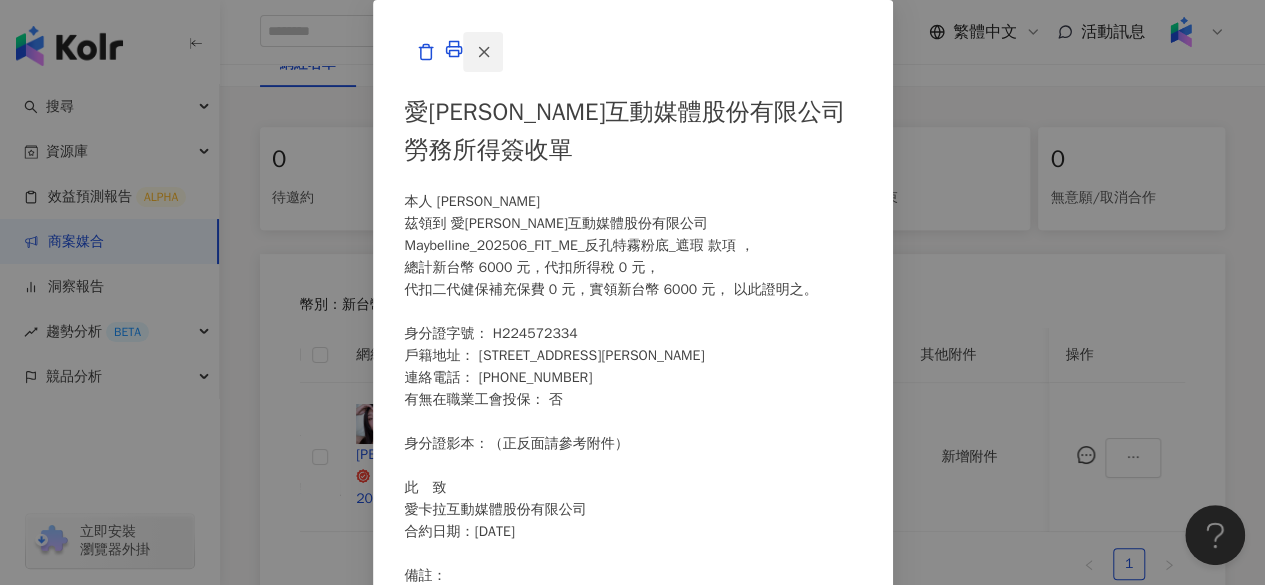 click 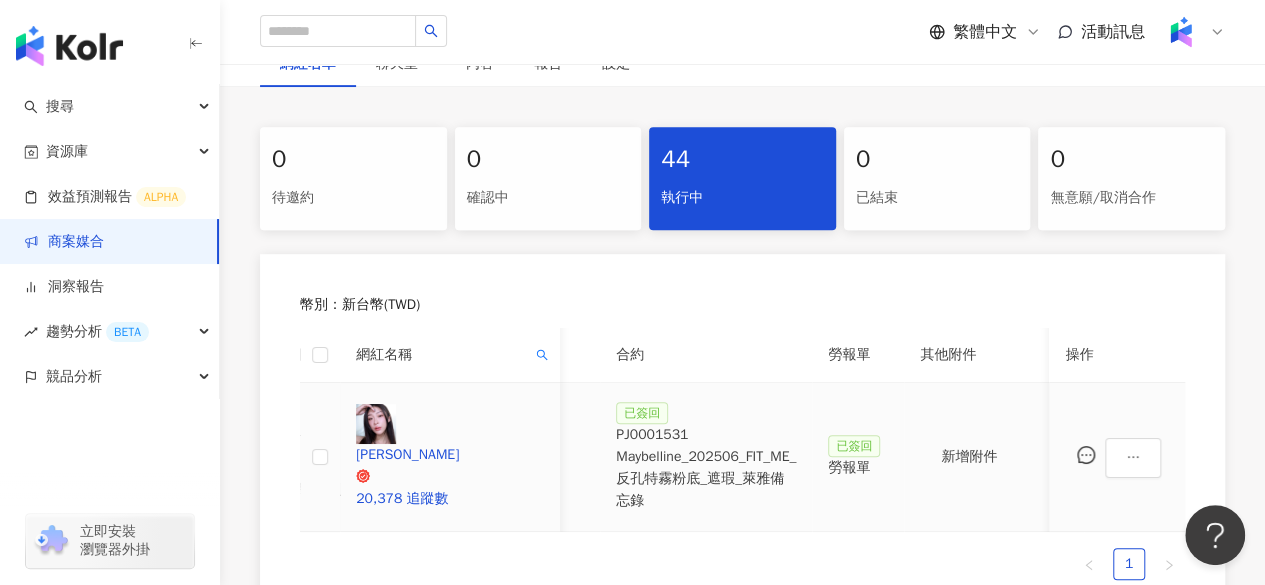 click on "PJ0001531 Maybelline_202506_FIT_ME_反孔特霧粉底_遮瑕_萊雅備忘錄" at bounding box center (706, 468) 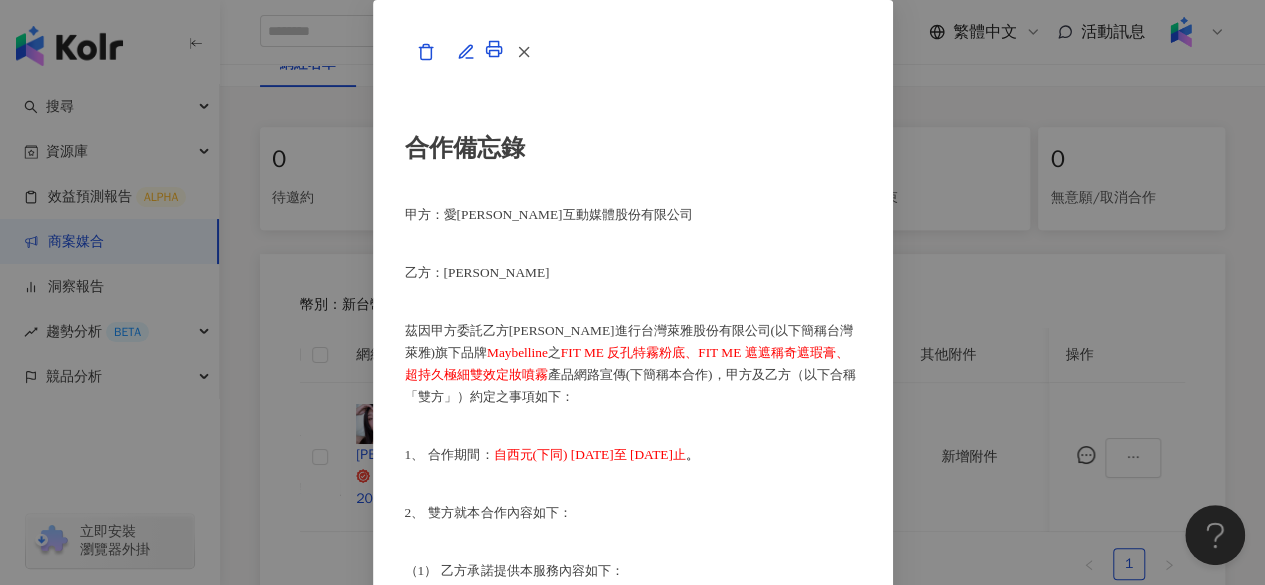 scroll, scrollTop: 2625, scrollLeft: 0, axis: vertical 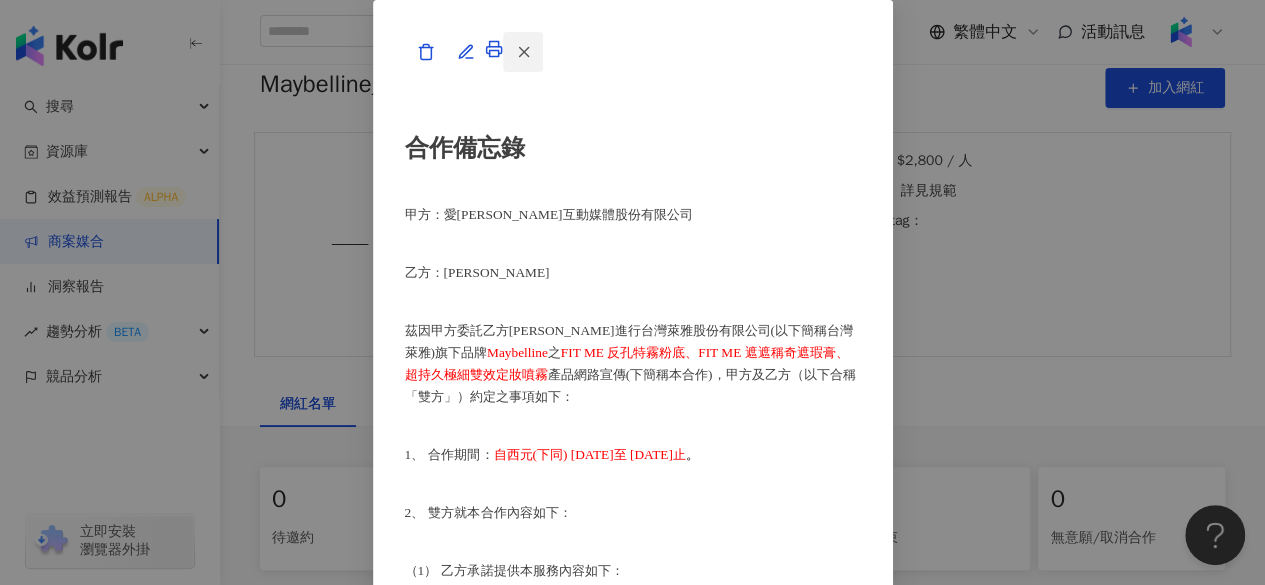 click 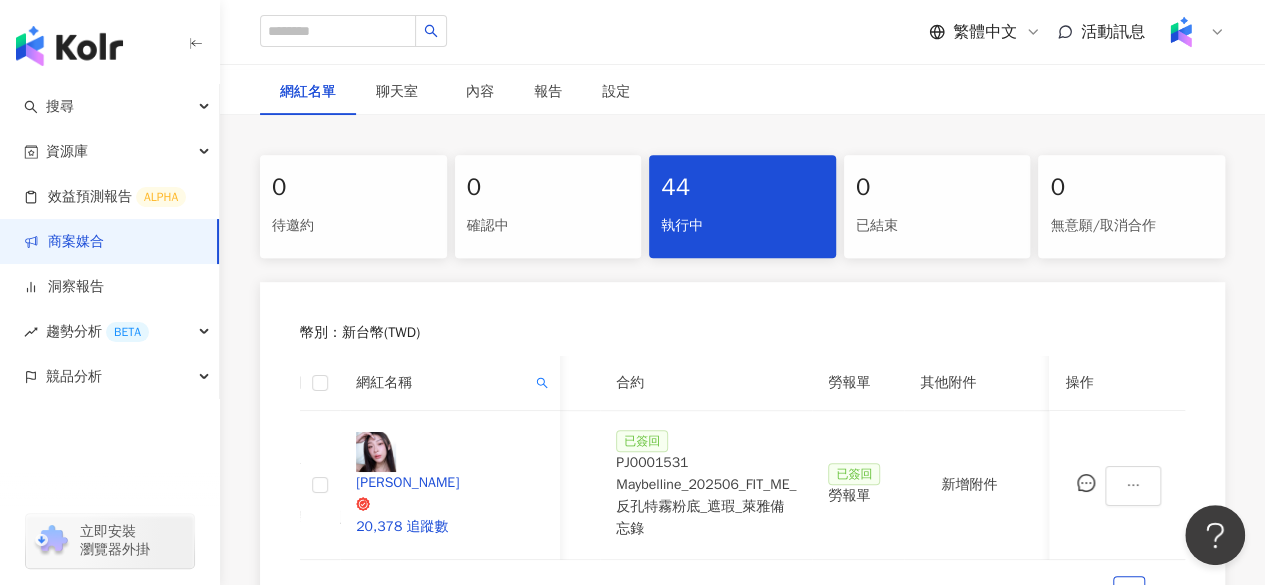 scroll, scrollTop: 395, scrollLeft: 0, axis: vertical 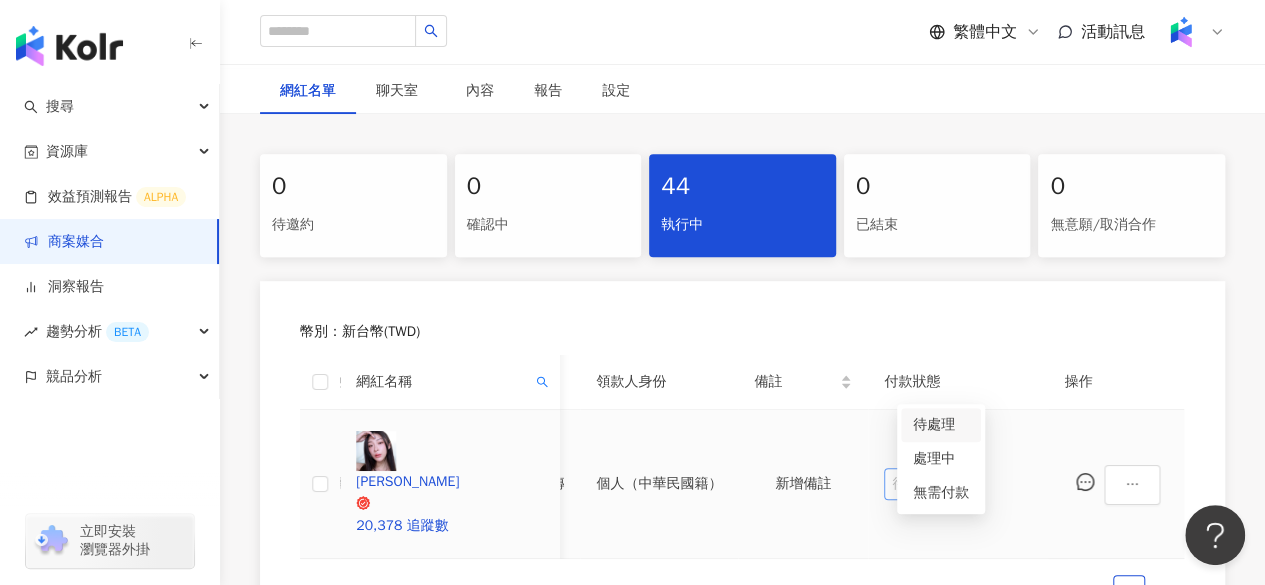 click on "待處理" at bounding box center (923, 484) 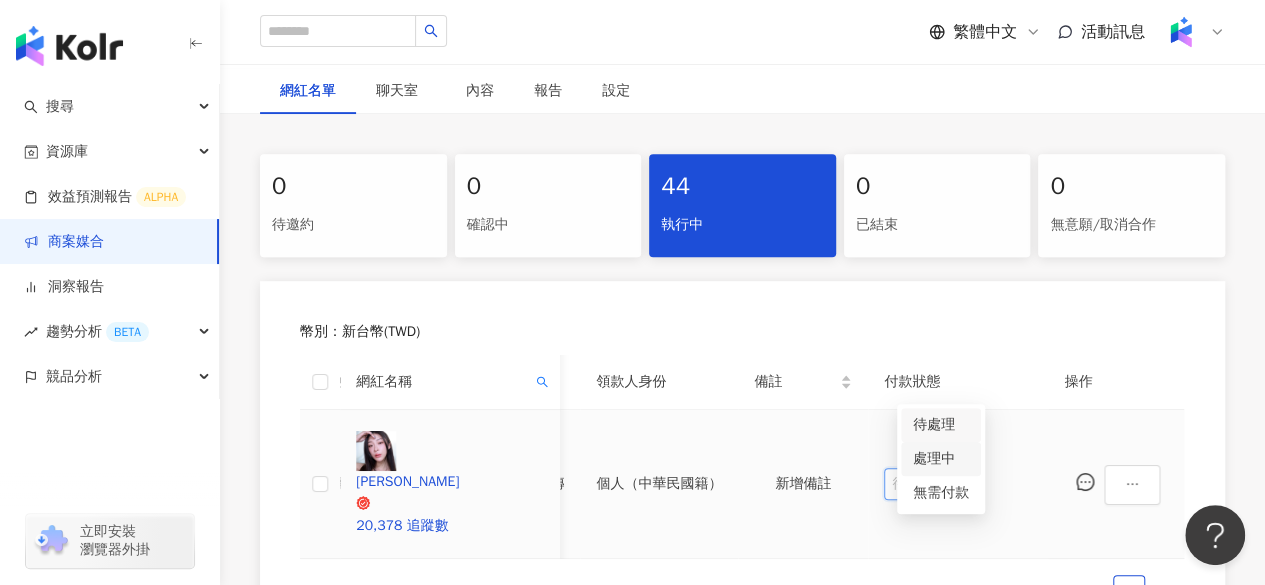 click on "處理中" at bounding box center [941, 459] 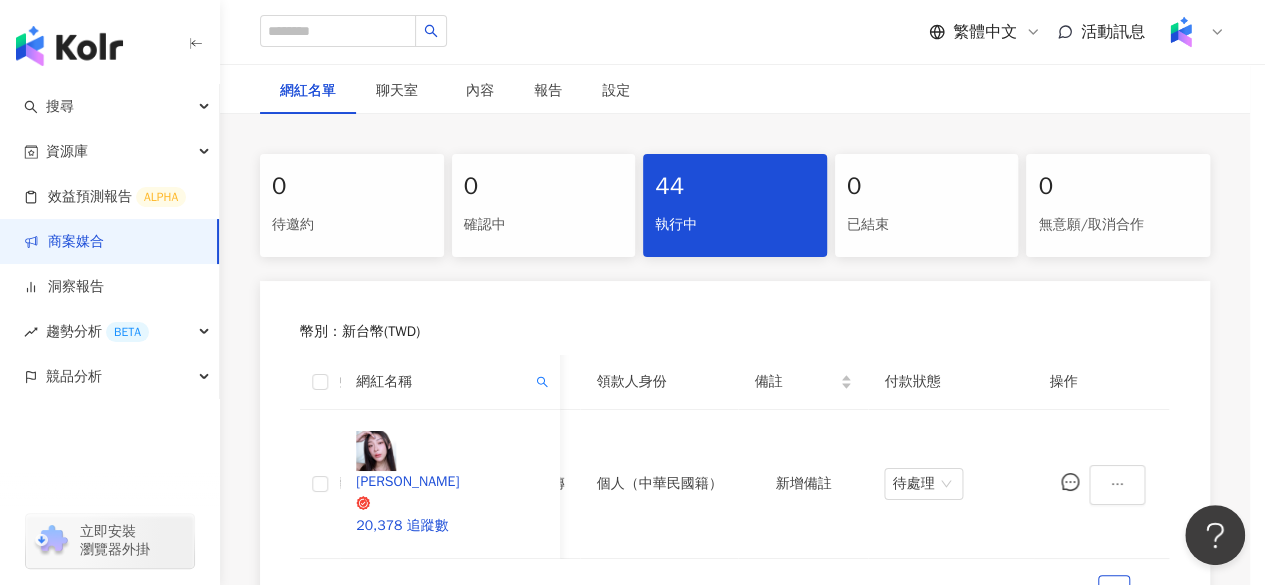 scroll, scrollTop: 0, scrollLeft: 1091, axis: horizontal 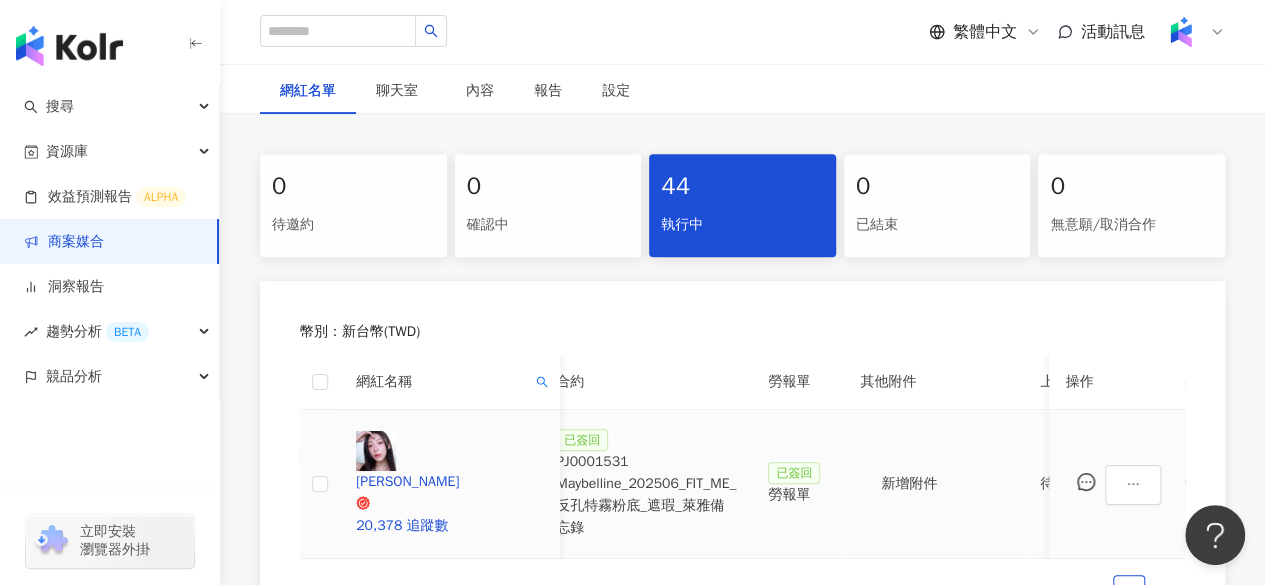 click on "PJ0001531 Maybelline_202506_FIT_ME_反孔特霧粉底_遮瑕_萊雅備忘錄" at bounding box center (646, 495) 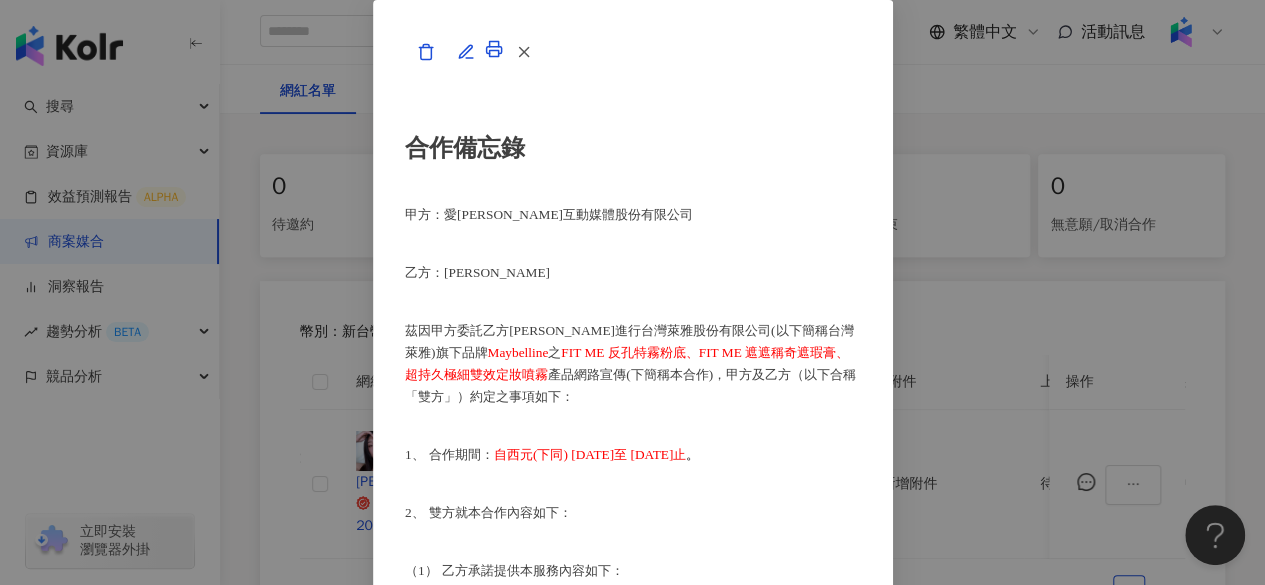 click on "合作備忘錄
甲方：愛卡拉互動媒體股份有限公司
乙方：張沂淇
茲因甲方委託乙方張沂淇進行台灣萊雅股份有限公司(以下簡稱台灣萊雅)旗下品牌 Maybelline 之 FIT ME 反孔特霧粉底、FIT ME 遮遮稱奇遮瑕膏、超持久極細雙效定妝噴霧 產品網路宣傳(下簡稱本合作)，甲方及乙方（以下合稱「雙方」）約定之事項如下：
1、   合作期間： 自西元(下同) 2025年 6 月 12 日至 2025 年 8 月 31 日止 。
2、   雙方就本合作內容如下：
（1）   乙方承諾提供本服務內容如下：
乙方應於 2025 年 6 月 13 日至 2025 年 7 月 31 日間 或於甲方所指定之時間，完成台灣萊雅品牌產品之圖文撰寫或影音拍攝(以下簡稱貼文)，並公開發布至乙方下列之社群媒體進行網路推廣宣傳：  Instagram平台 (網址：https://www.instagram.com/ianthe.c/)，Reels一則＋限時動態一則(不過稿)。" at bounding box center (633, 15481) 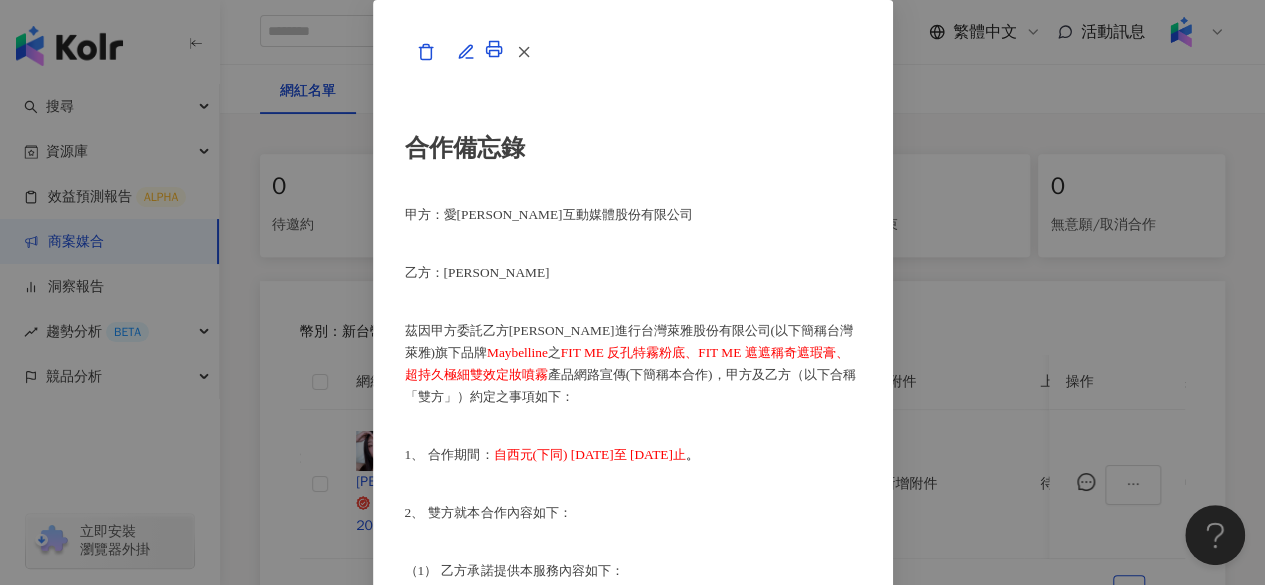scroll, scrollTop: 112, scrollLeft: 0, axis: vertical 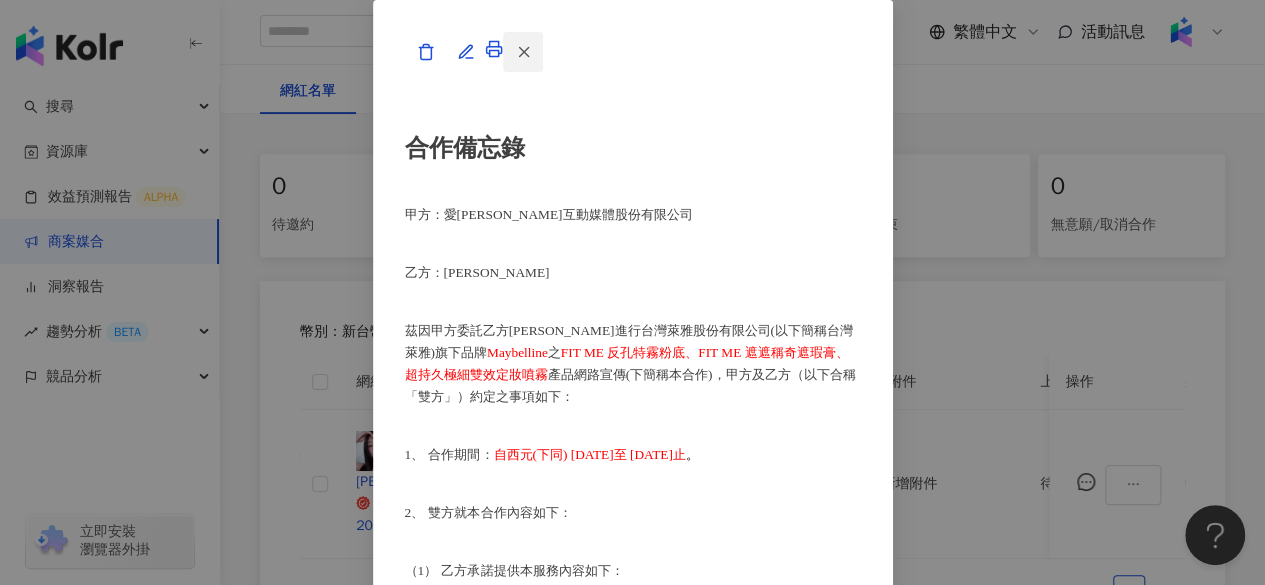 click at bounding box center (523, 52) 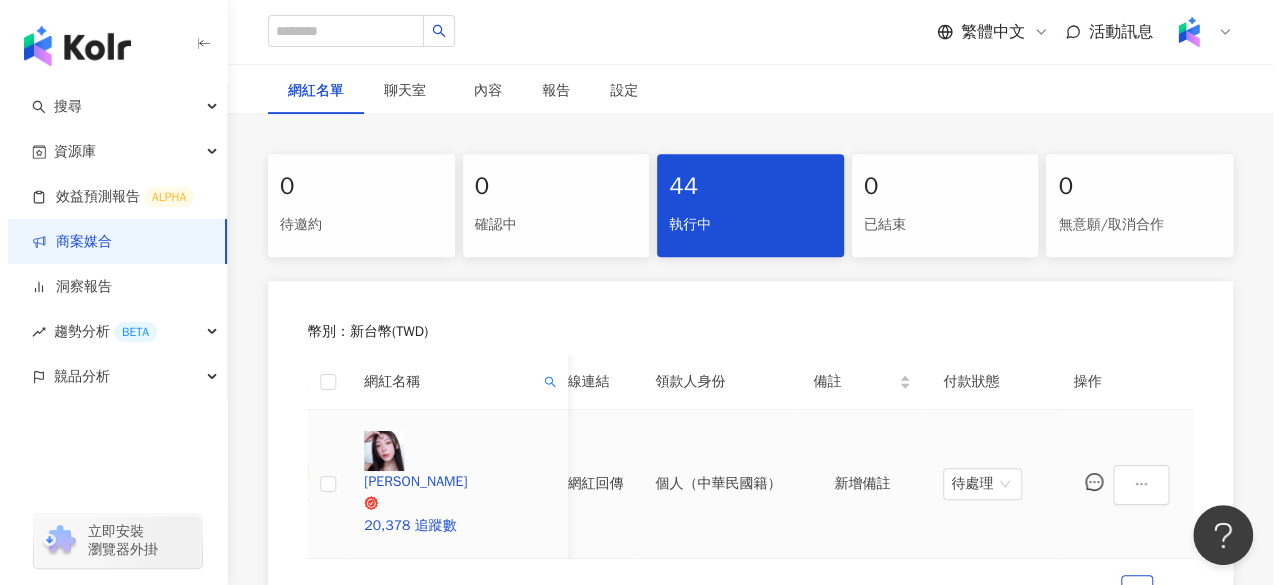 scroll, scrollTop: 0, scrollLeft: 1106, axis: horizontal 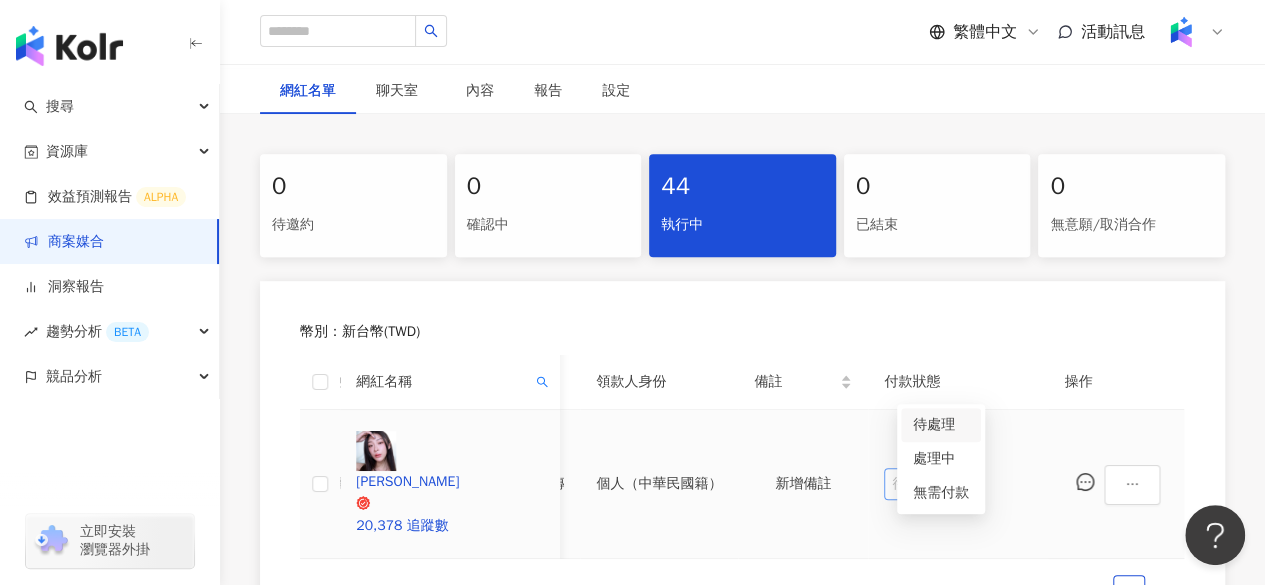 click on "待處理" at bounding box center [923, 484] 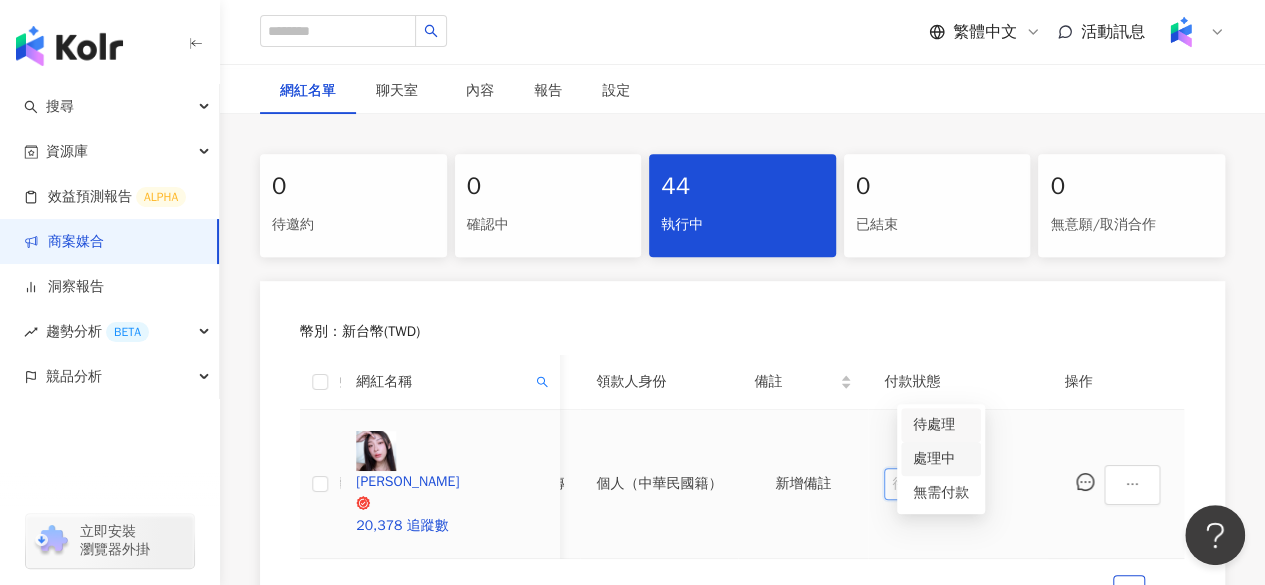 click on "處理中" at bounding box center (941, 459) 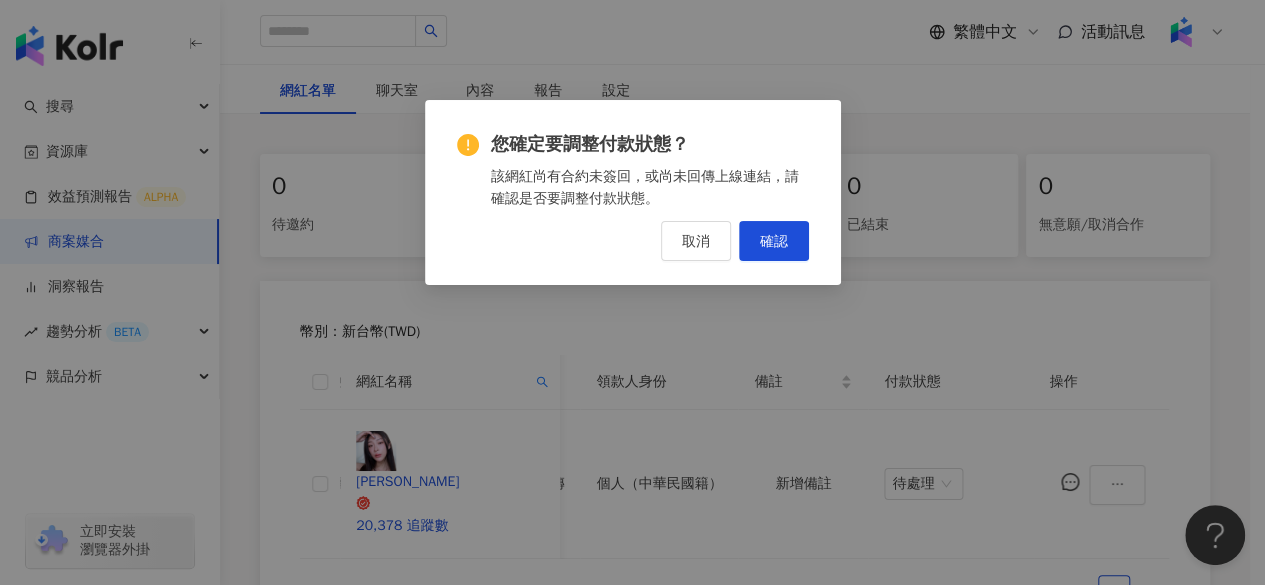 scroll, scrollTop: 0, scrollLeft: 1106, axis: horizontal 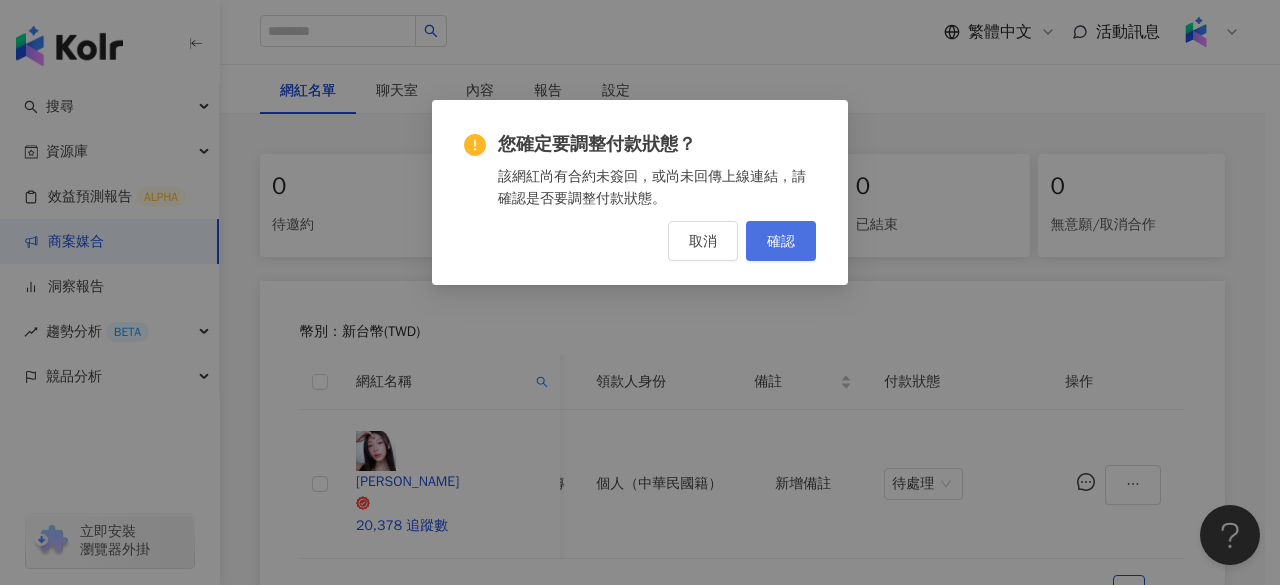 click on "確認" at bounding box center [781, 241] 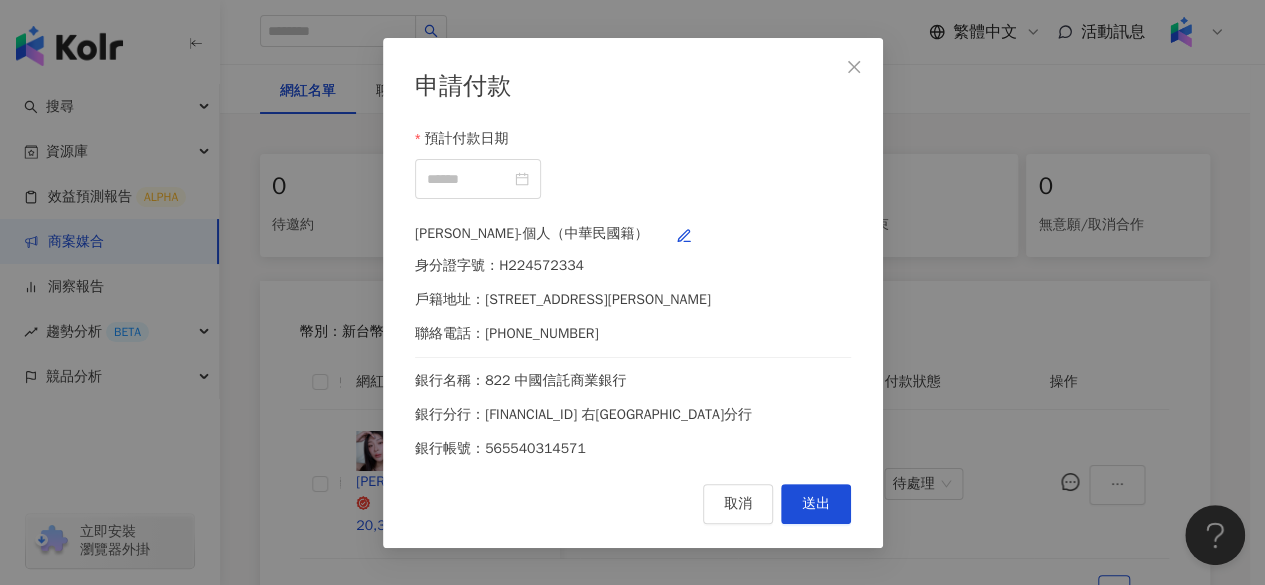 scroll, scrollTop: 0, scrollLeft: 1091, axis: horizontal 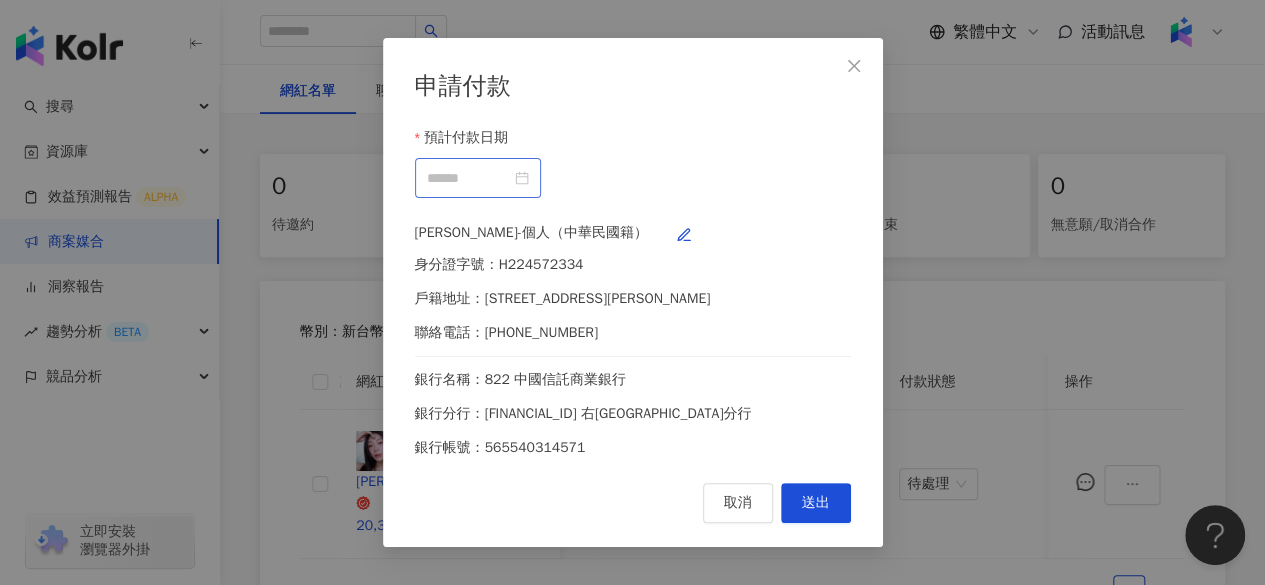click at bounding box center [478, 178] 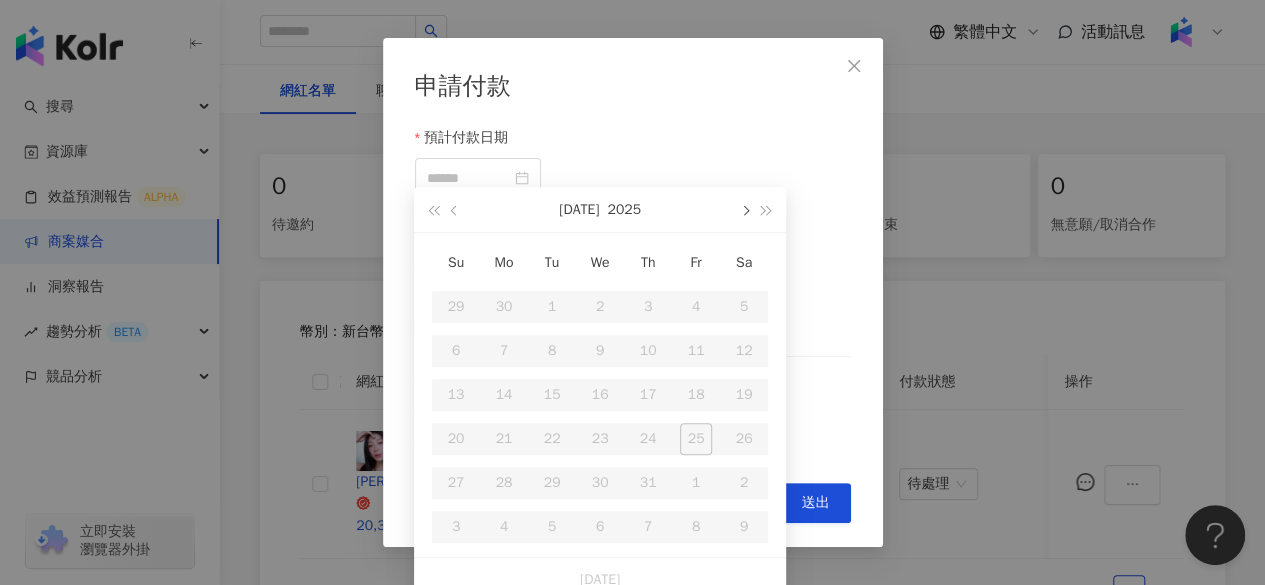 click at bounding box center (744, 209) 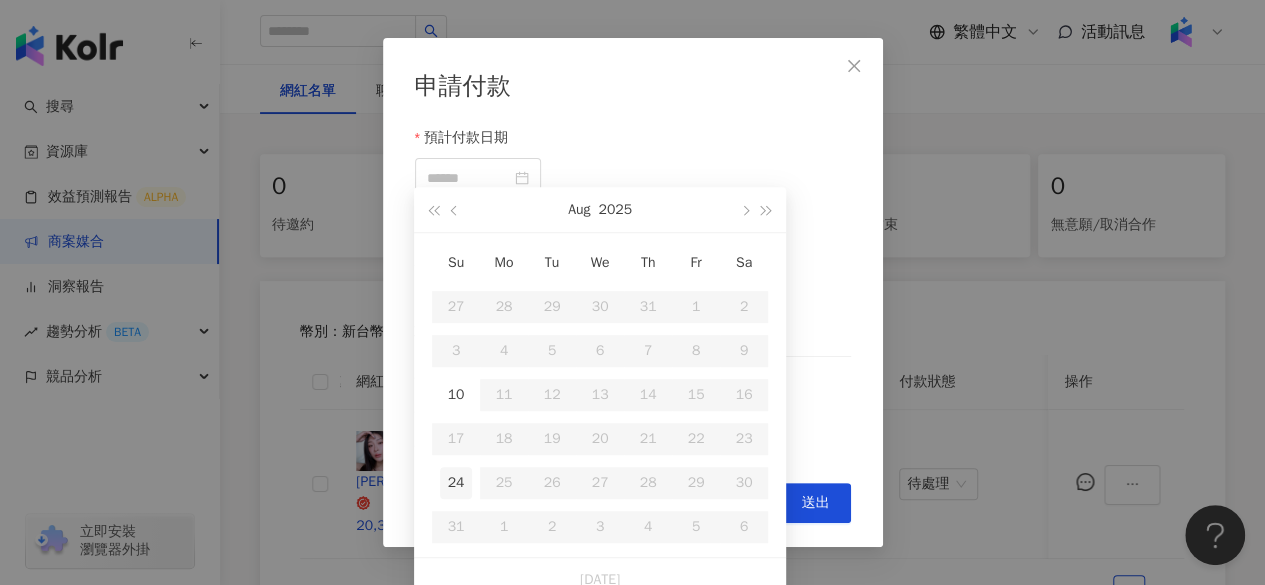 type on "**********" 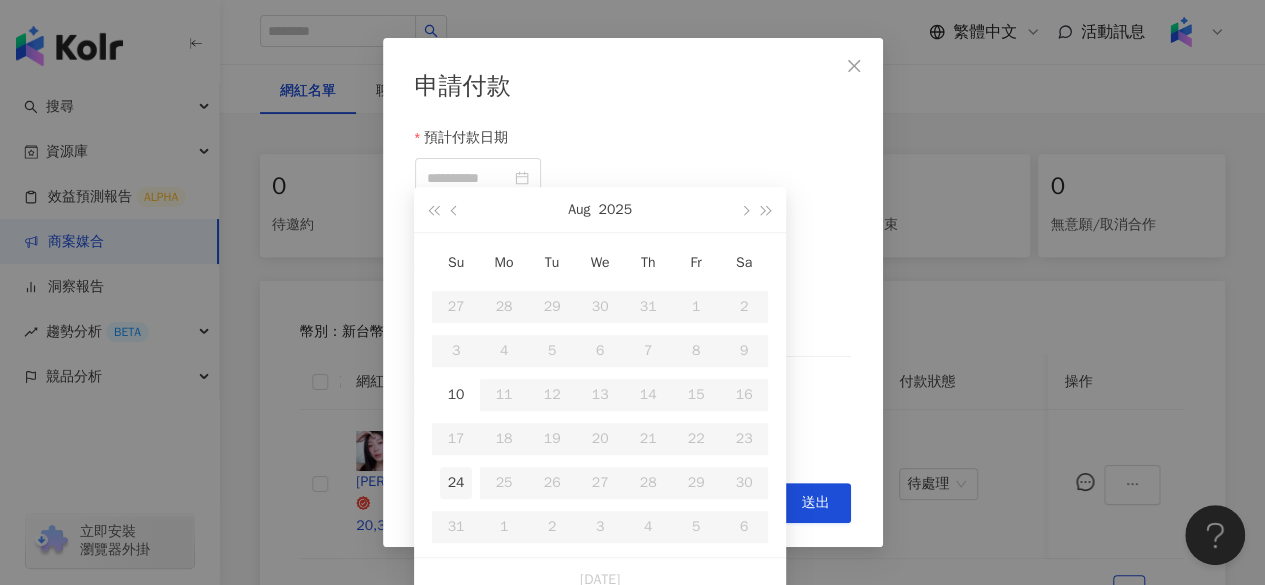 click on "24" at bounding box center [456, 483] 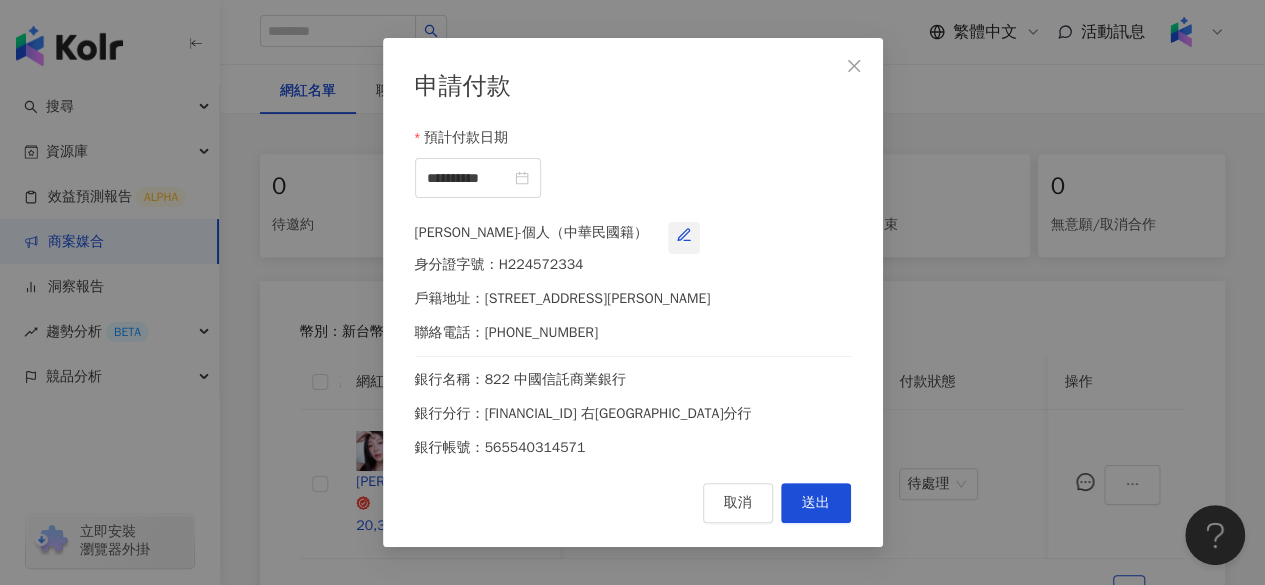 click at bounding box center [684, 238] 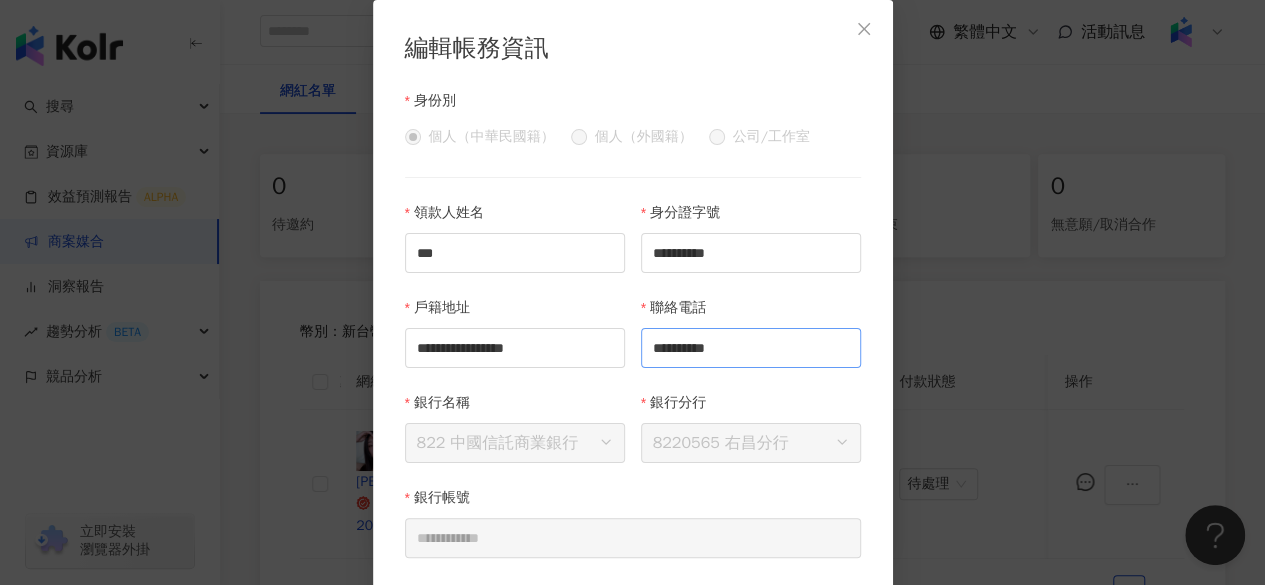 scroll, scrollTop: 80, scrollLeft: 0, axis: vertical 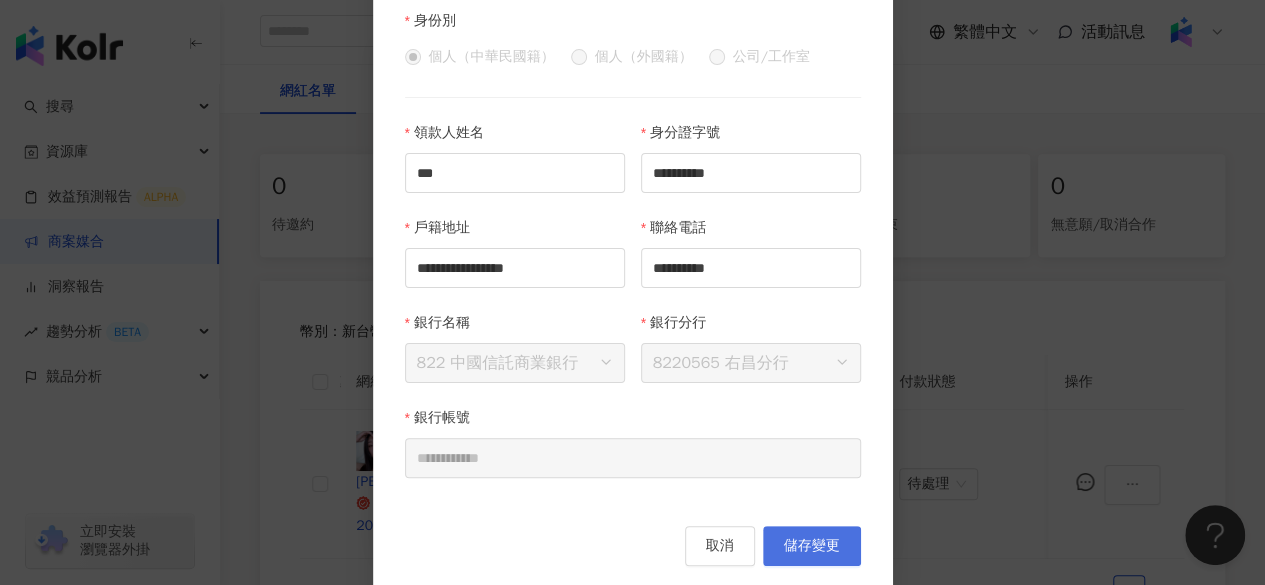 click on "儲存變更" at bounding box center [812, 546] 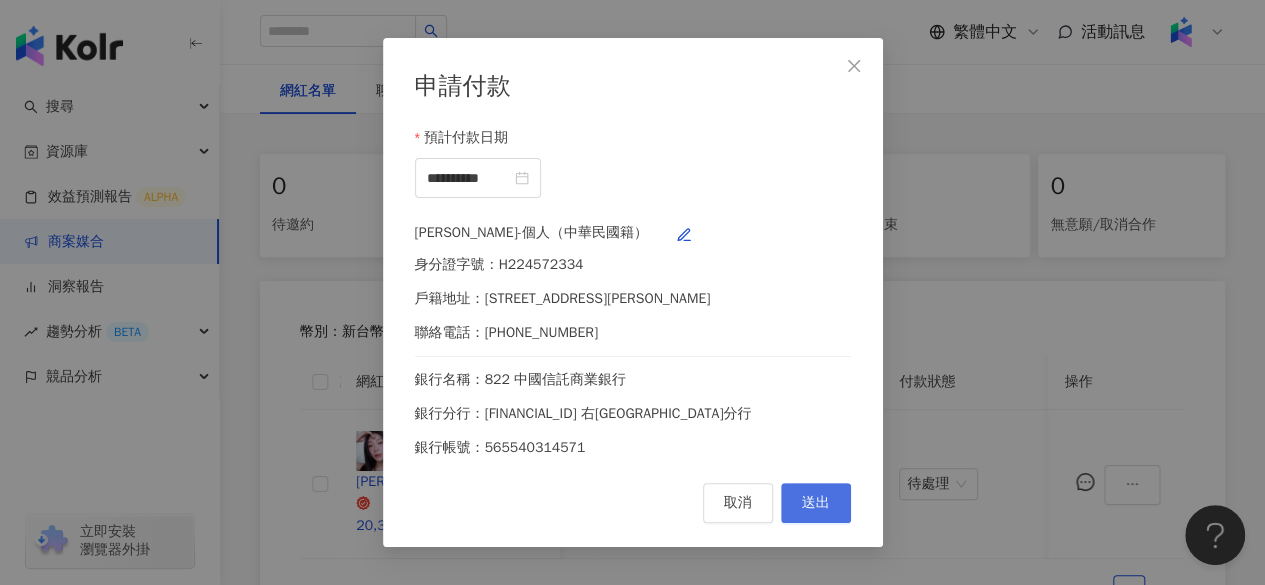 click on "送出" at bounding box center [816, 503] 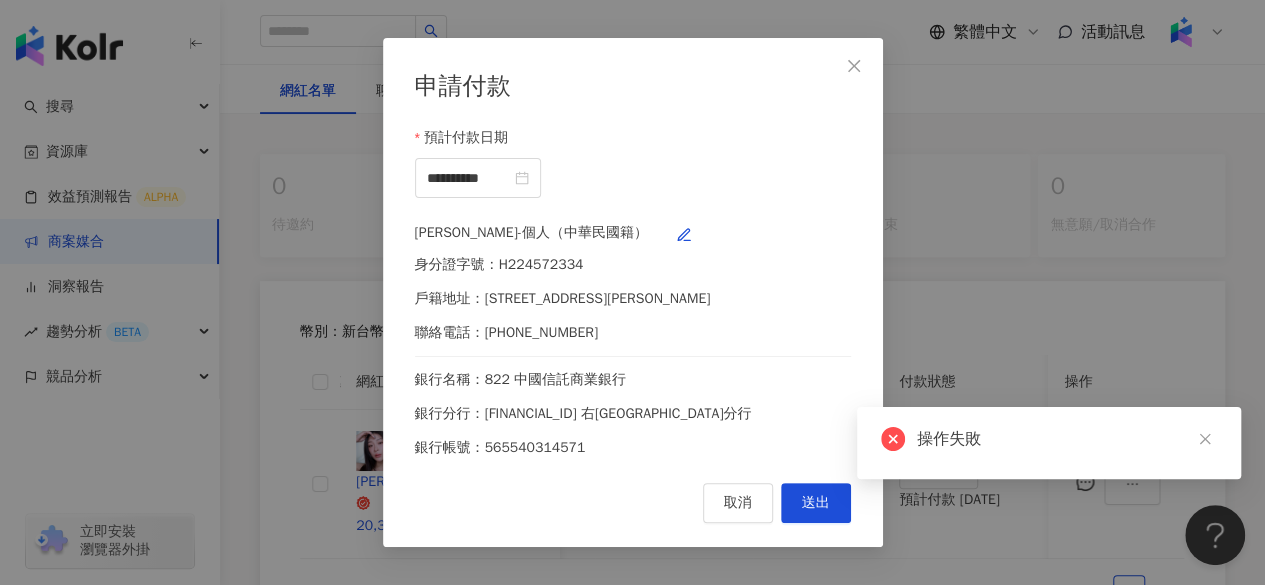 click 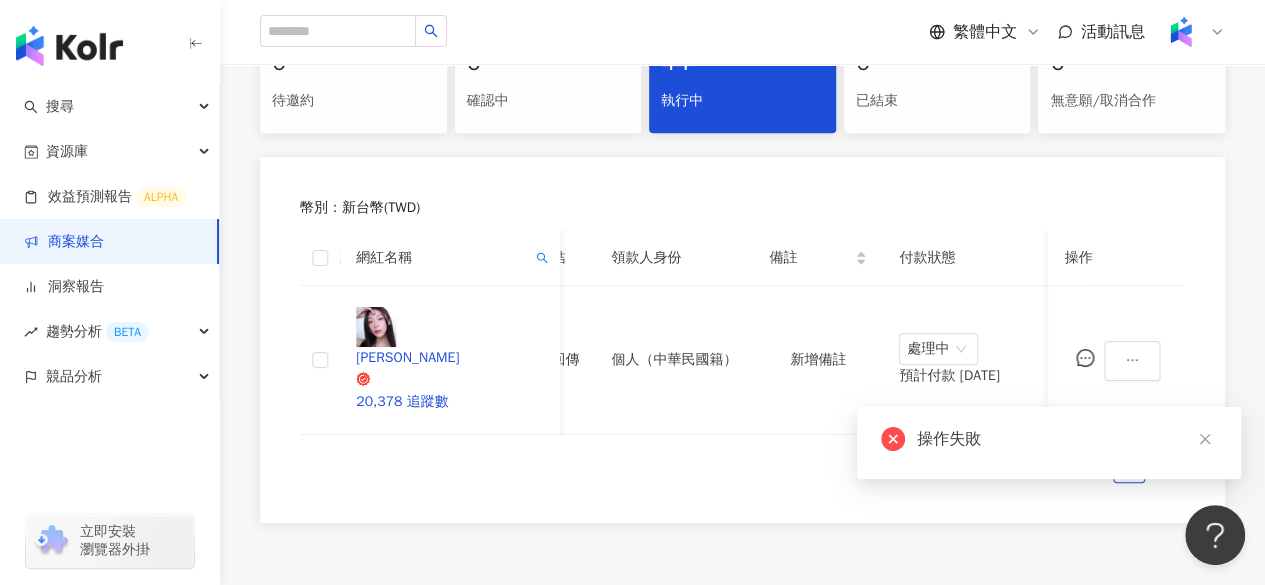 scroll, scrollTop: 578, scrollLeft: 0, axis: vertical 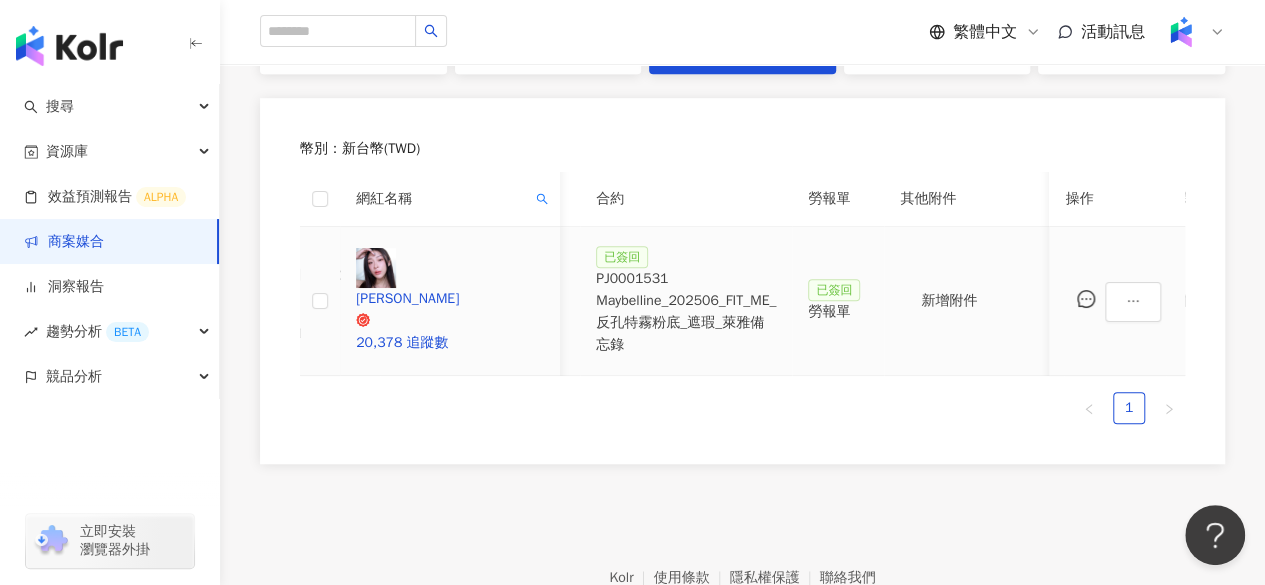click on "勞報單" at bounding box center [838, 312] 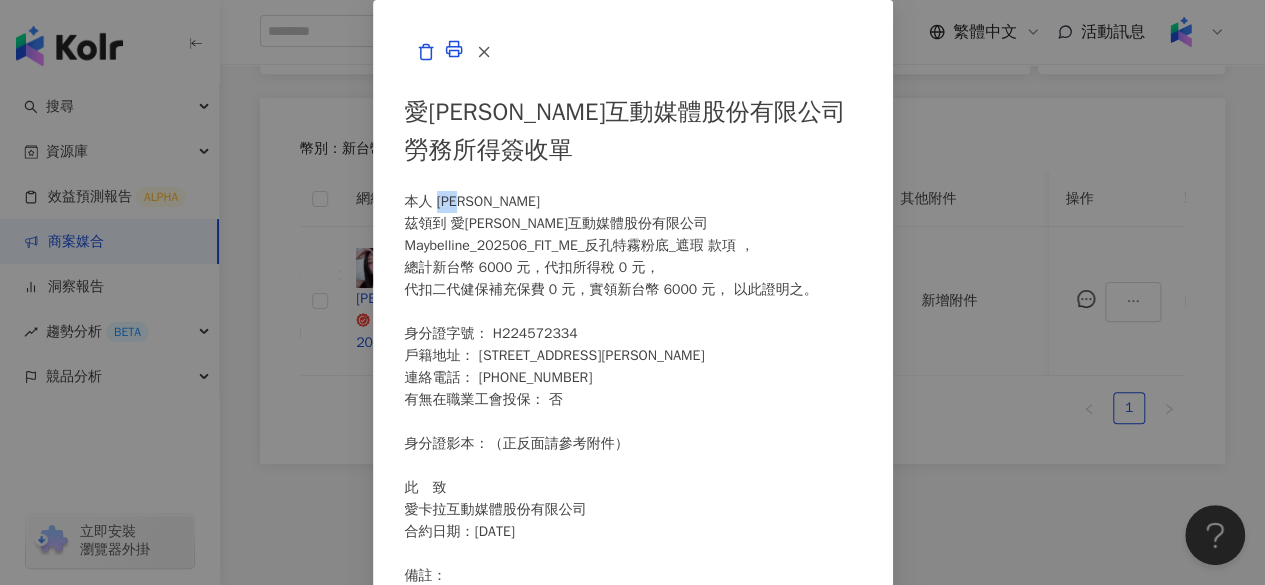 drag, startPoint x: 275, startPoint y: 230, endPoint x: 322, endPoint y: 231, distance: 47.010635 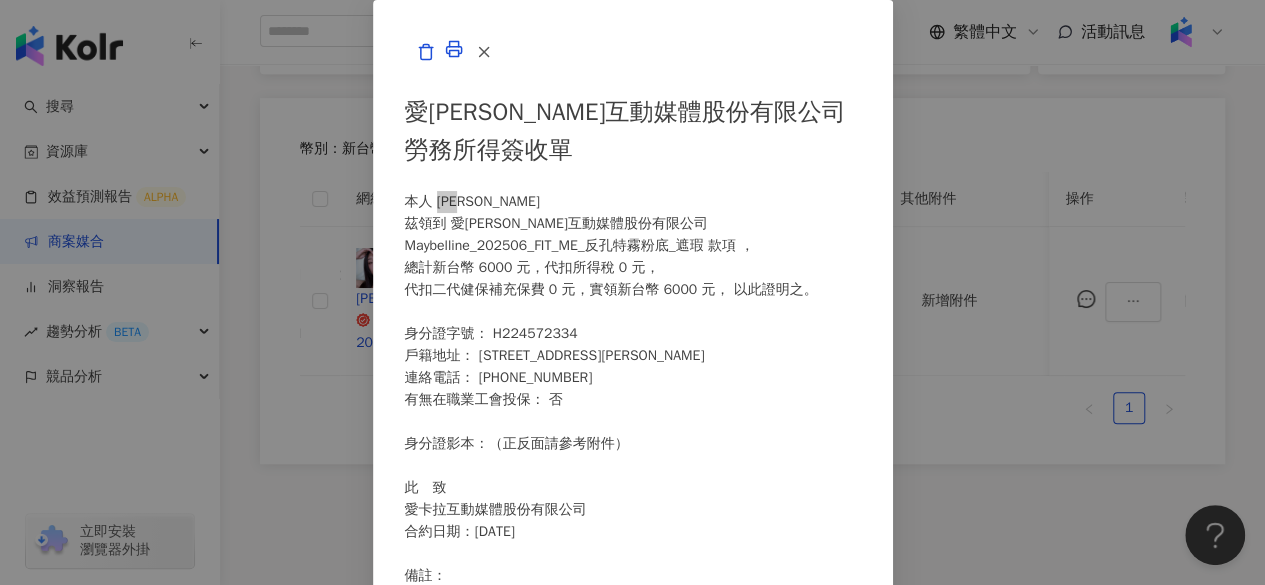 scroll, scrollTop: 228, scrollLeft: 0, axis: vertical 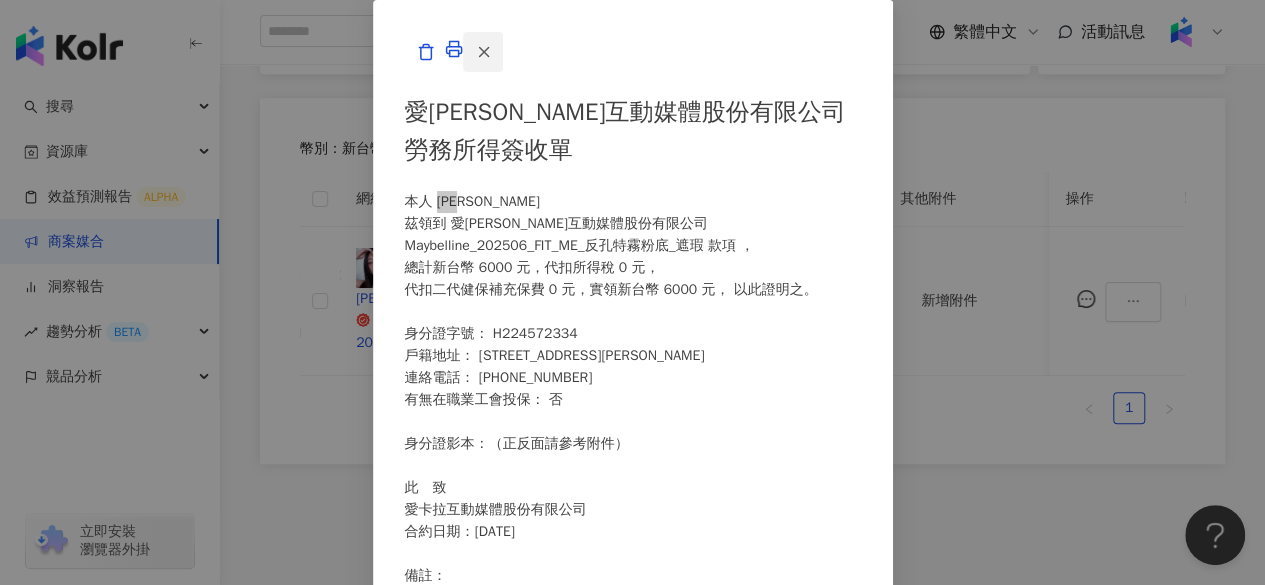 click at bounding box center (483, 52) 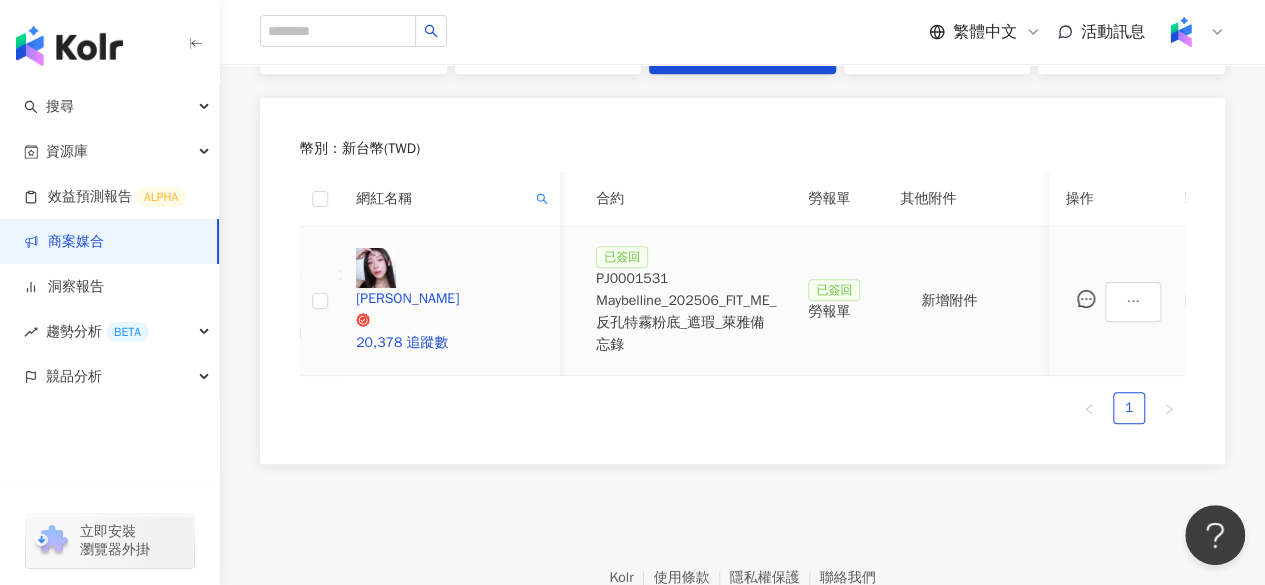 click on "PJ0001531 Maybelline_202506_FIT_ME_反孔特霧粉底_遮瑕_萊雅備忘錄" at bounding box center (686, 312) 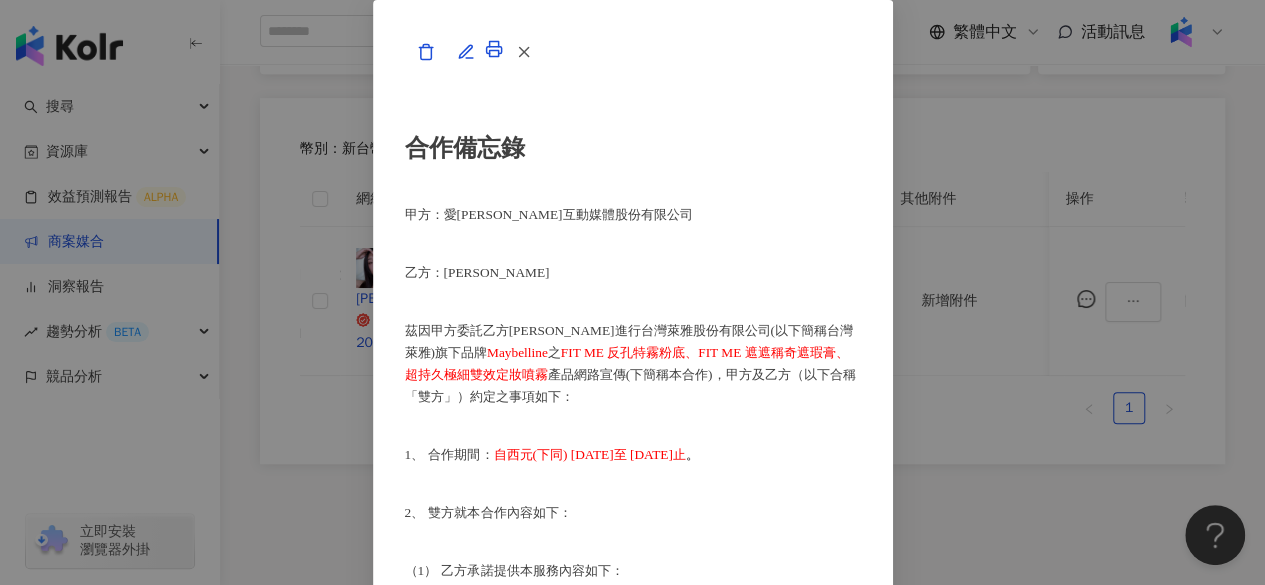 scroll, scrollTop: 516, scrollLeft: 0, axis: vertical 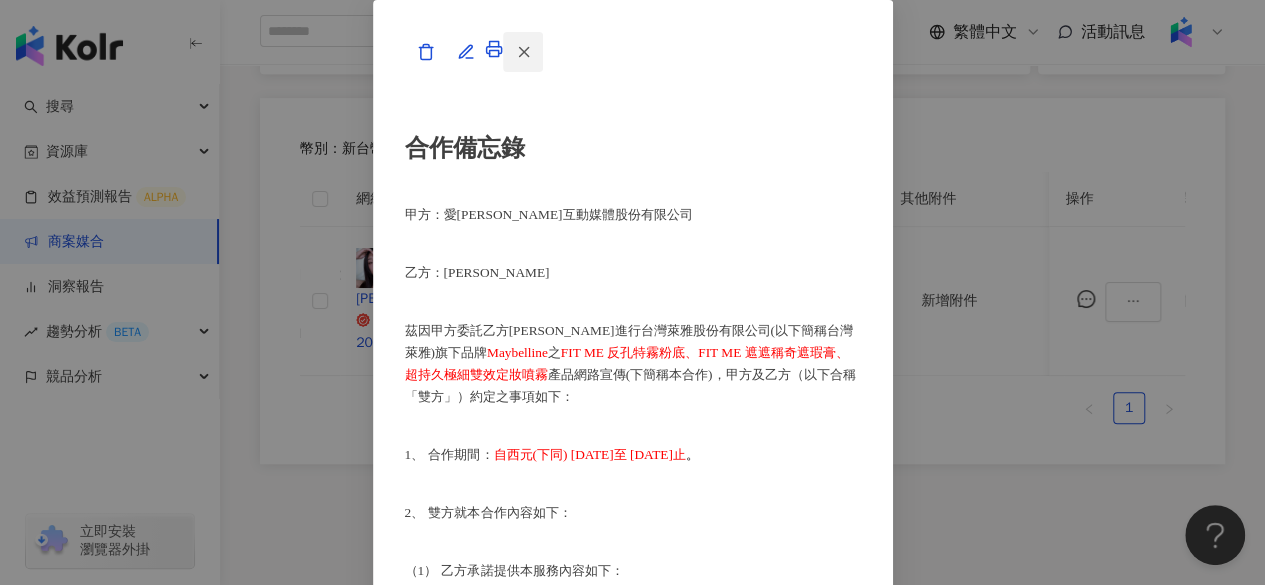 click at bounding box center (523, 52) 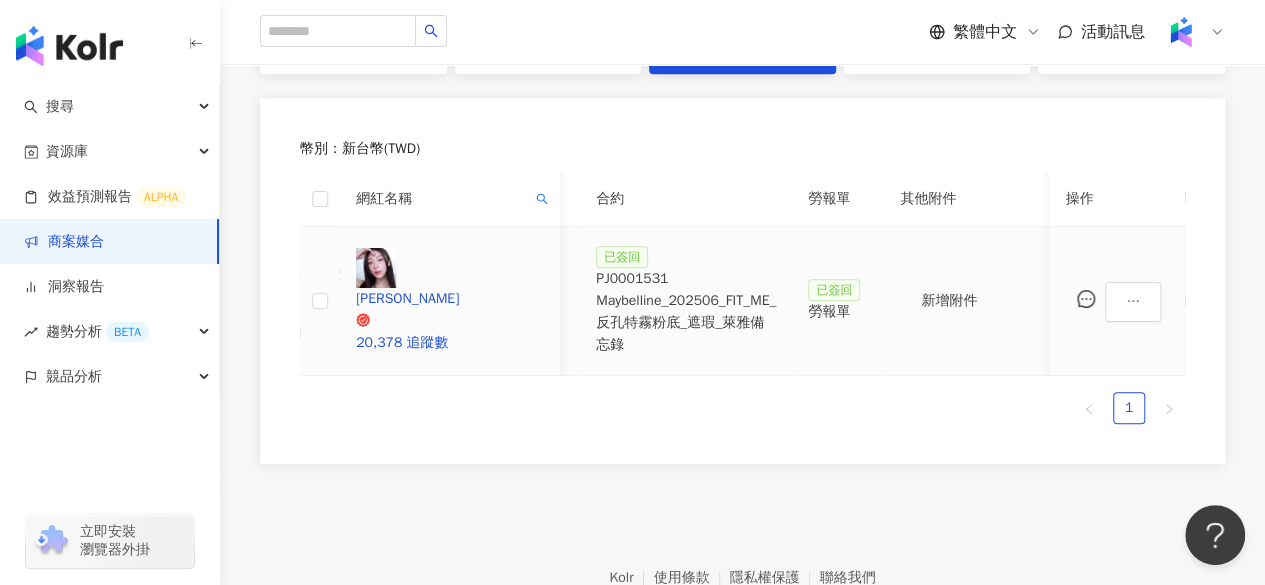 scroll, scrollTop: 0, scrollLeft: 1106, axis: horizontal 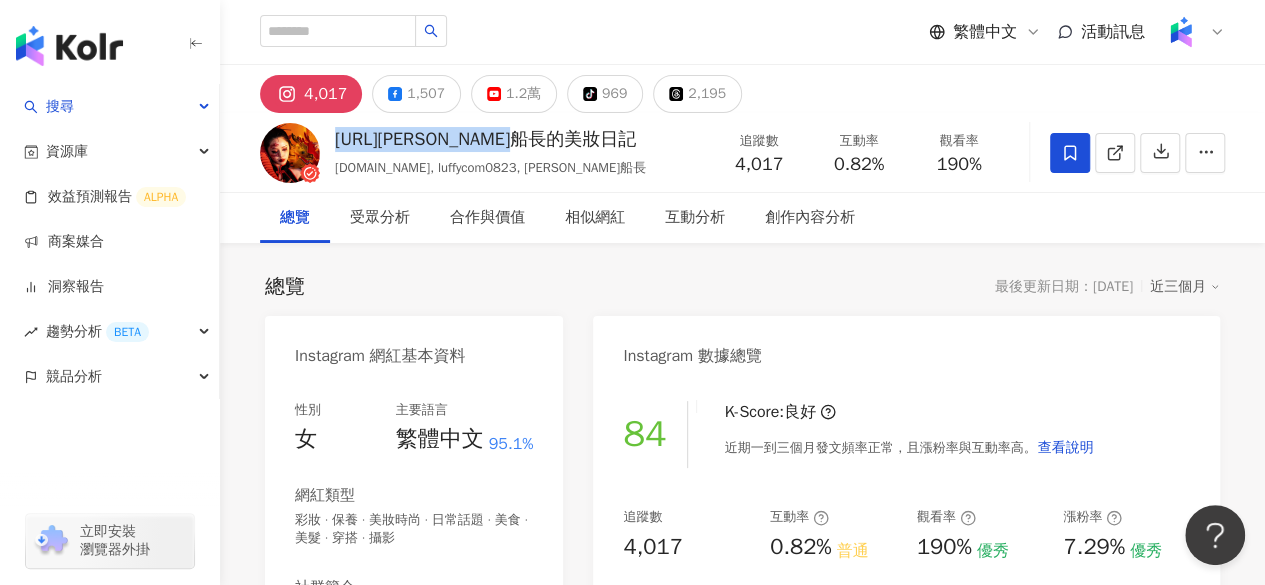 drag, startPoint x: 596, startPoint y: 142, endPoint x: 334, endPoint y: 134, distance: 262.1221 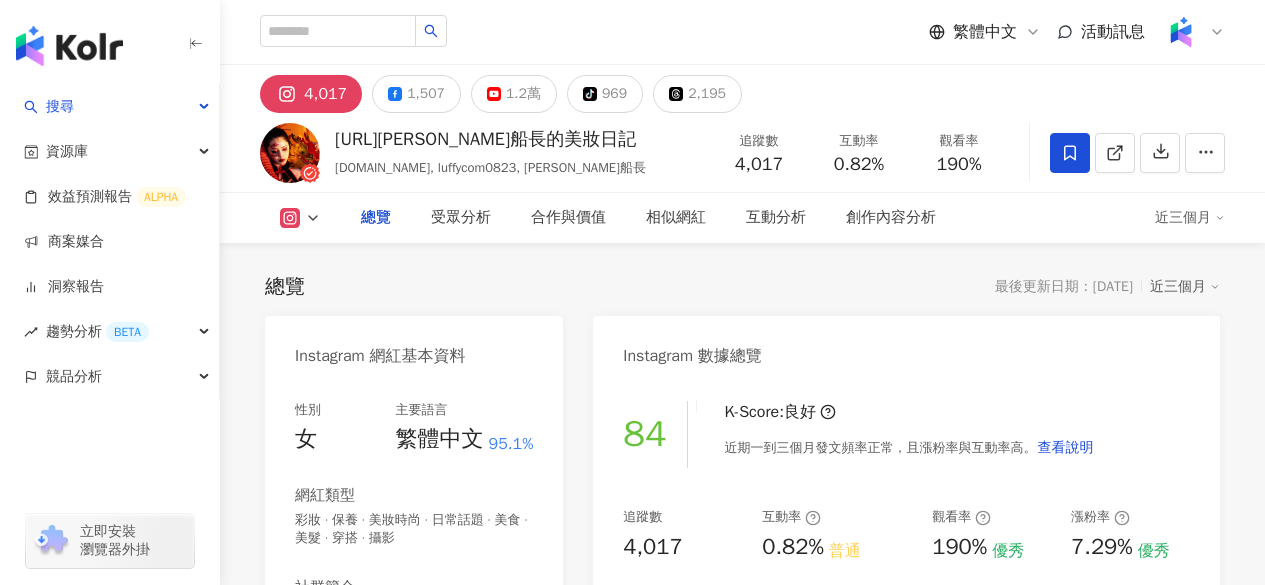scroll, scrollTop: 0, scrollLeft: 0, axis: both 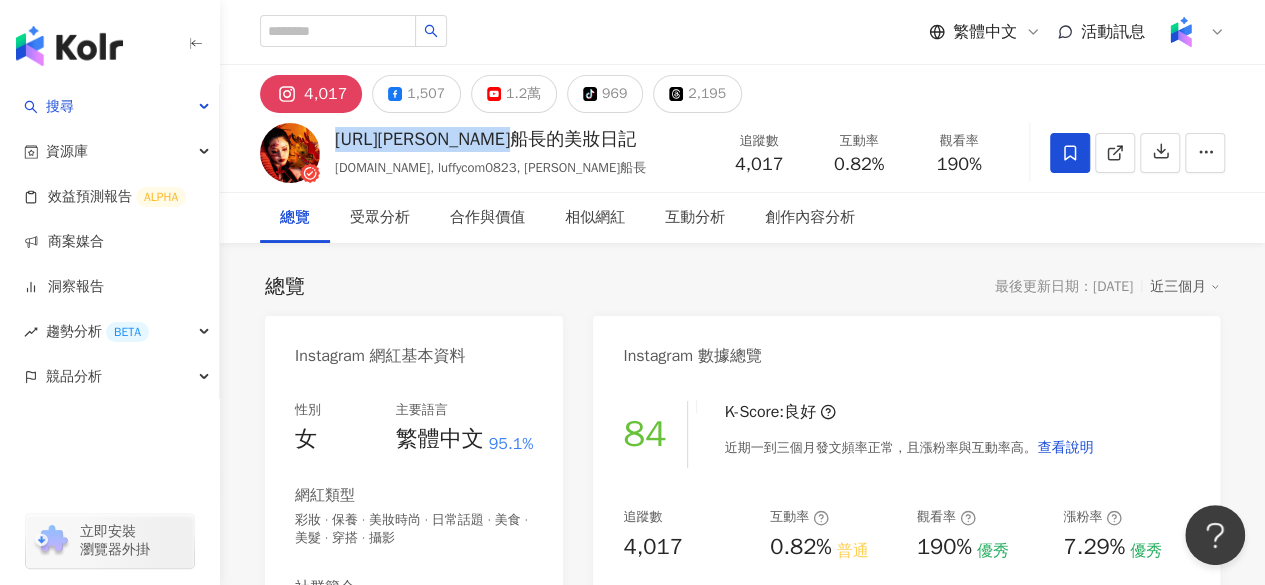 drag, startPoint x: 526, startPoint y: 142, endPoint x: 332, endPoint y: 144, distance: 194.01031 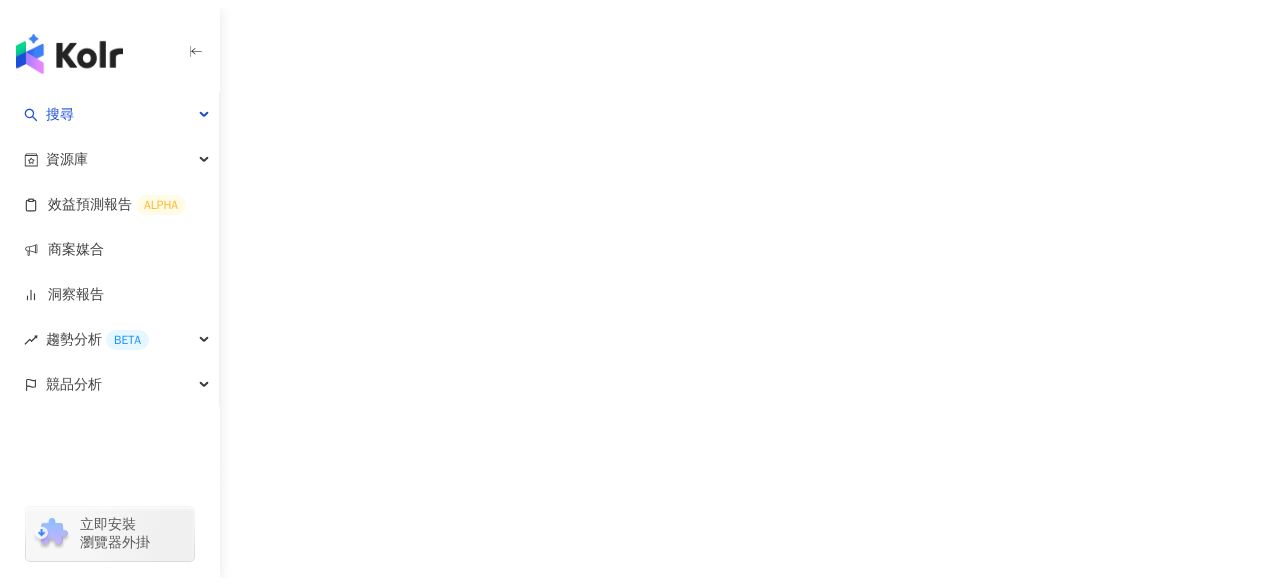 scroll, scrollTop: 0, scrollLeft: 0, axis: both 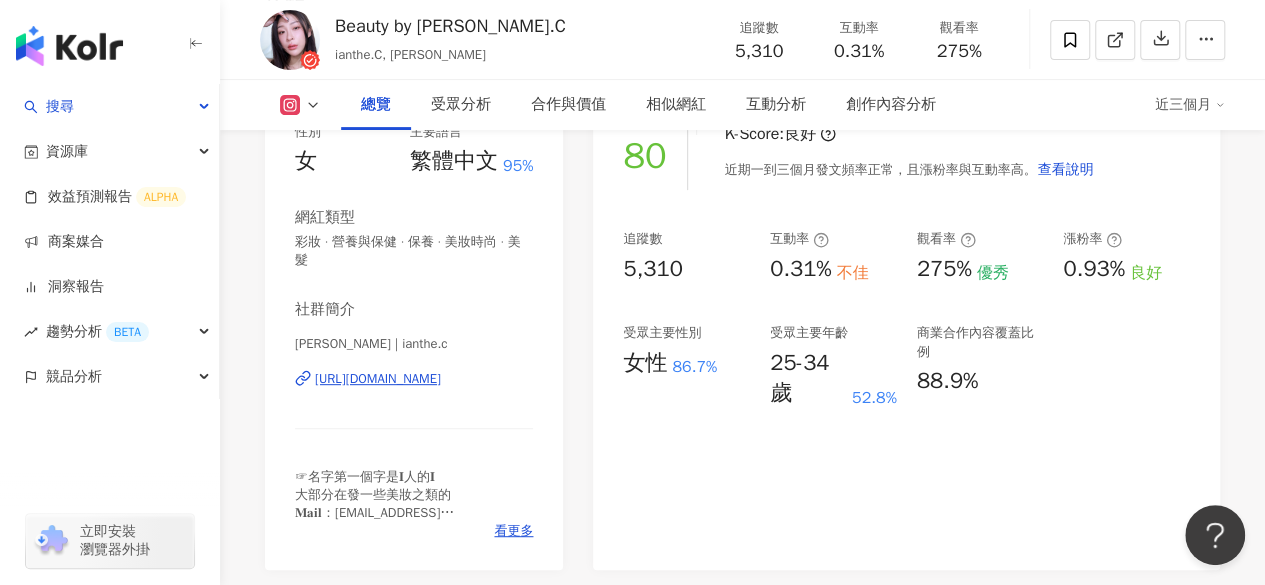 drag, startPoint x: 324, startPoint y: 347, endPoint x: 403, endPoint y: 349, distance: 79.025314 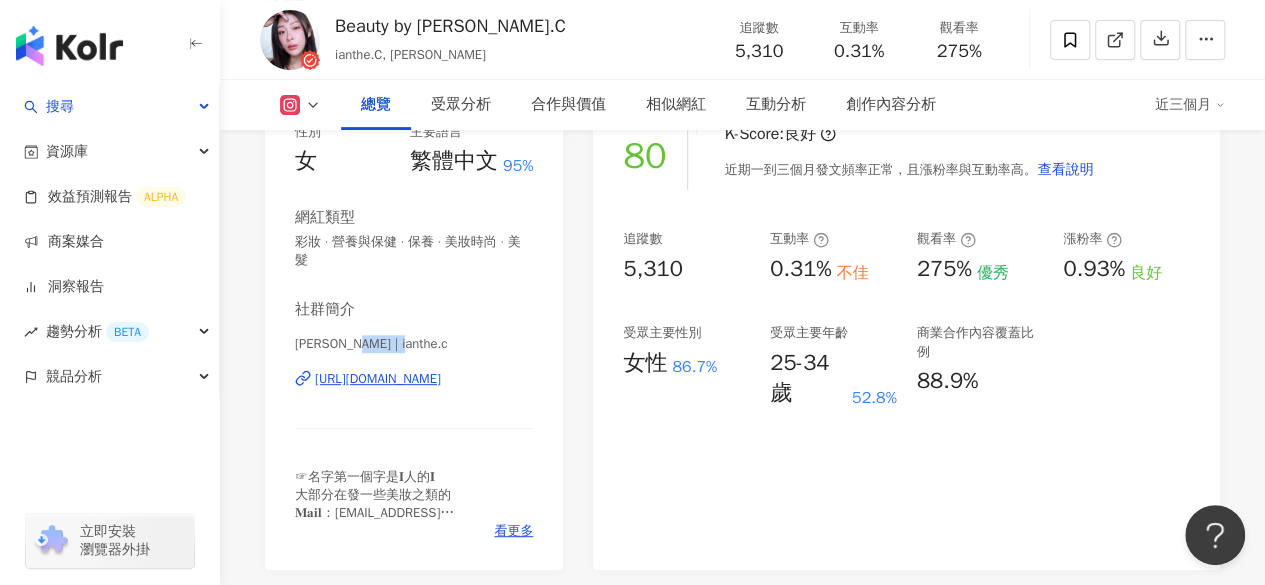 scroll, scrollTop: 0, scrollLeft: 0, axis: both 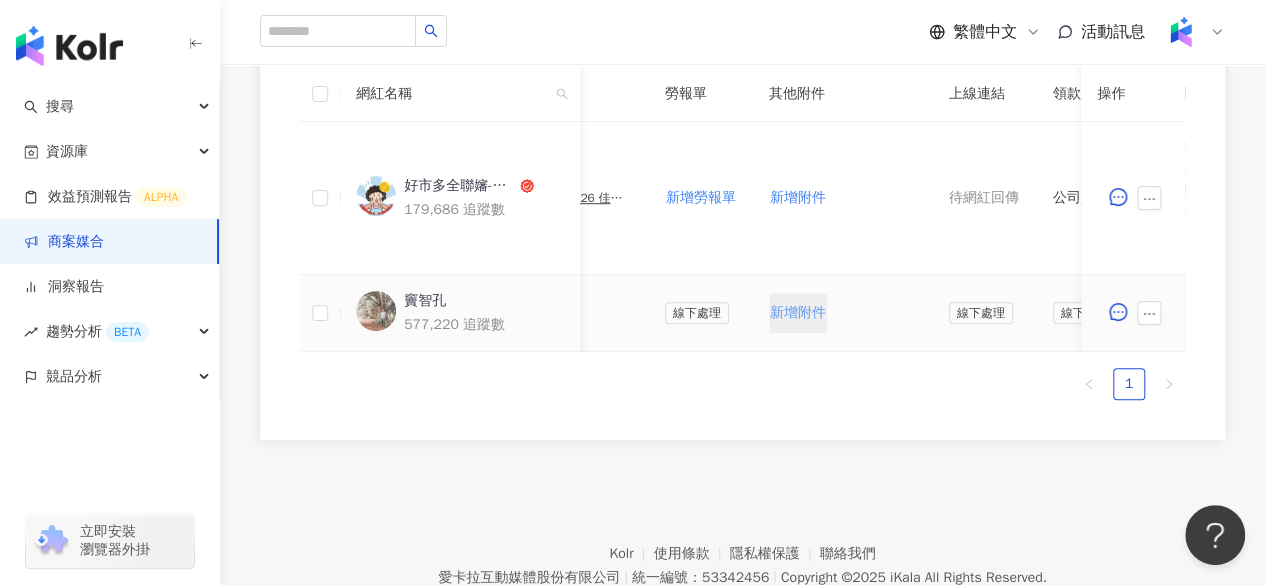 click on "新增附件" at bounding box center (798, 313) 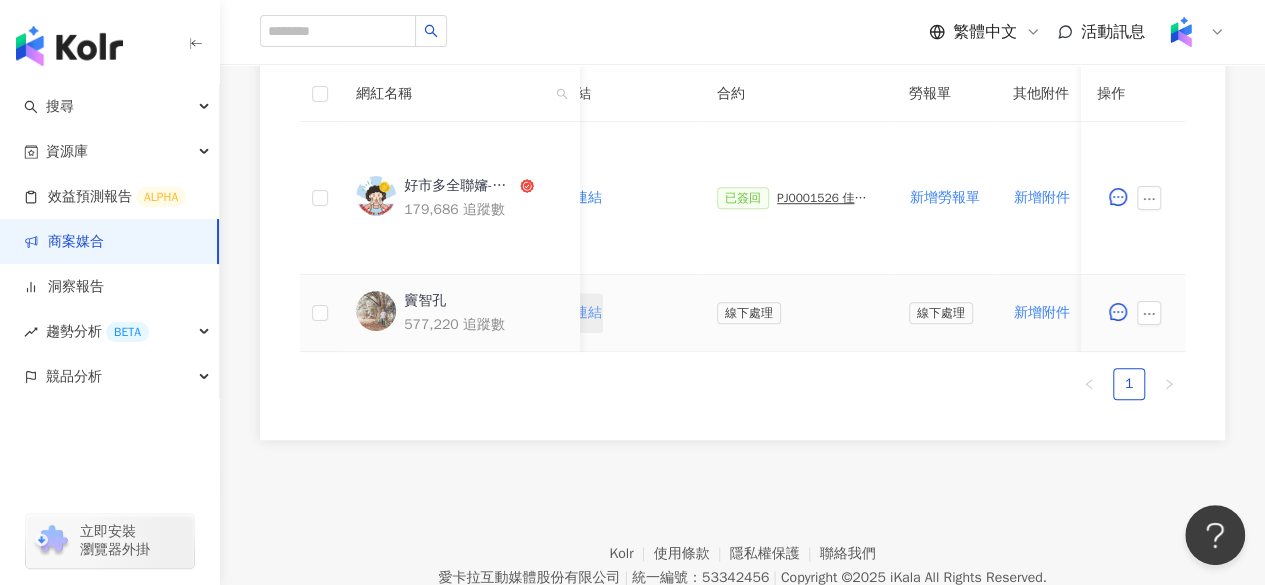 scroll, scrollTop: 0, scrollLeft: 692, axis: horizontal 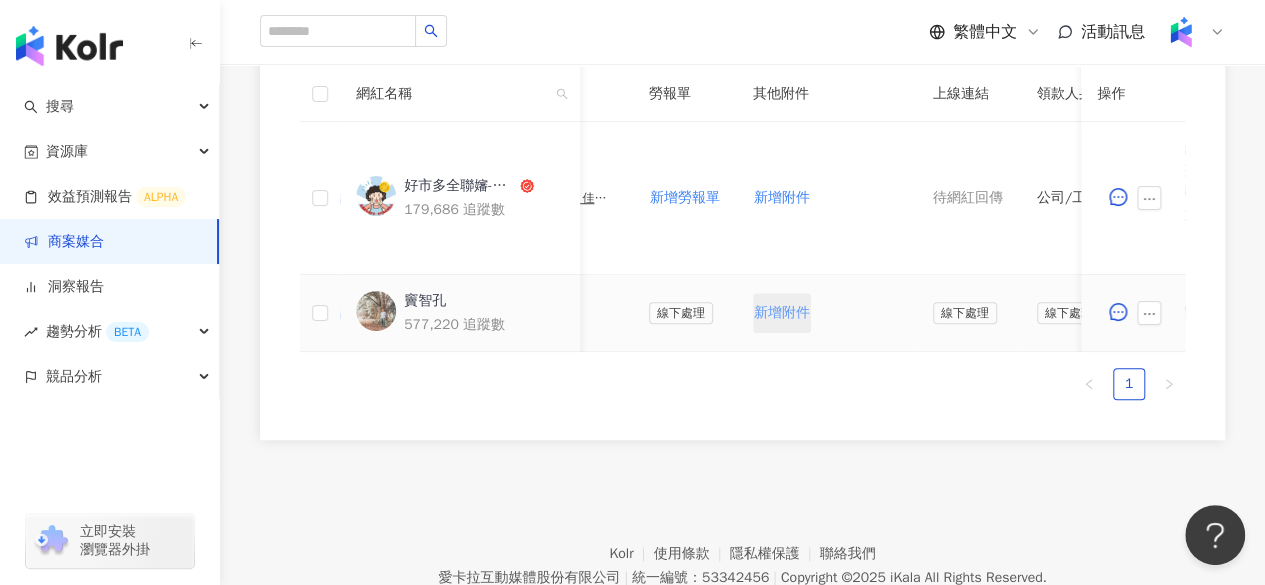 click on "新增附件" at bounding box center [782, 313] 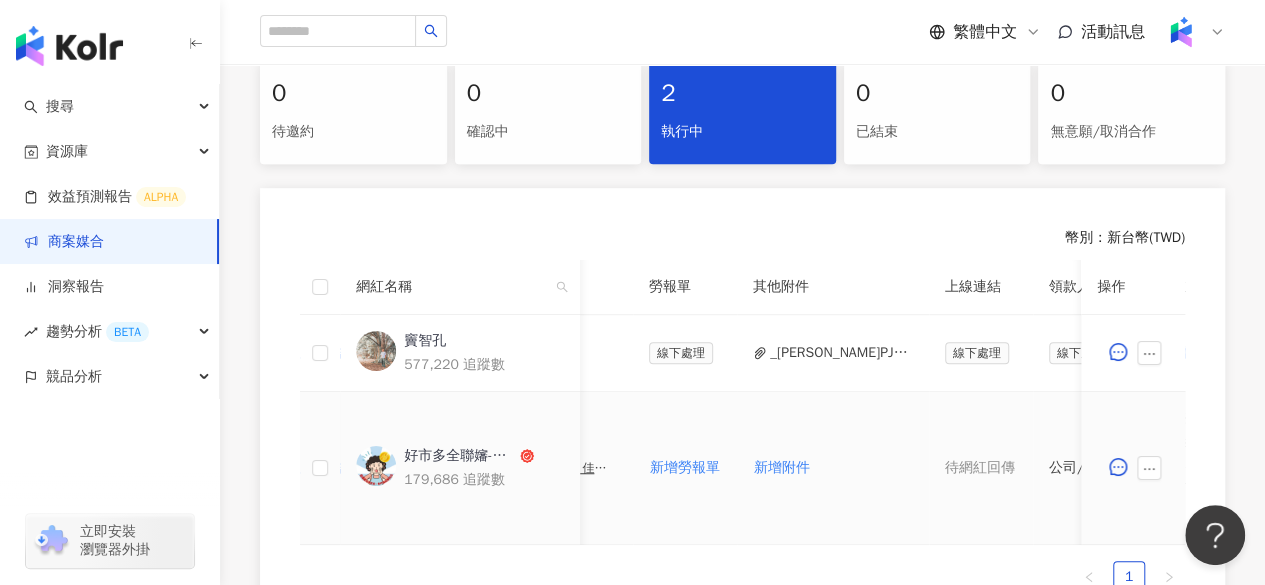 scroll, scrollTop: 418, scrollLeft: 0, axis: vertical 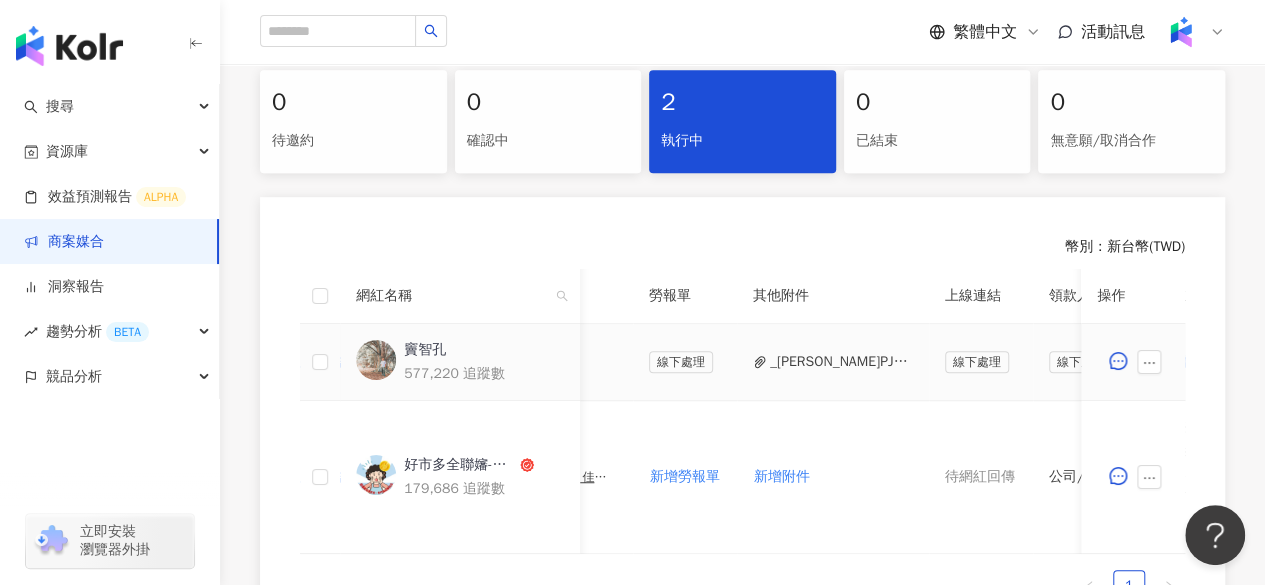 click on "_竇智孔_PJ0001526_佳格_桂格養氣人蔘羅漢果穩氣配方_好市多上市宣傳_202507.pdf" at bounding box center [841, 362] 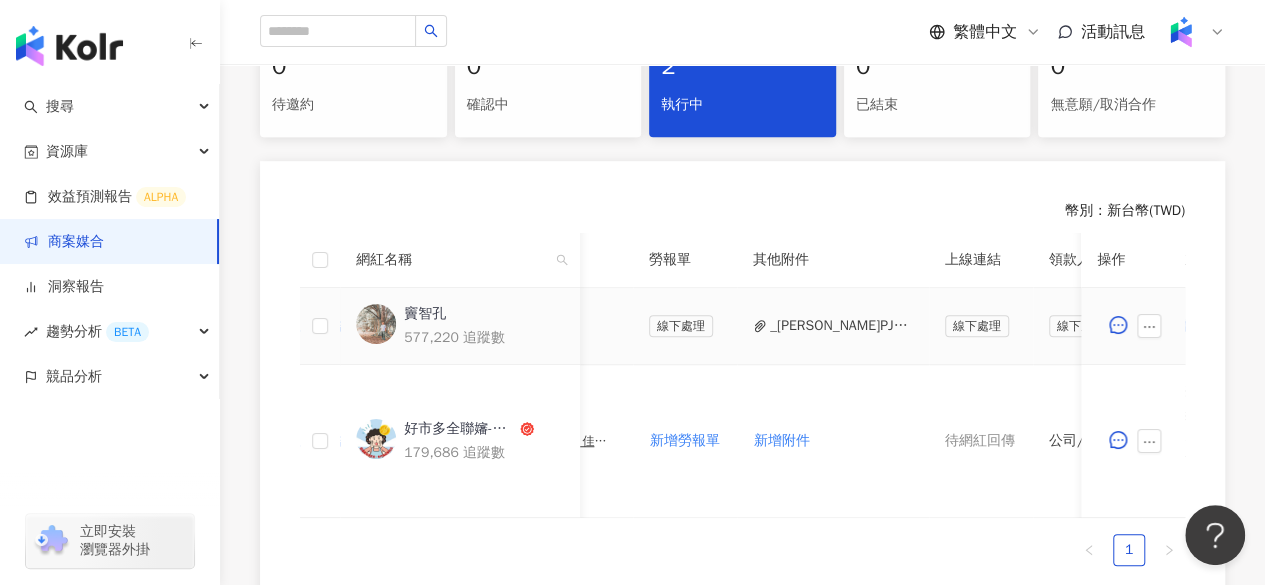 scroll, scrollTop: 457, scrollLeft: 0, axis: vertical 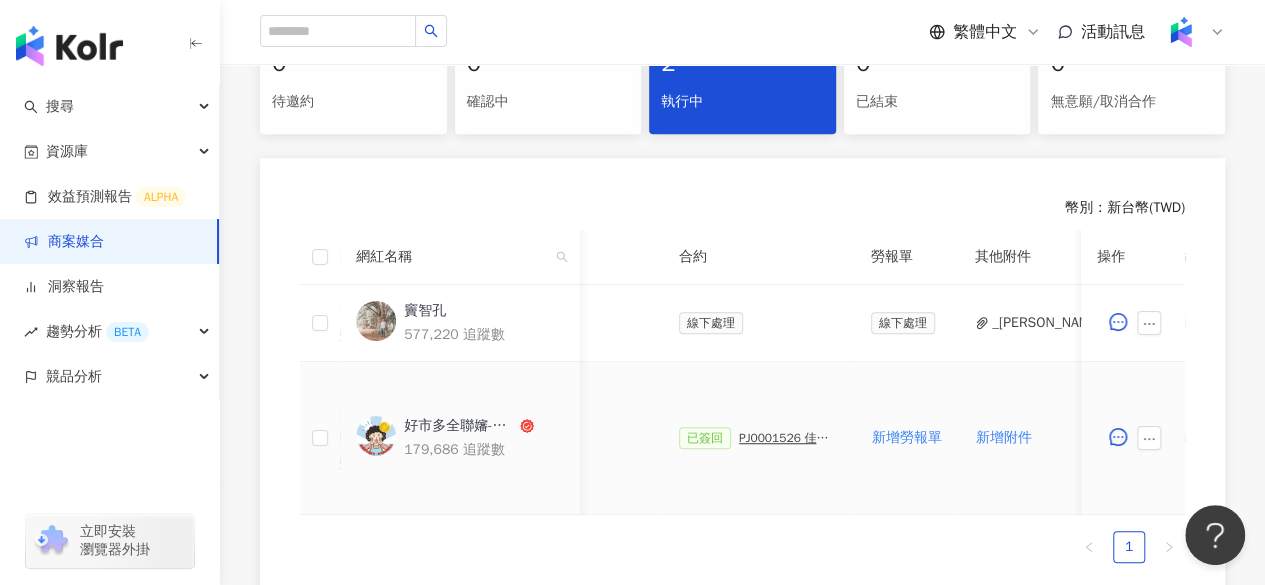 click on "PJ0001526 佳格_桂格養氣人蔘羅漢果穩氣配方_好市多上市宣傳_202507_KOL圖影" at bounding box center [789, 438] 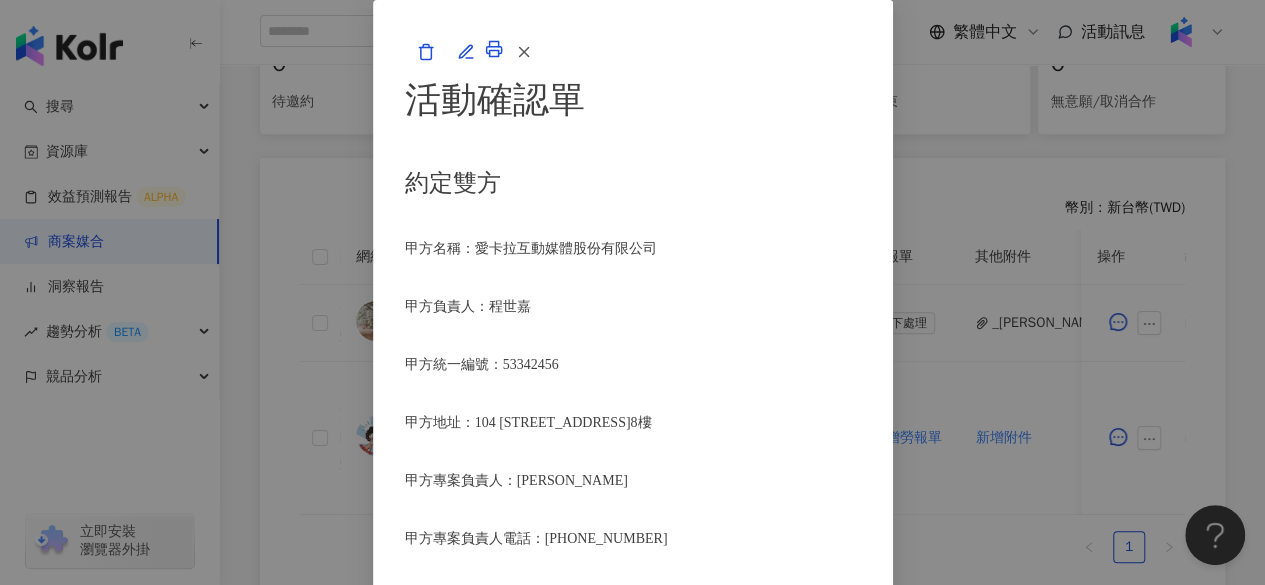 scroll, scrollTop: 2891, scrollLeft: 0, axis: vertical 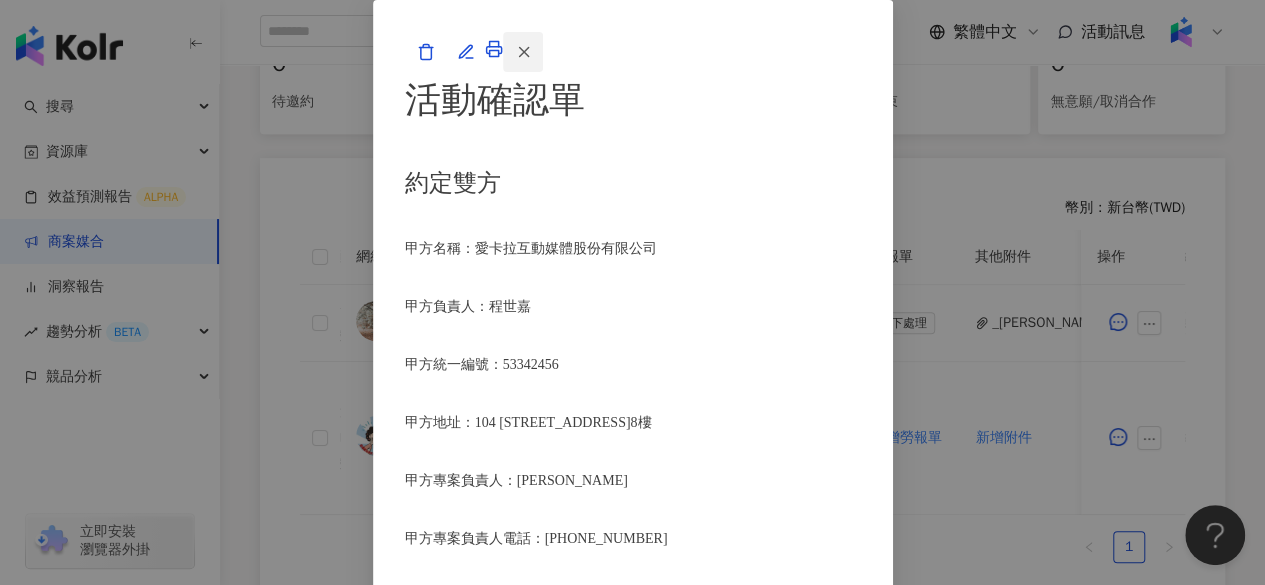 click at bounding box center [523, 52] 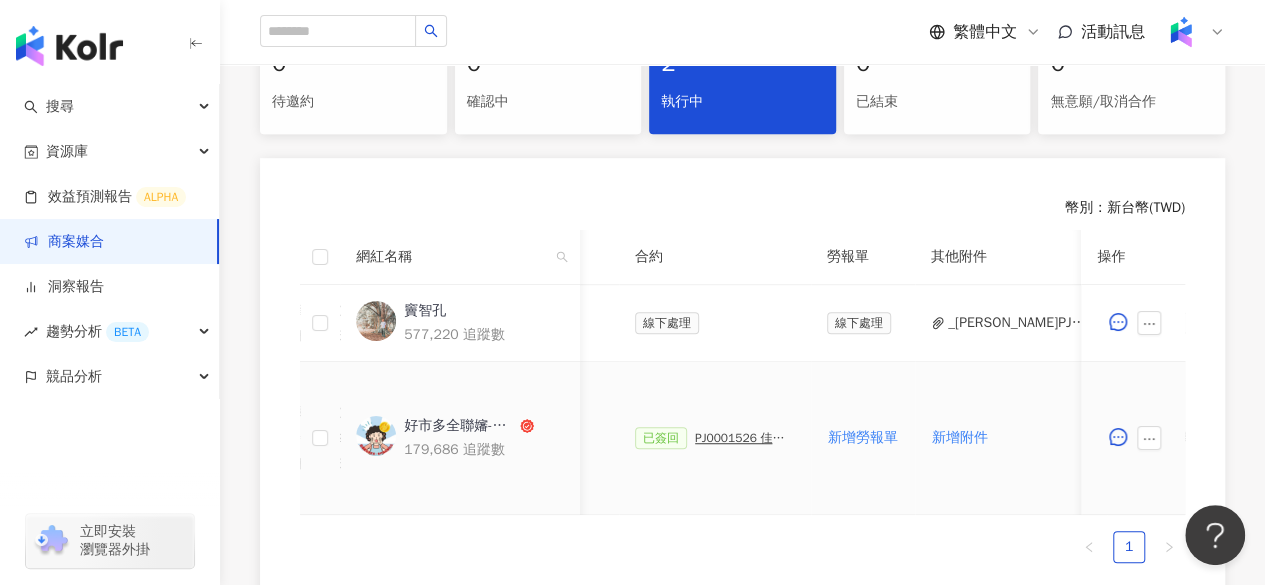 scroll, scrollTop: 0, scrollLeft: 1052, axis: horizontal 